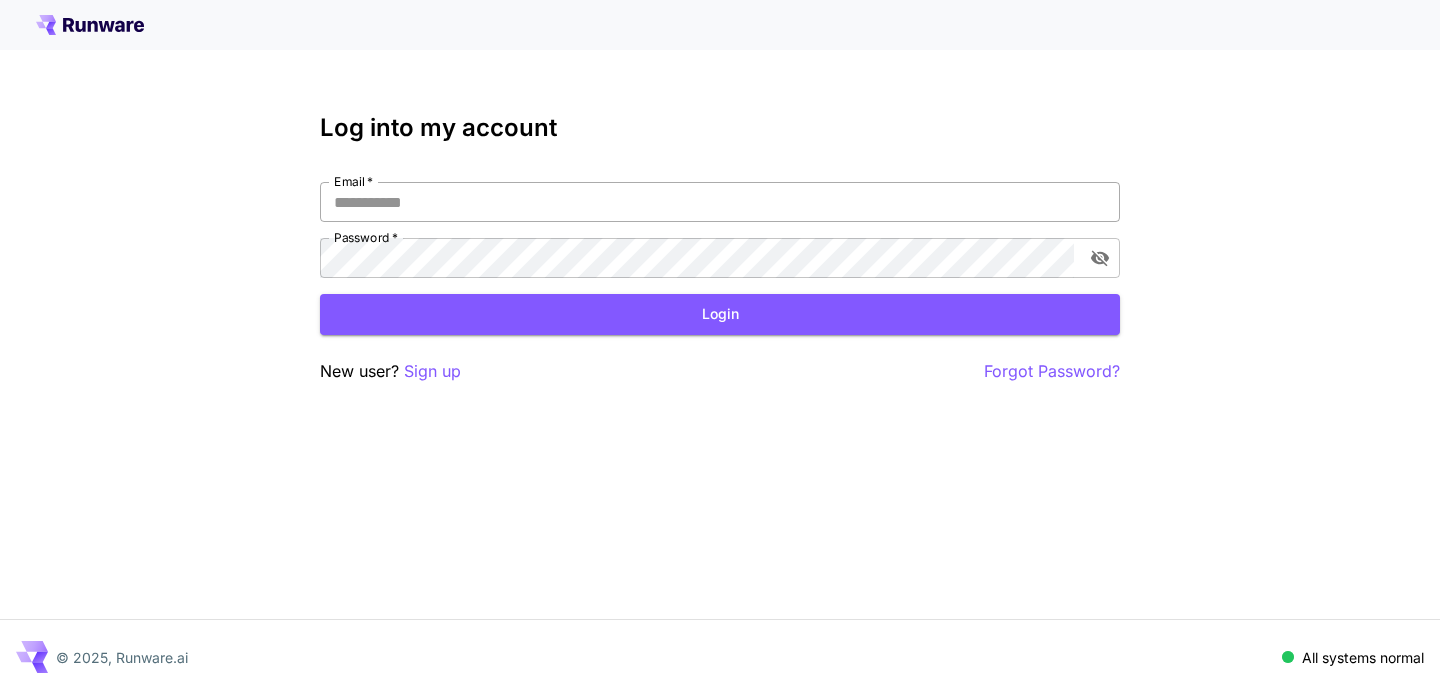 scroll, scrollTop: 0, scrollLeft: 0, axis: both 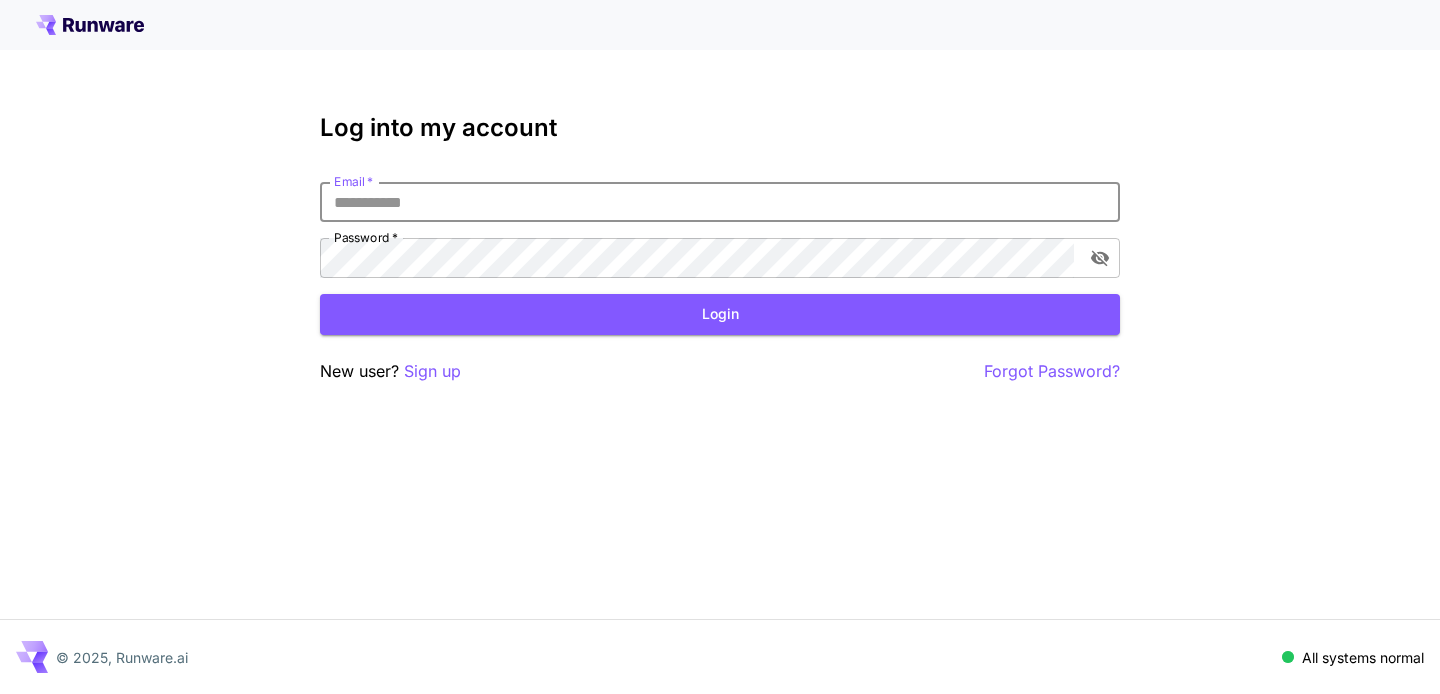 click on "Email   *" at bounding box center [720, 202] 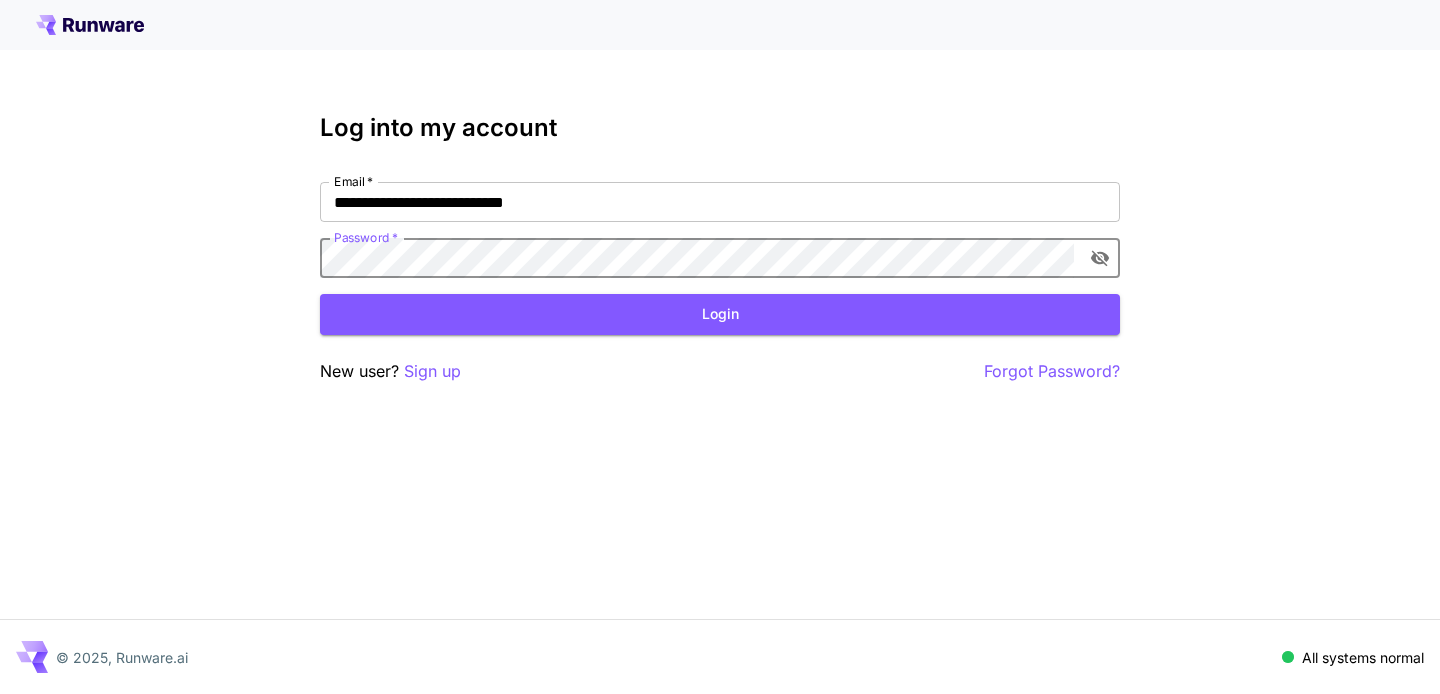 click at bounding box center [1100, 258] 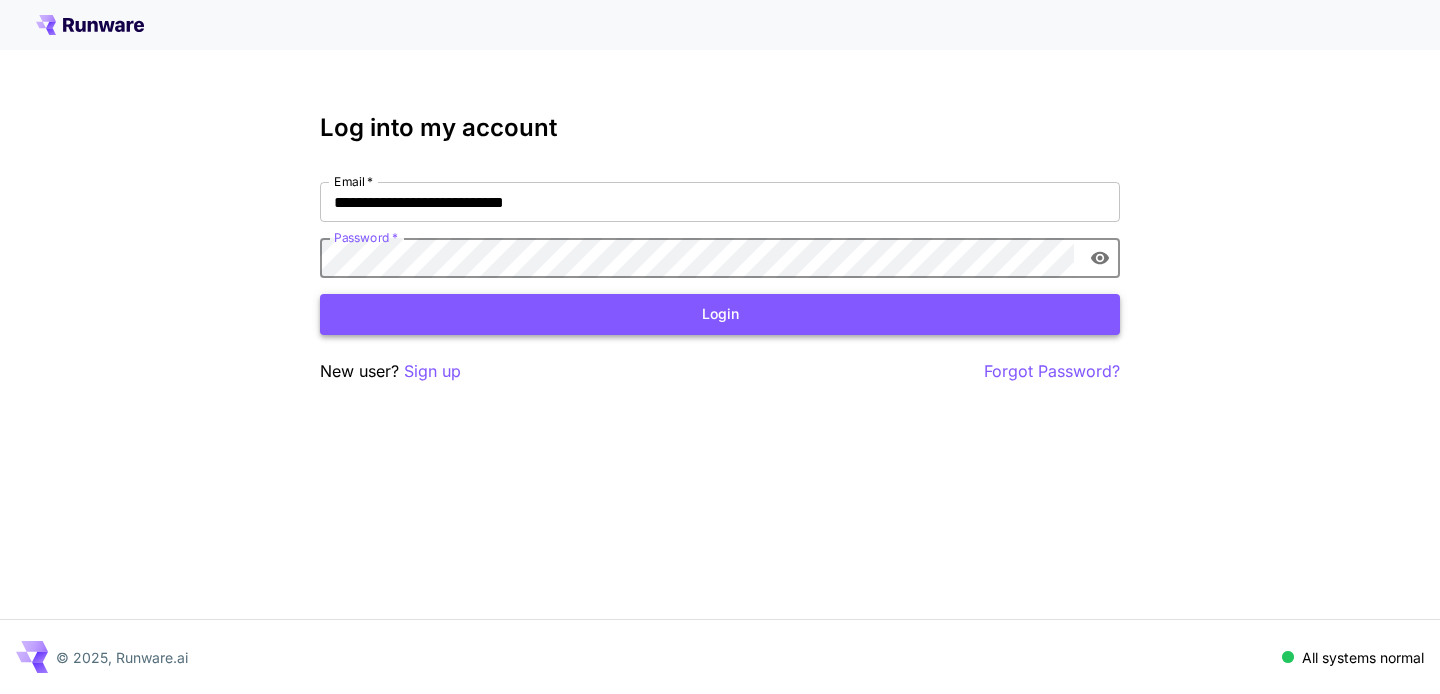 click on "Login" at bounding box center (720, 314) 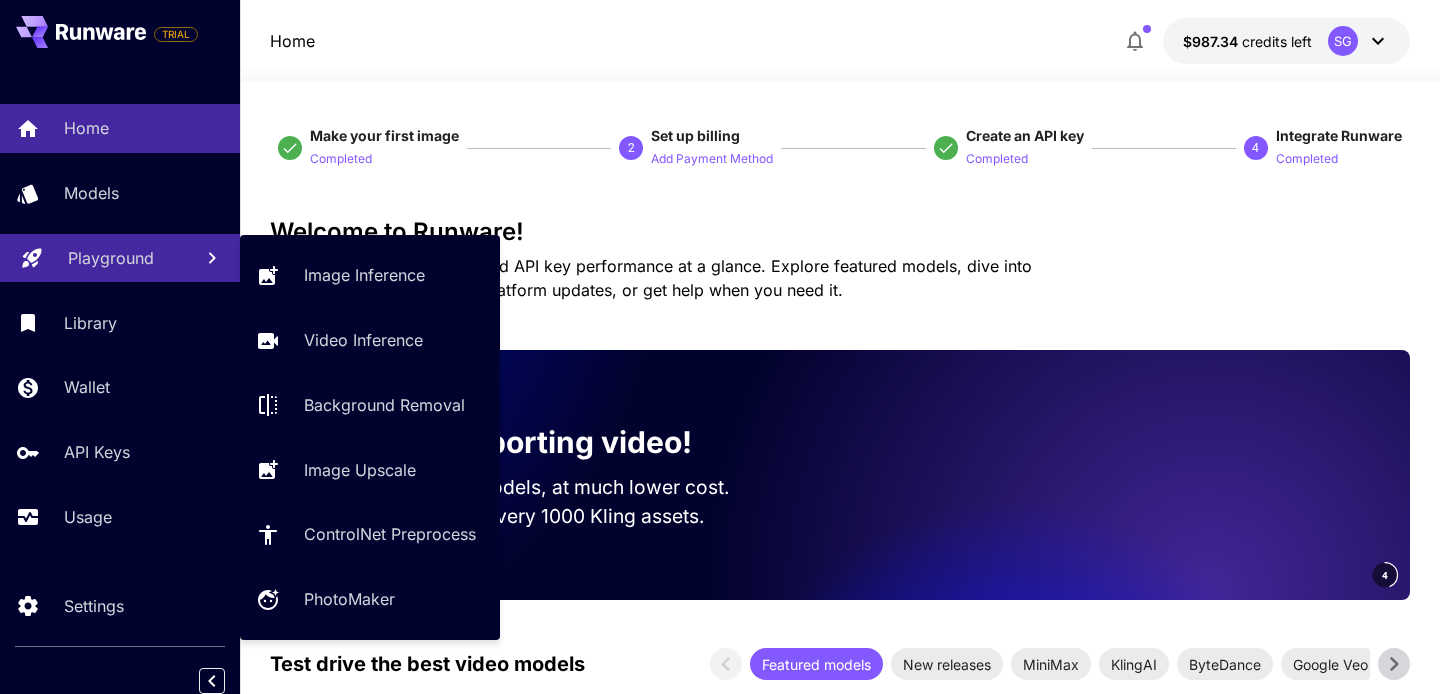 click on "Playground" at bounding box center (111, 258) 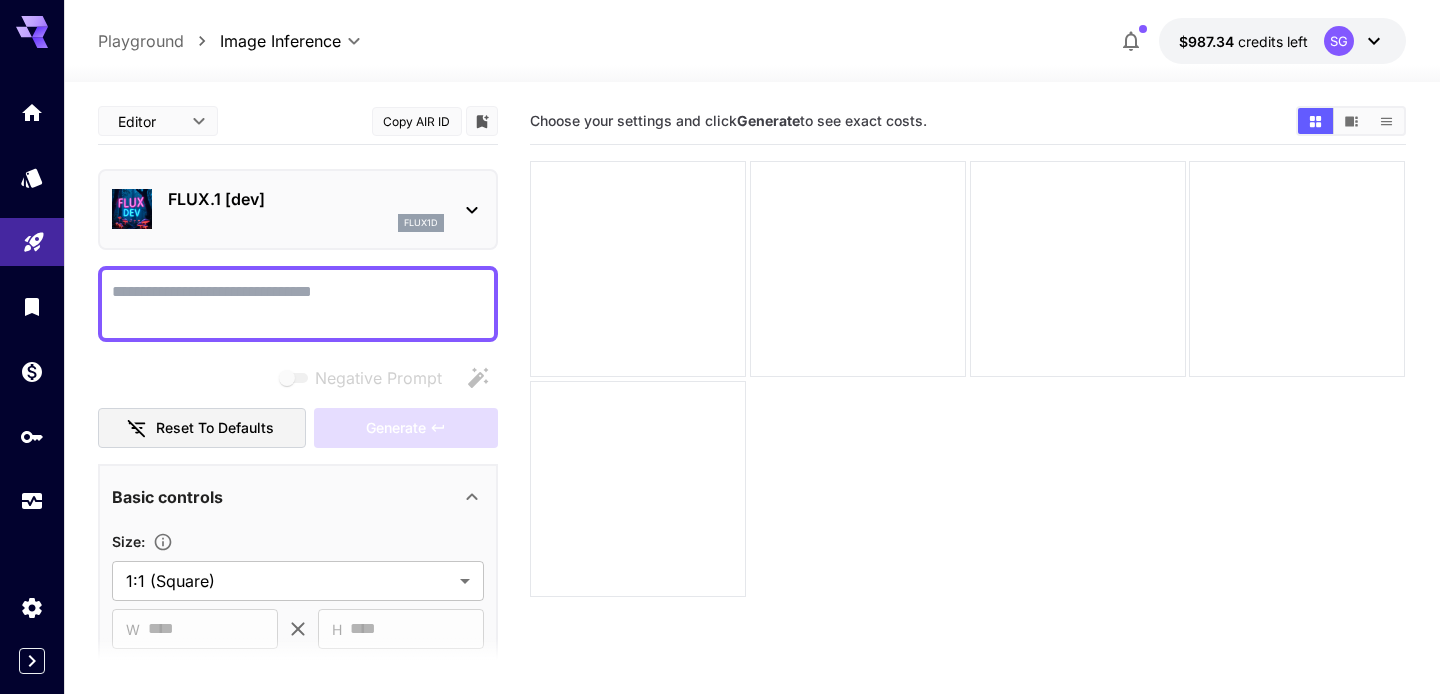 click on "Editor **** ​ Copy AIR ID" at bounding box center [298, 121] 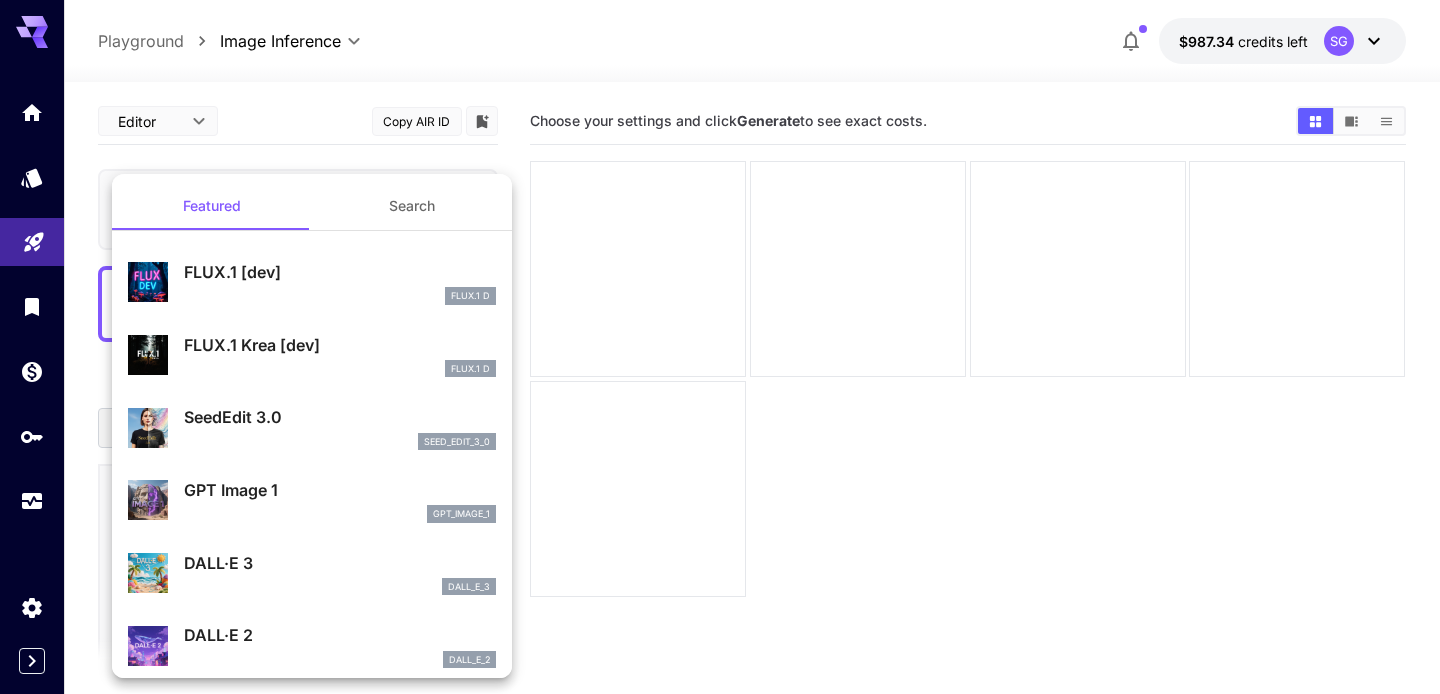 click at bounding box center [720, 347] 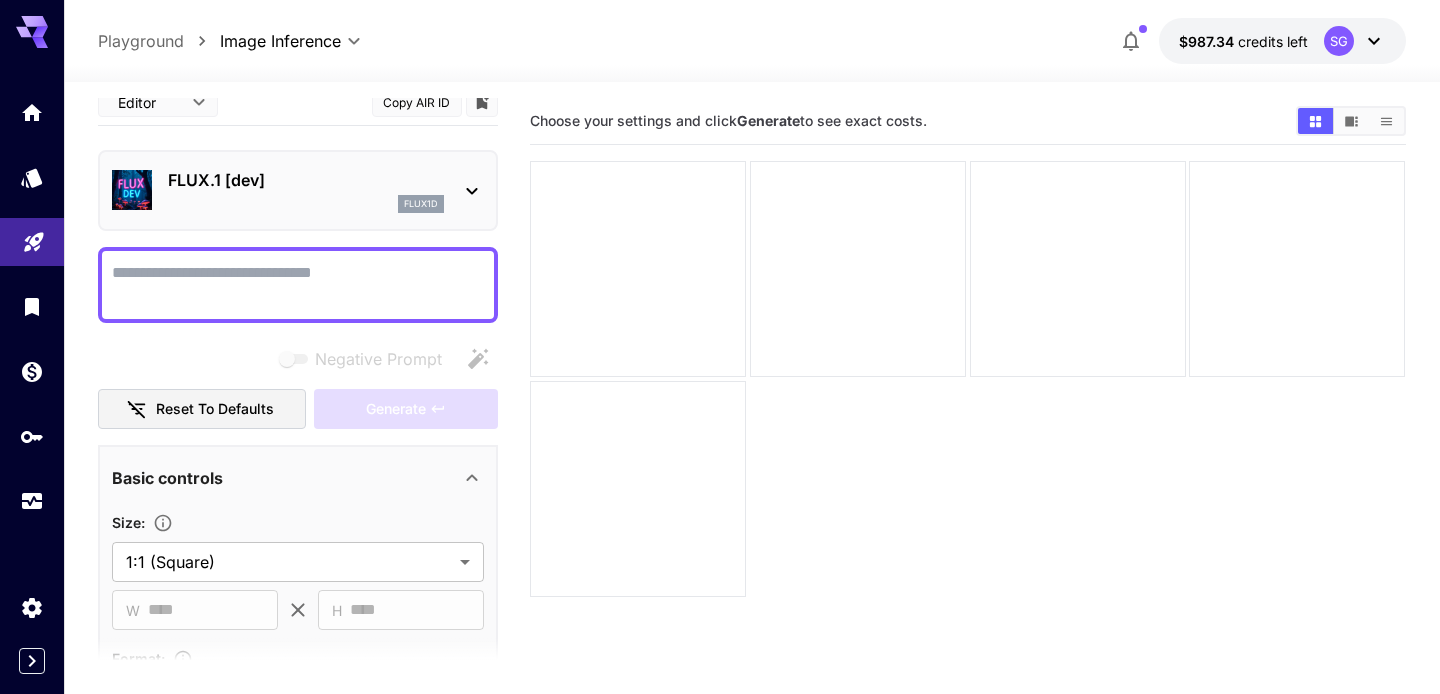 scroll, scrollTop: 0, scrollLeft: 0, axis: both 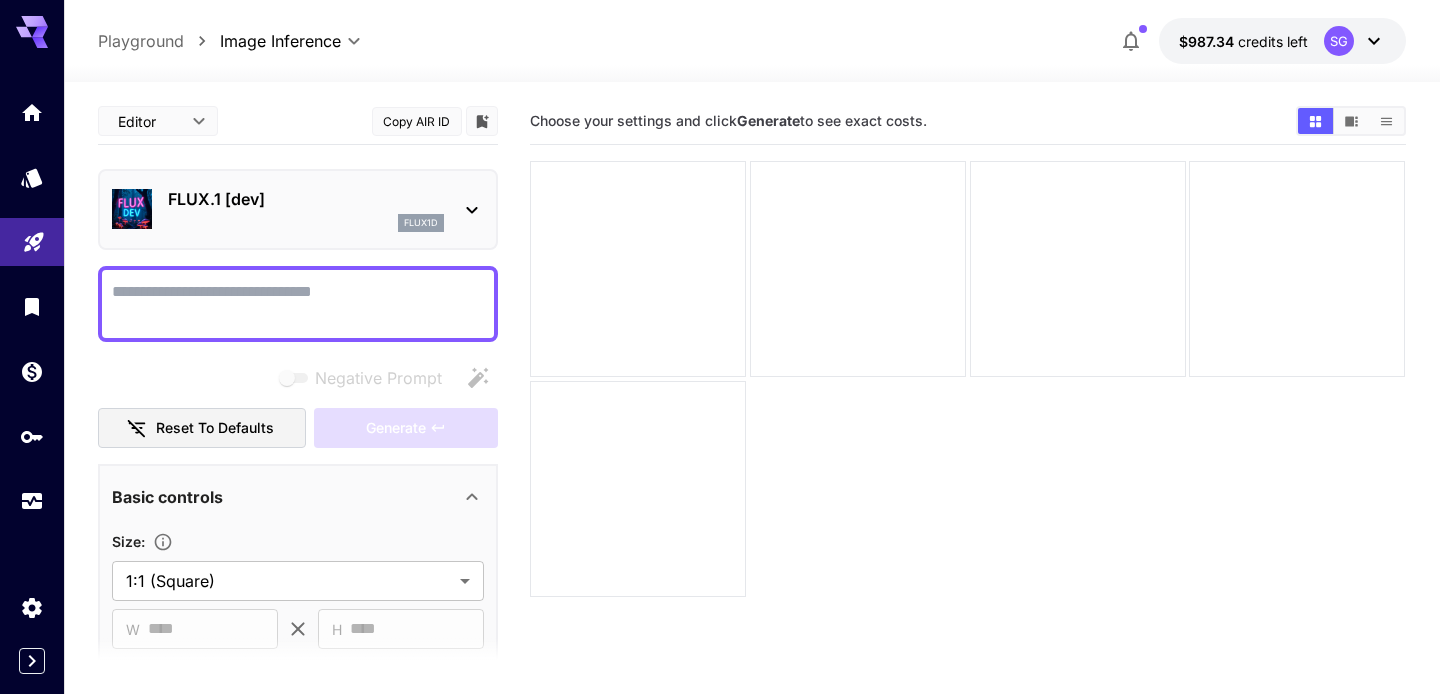 click on "**********" at bounding box center [720, 426] 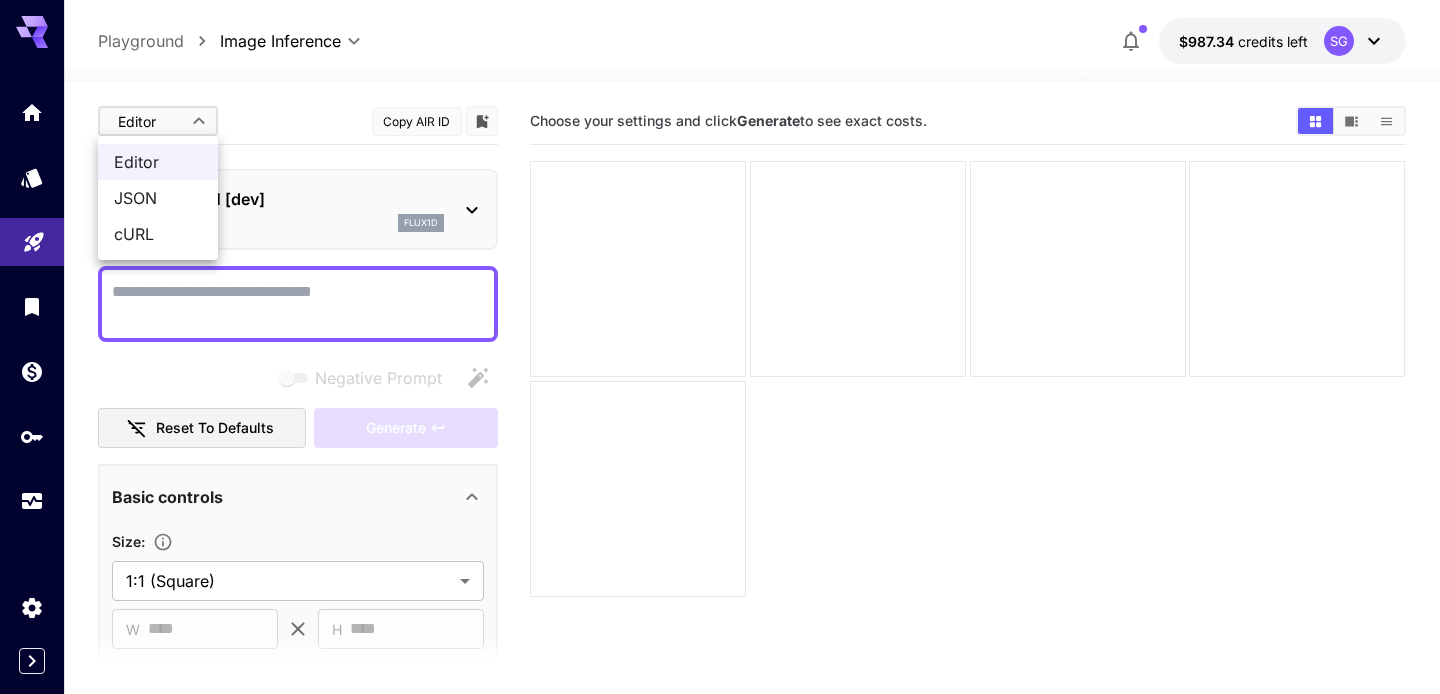 click on "cURL" at bounding box center (158, 234) 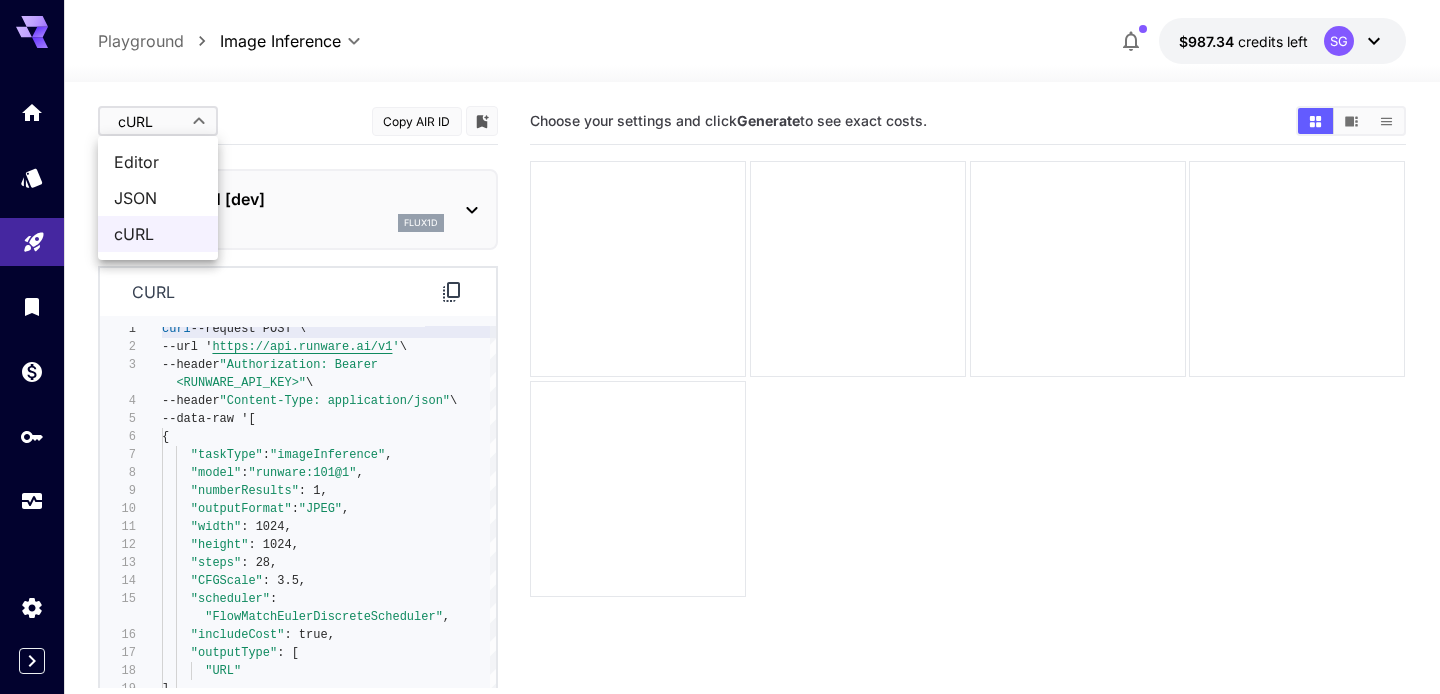 click on "**********" at bounding box center (720, 426) 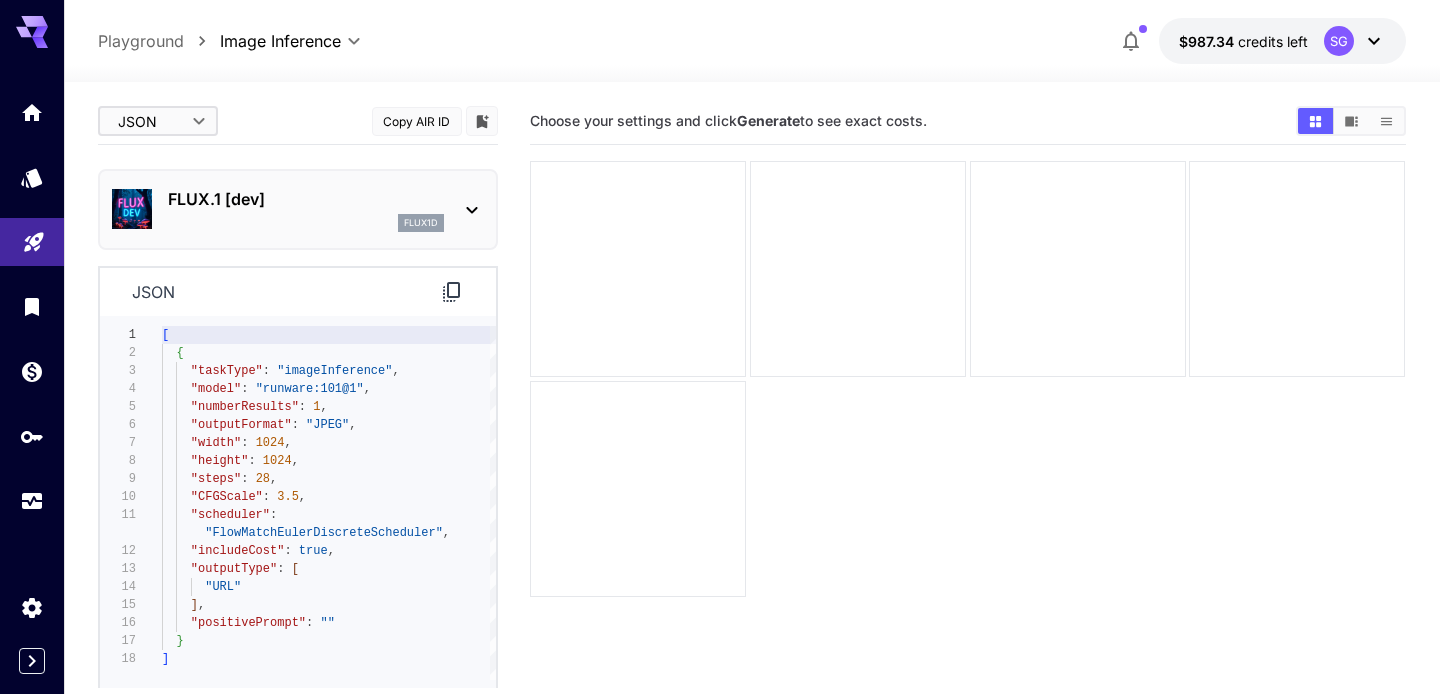 click on "**********" at bounding box center (720, 426) 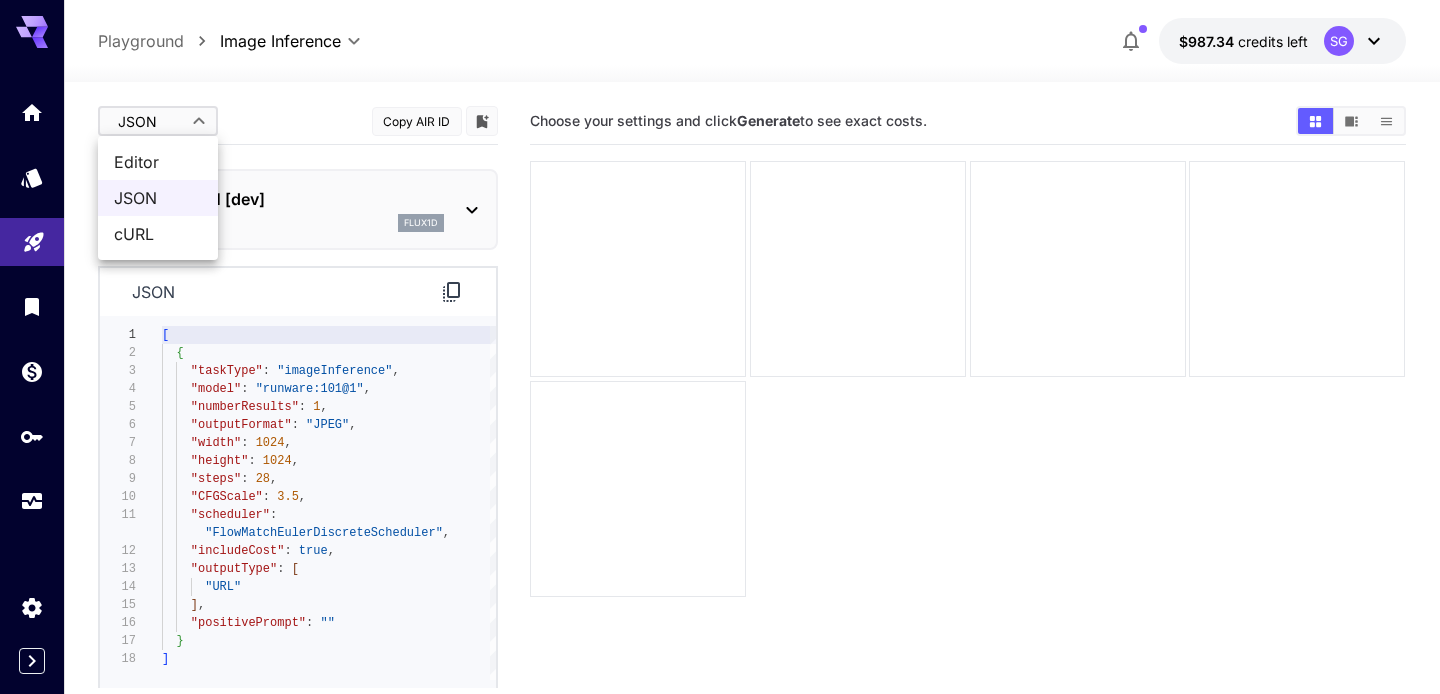 click on "JSON" at bounding box center (158, 198) 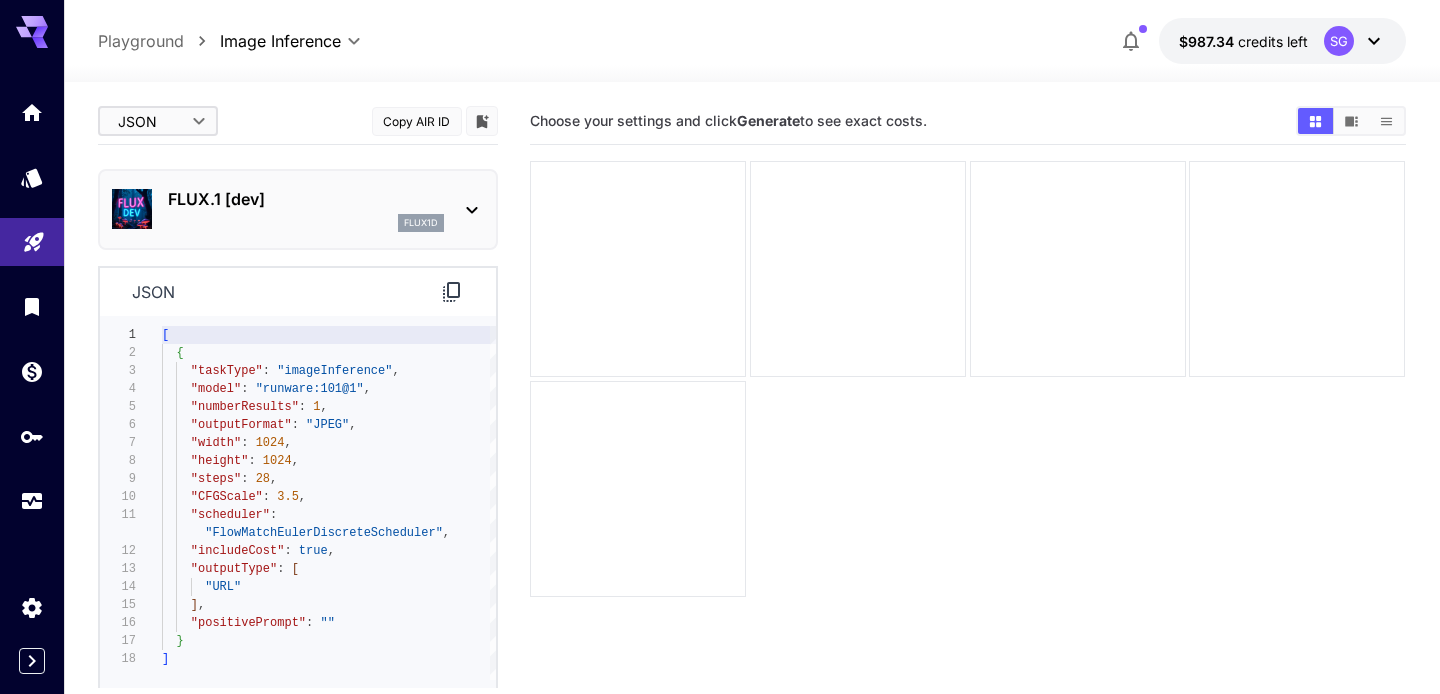 click on "**********" at bounding box center [720, 426] 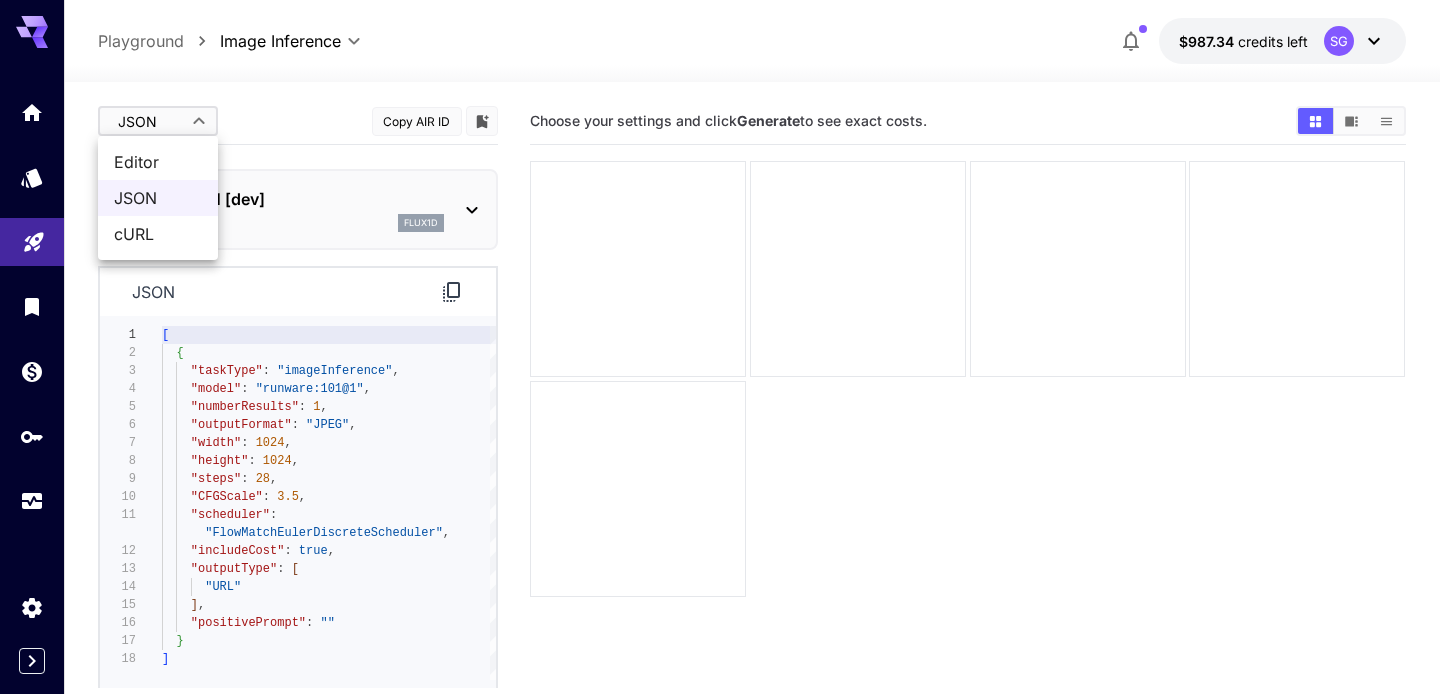 click on "JSON" at bounding box center [158, 198] 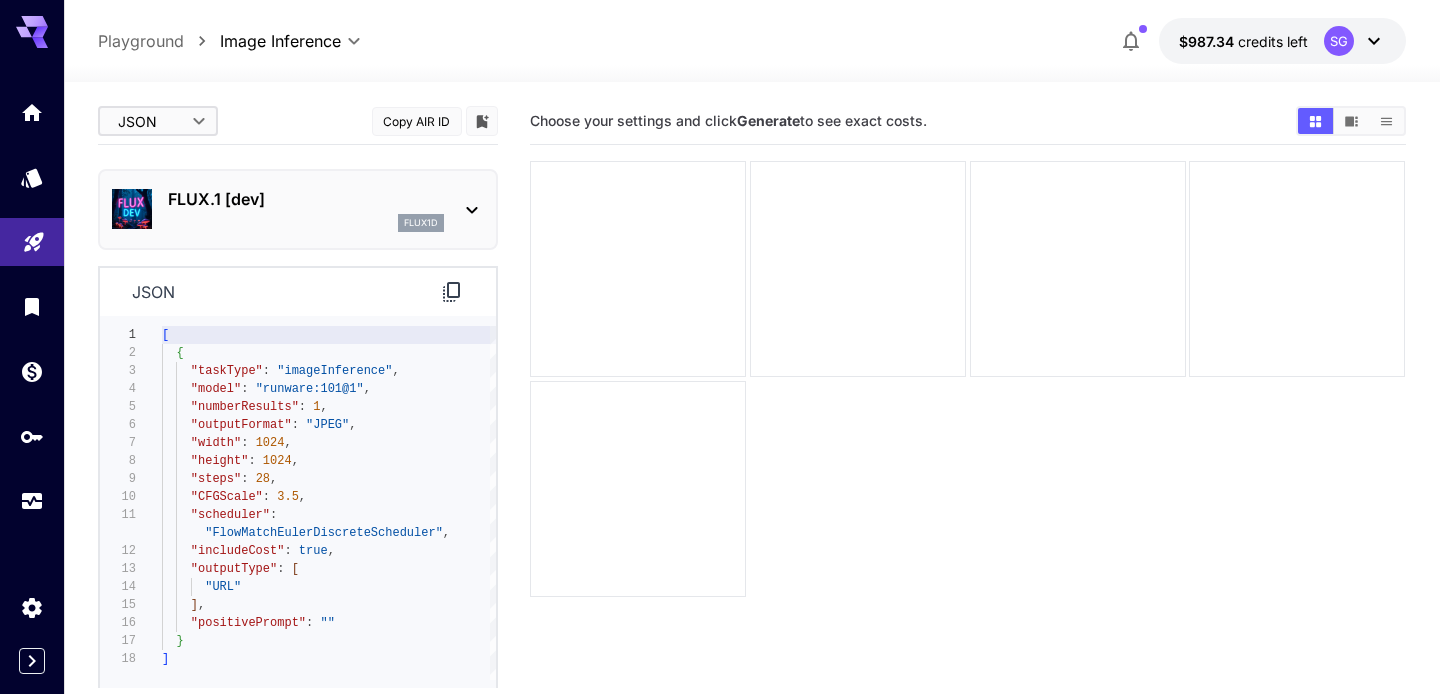 click on "**********" at bounding box center [720, 426] 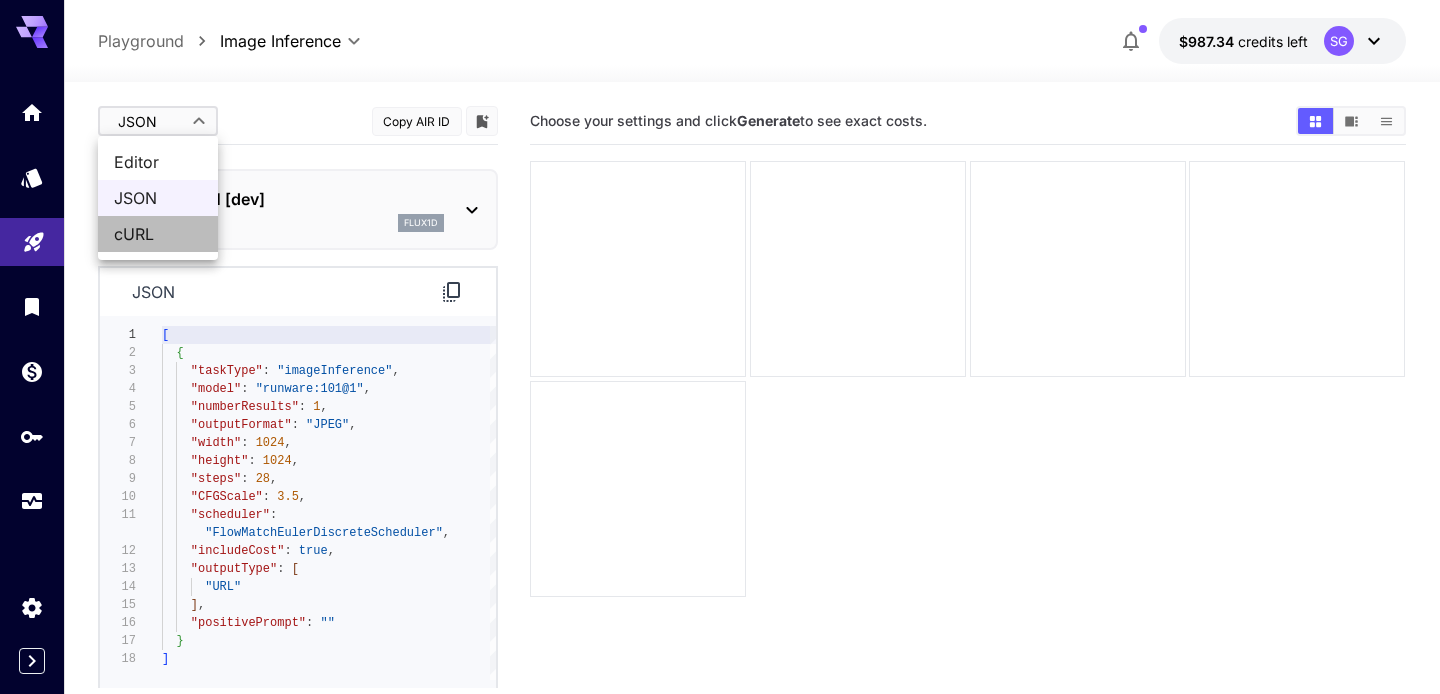 click on "cURL" at bounding box center [158, 234] 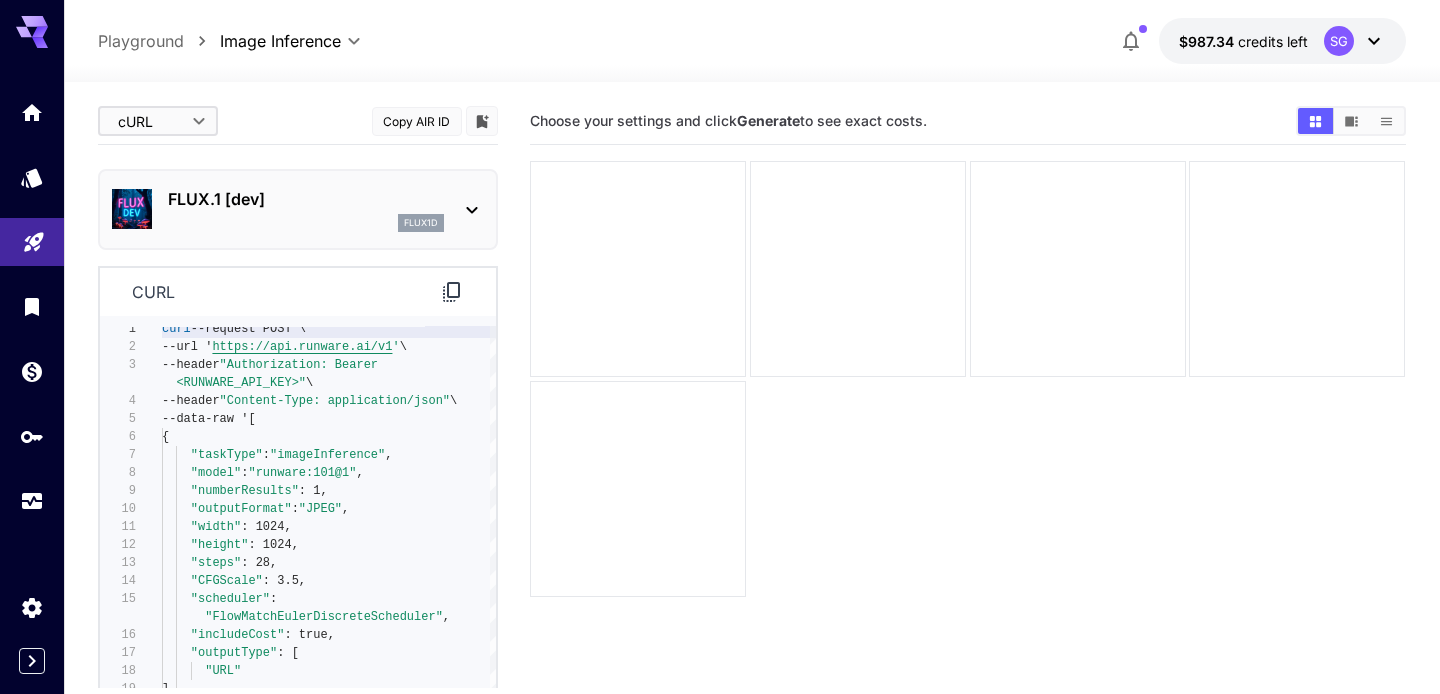 click on "**********" at bounding box center [720, 426] 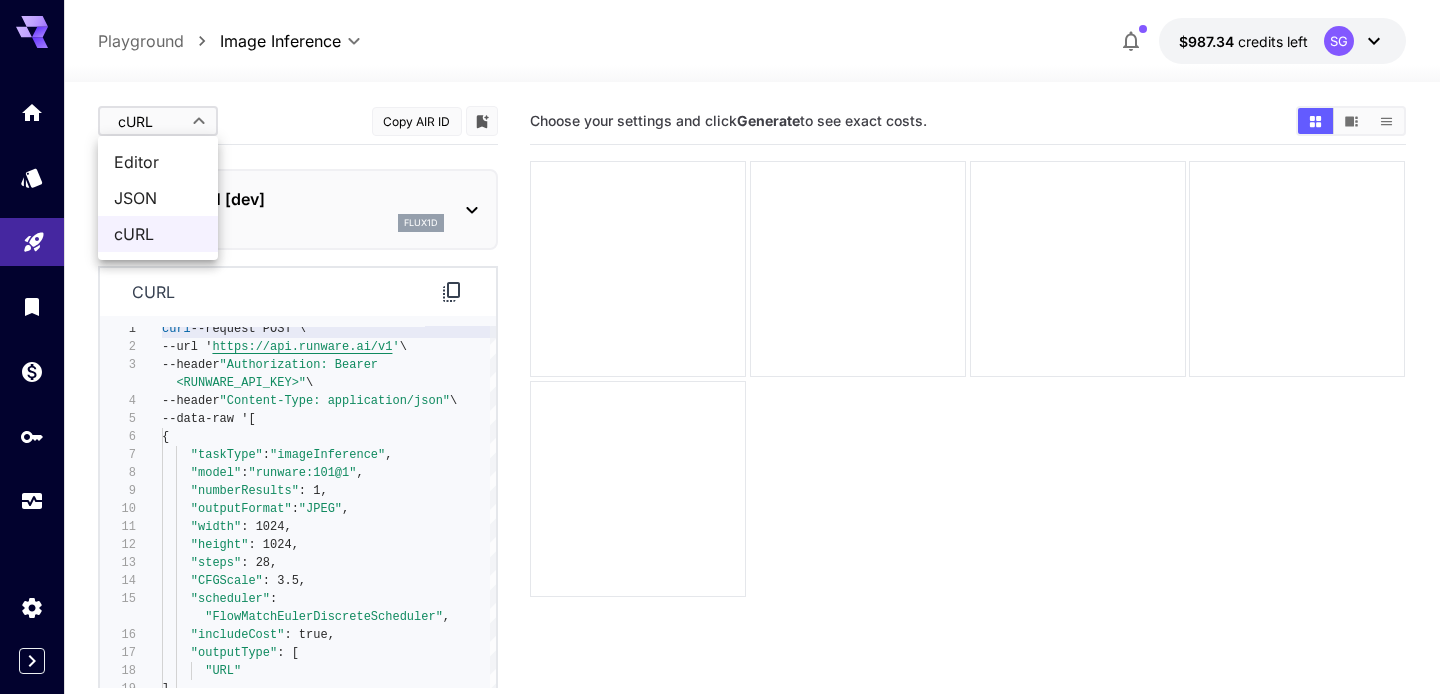 click on "JSON" at bounding box center [158, 198] 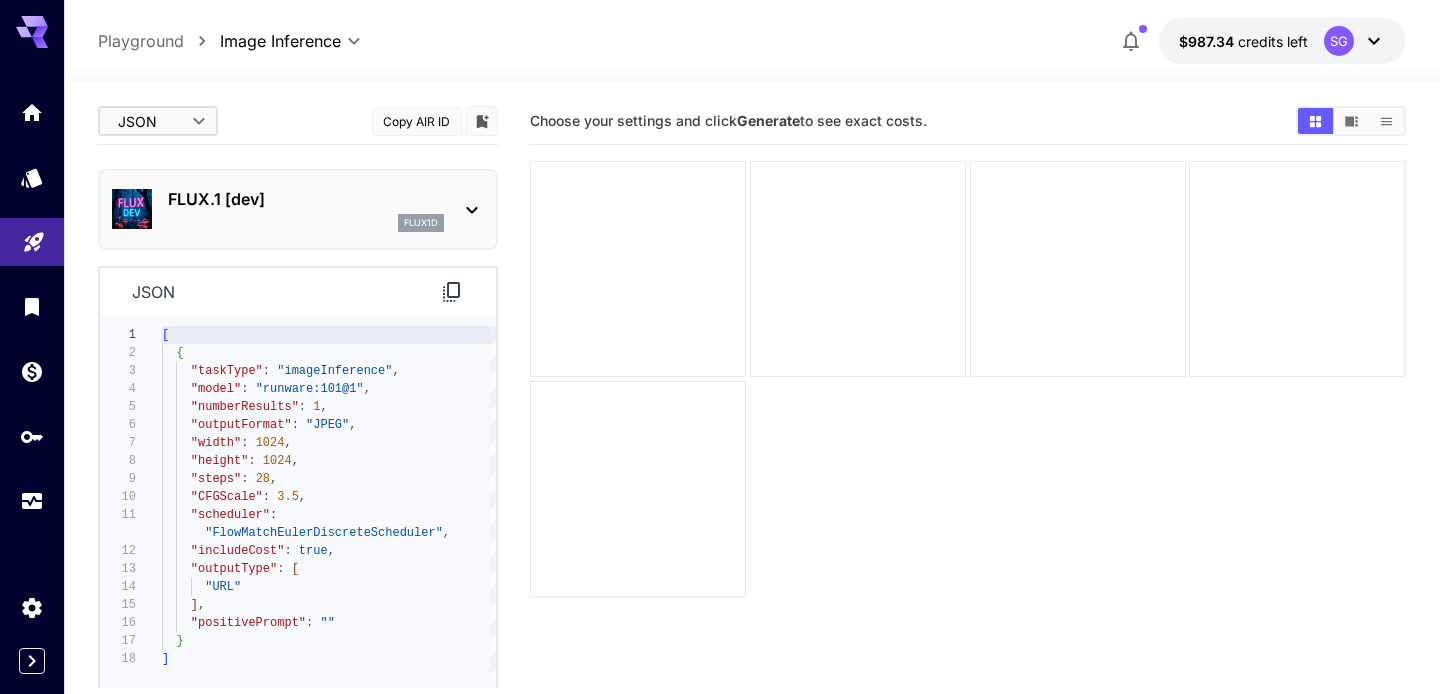 click on "**********" at bounding box center (720, 426) 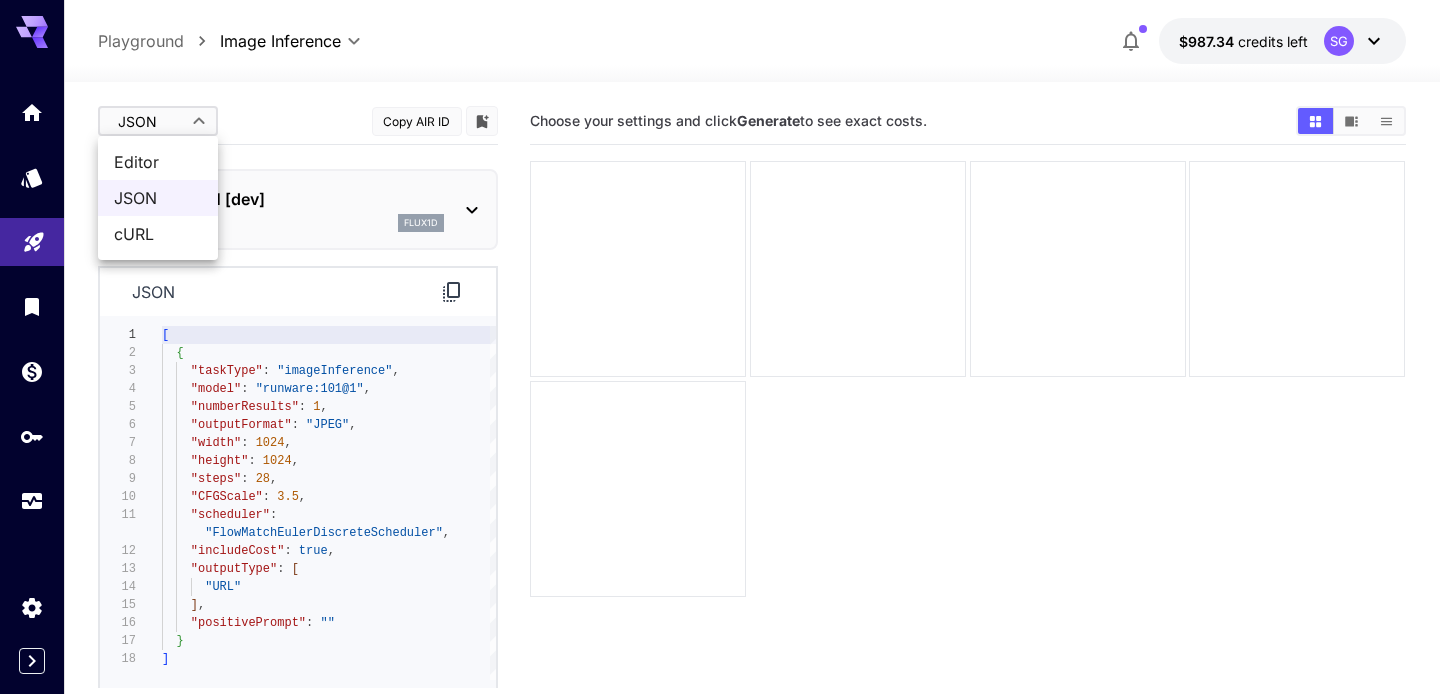 click on "cURL" at bounding box center [158, 234] 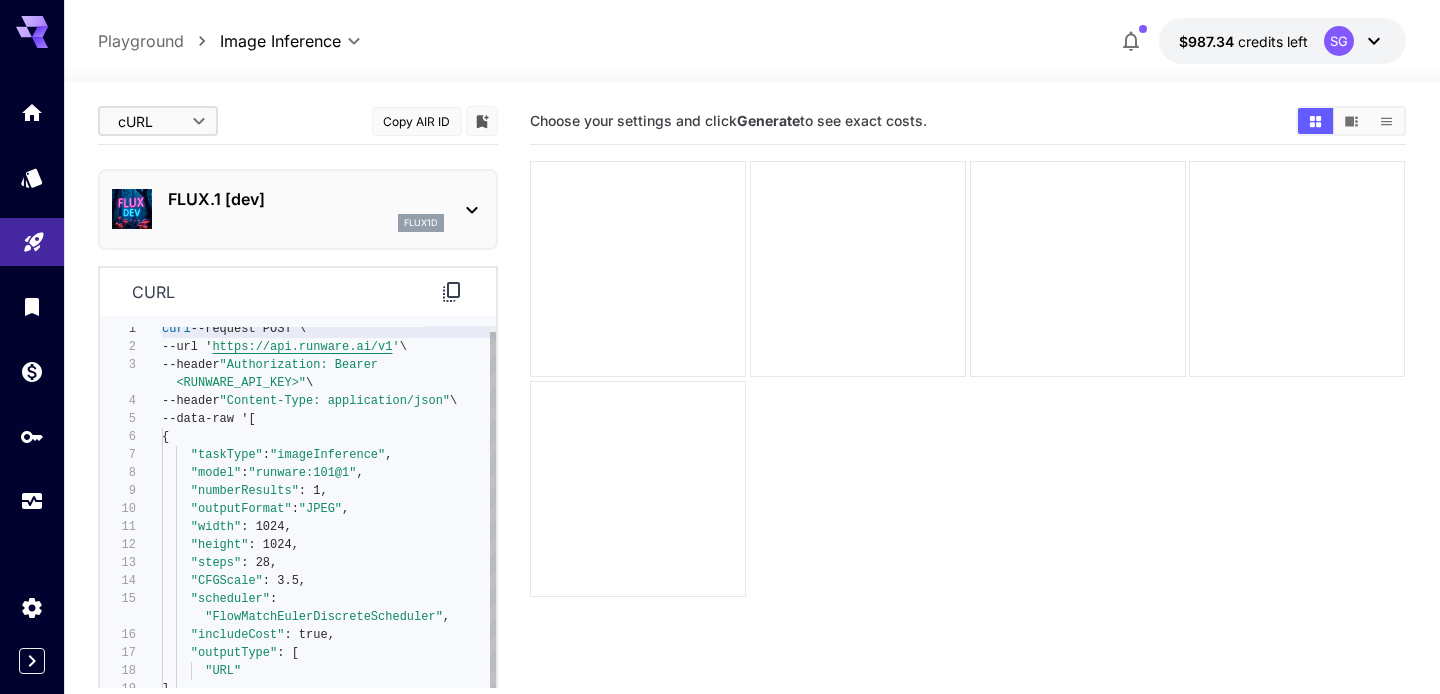 type on "**********" 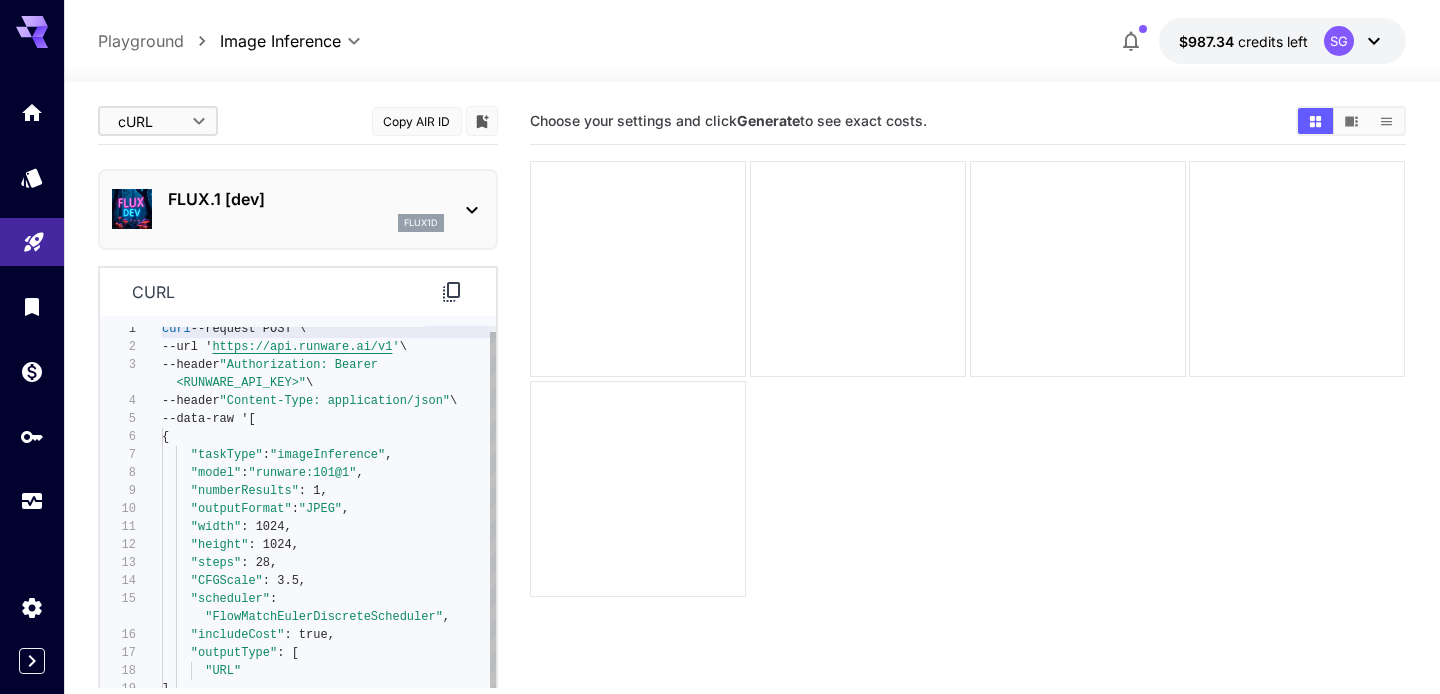 click on "curl  --request POST \ --url ' https://api.runware.ai/v1 '  \ --header  "Authorization: Bearer     <RUNWARE_API_KEY>"  \ --header  "Content-Type: application/json"  \ --data-raw '[   {      "taskType" :  "imageInference" ,      "model" :  "runware:101@1" ,      "numberResults" : 1,      "outputFormat" :  "JPEG" ,      "width" : 1024,      "height" : 1024,      "steps" : 28,      "CFGScale" : 3.5,      "scheduler" :         "FlowMatchEulerDiscreteScheduler" ,      "includeCost" : true,      "outputType" : [        "URL"     ],      "positivePrompt" :  ""   } ]'" at bounding box center (329, 536) 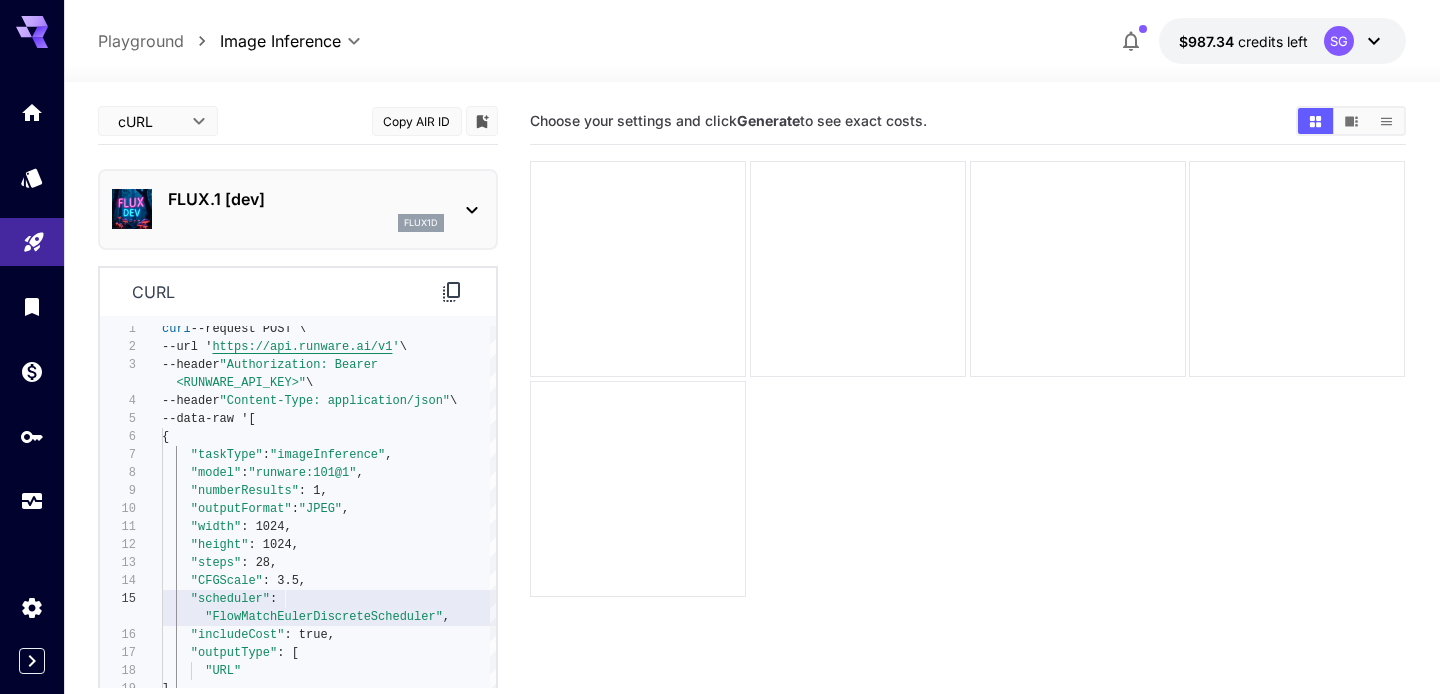 click 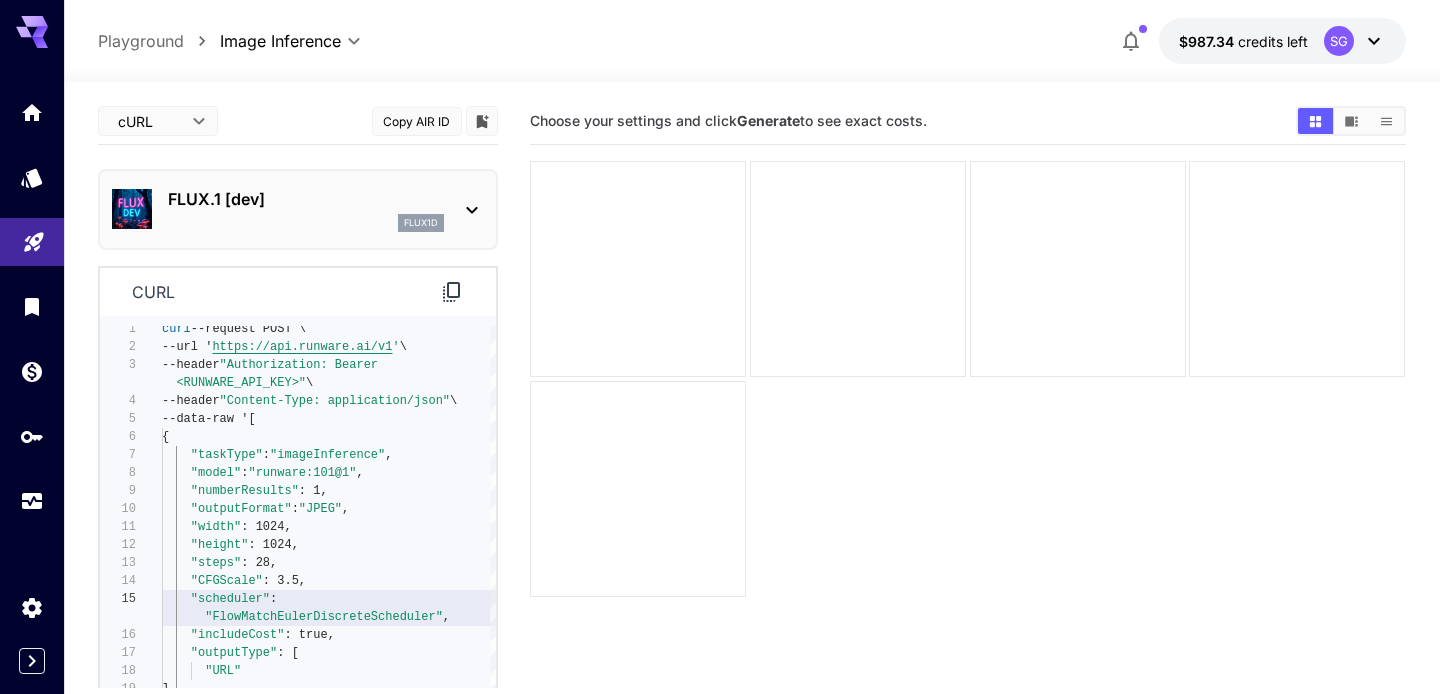 click on "curl" at bounding box center (298, 292) 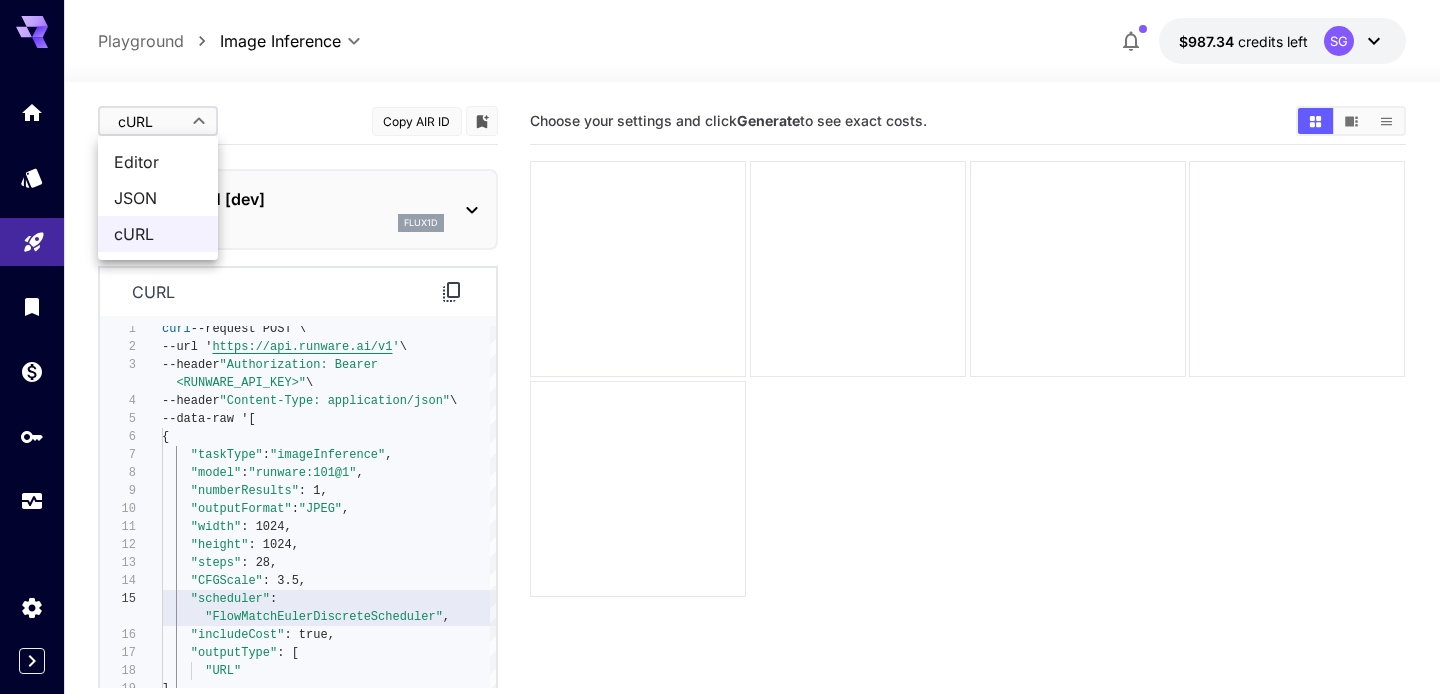 click on "JSON" at bounding box center (158, 198) 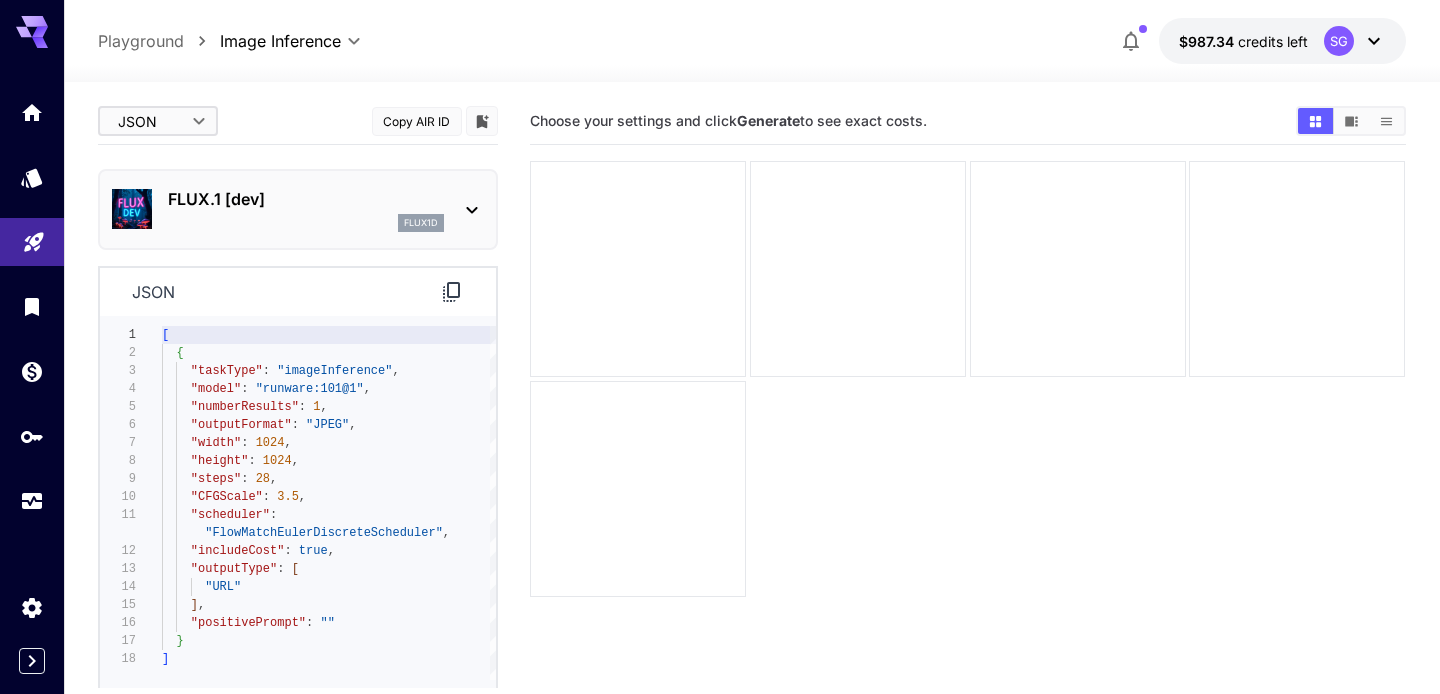 click 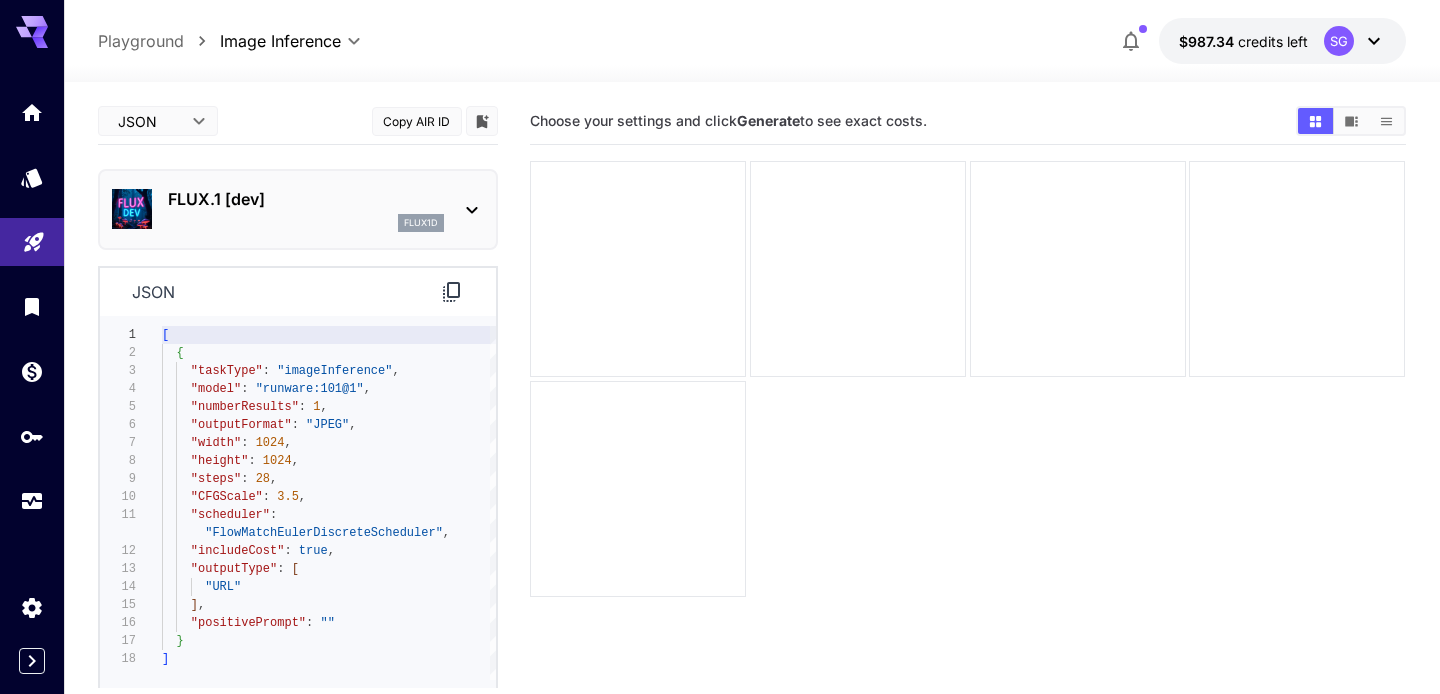 click 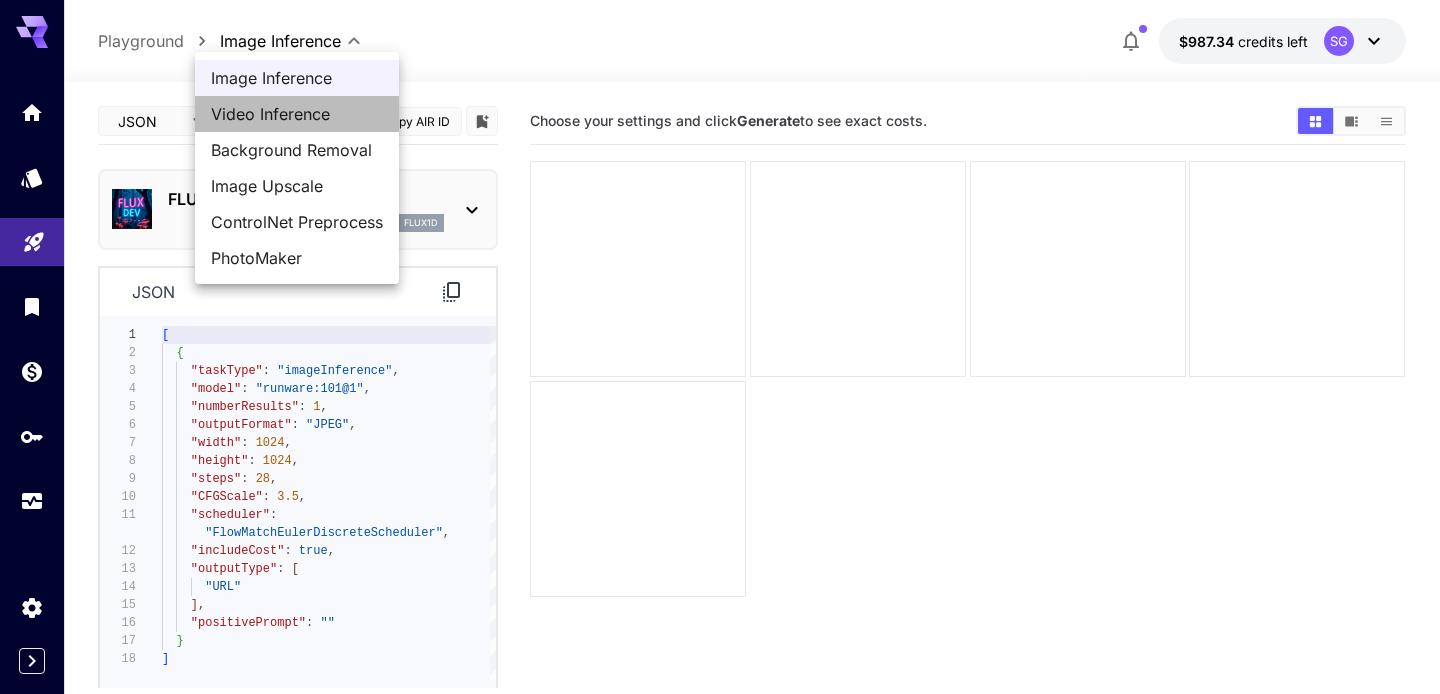 click on "Video Inference" at bounding box center [297, 114] 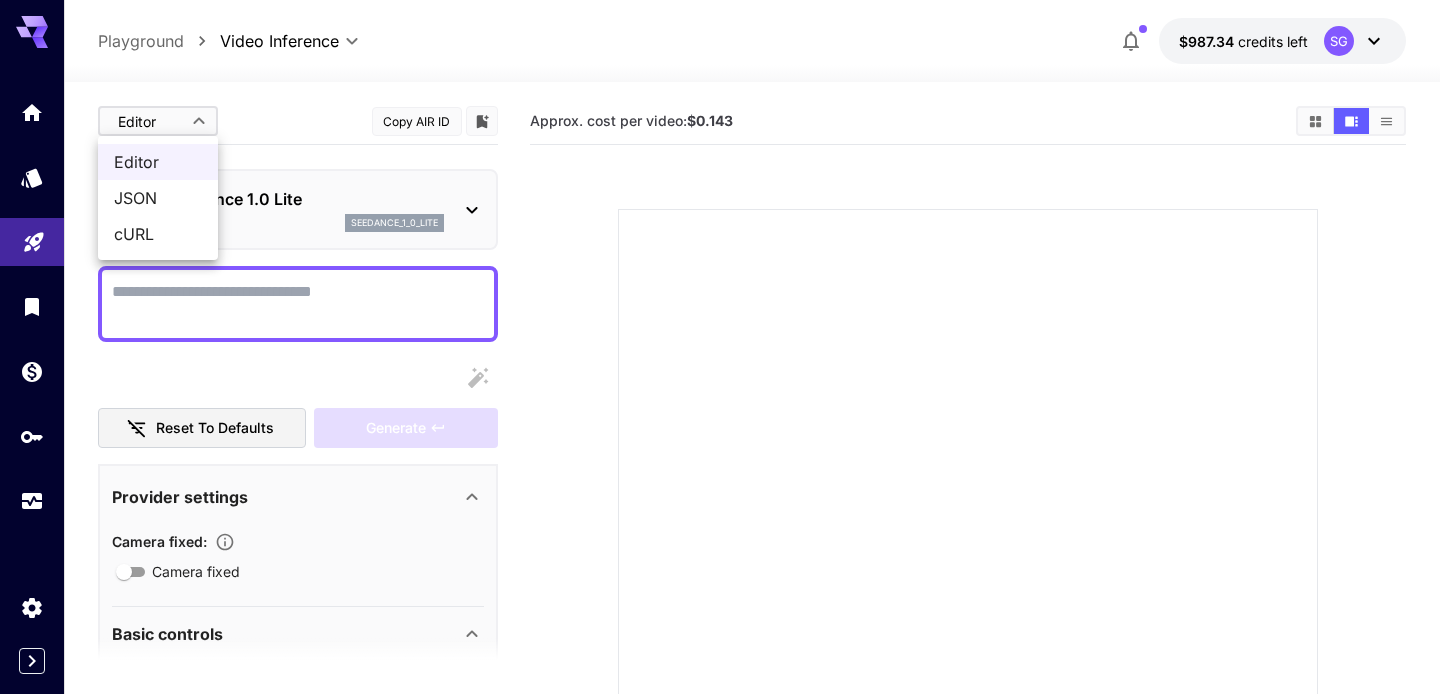 click on "**********" at bounding box center [720, 484] 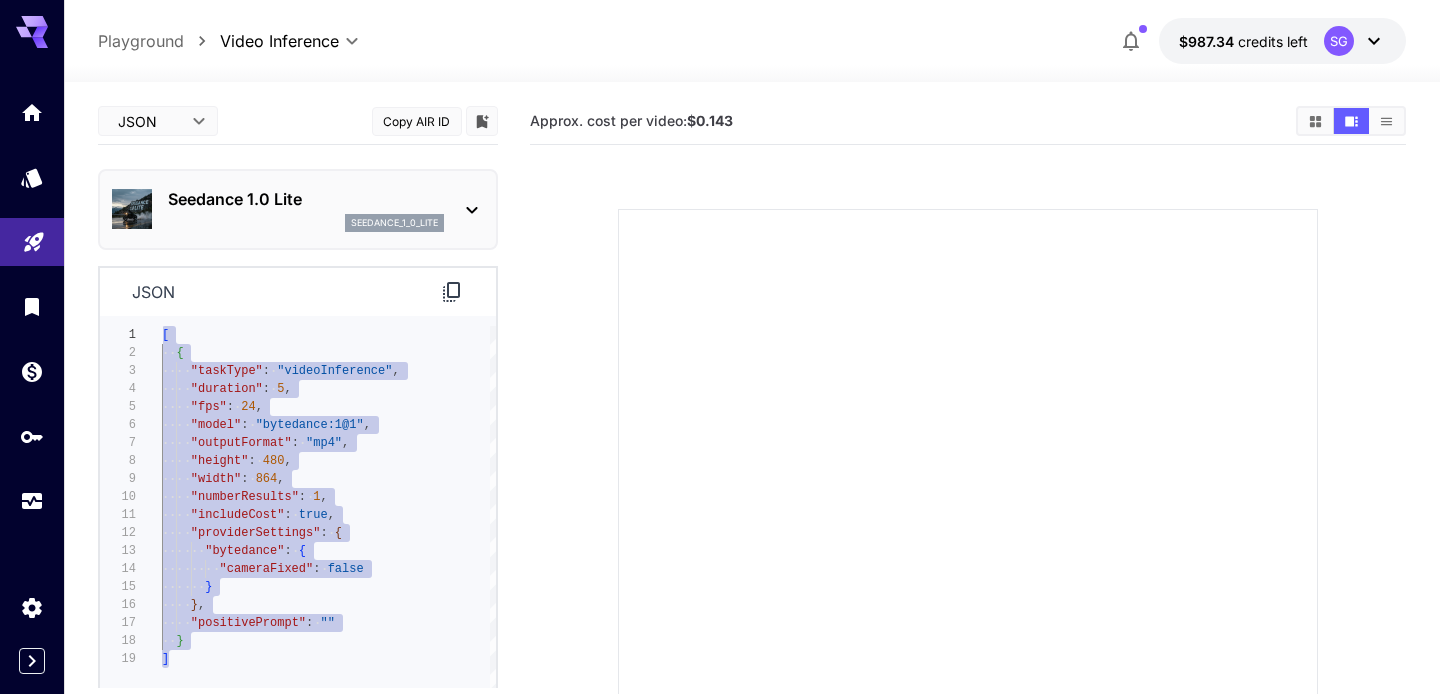 scroll, scrollTop: 0, scrollLeft: 0, axis: both 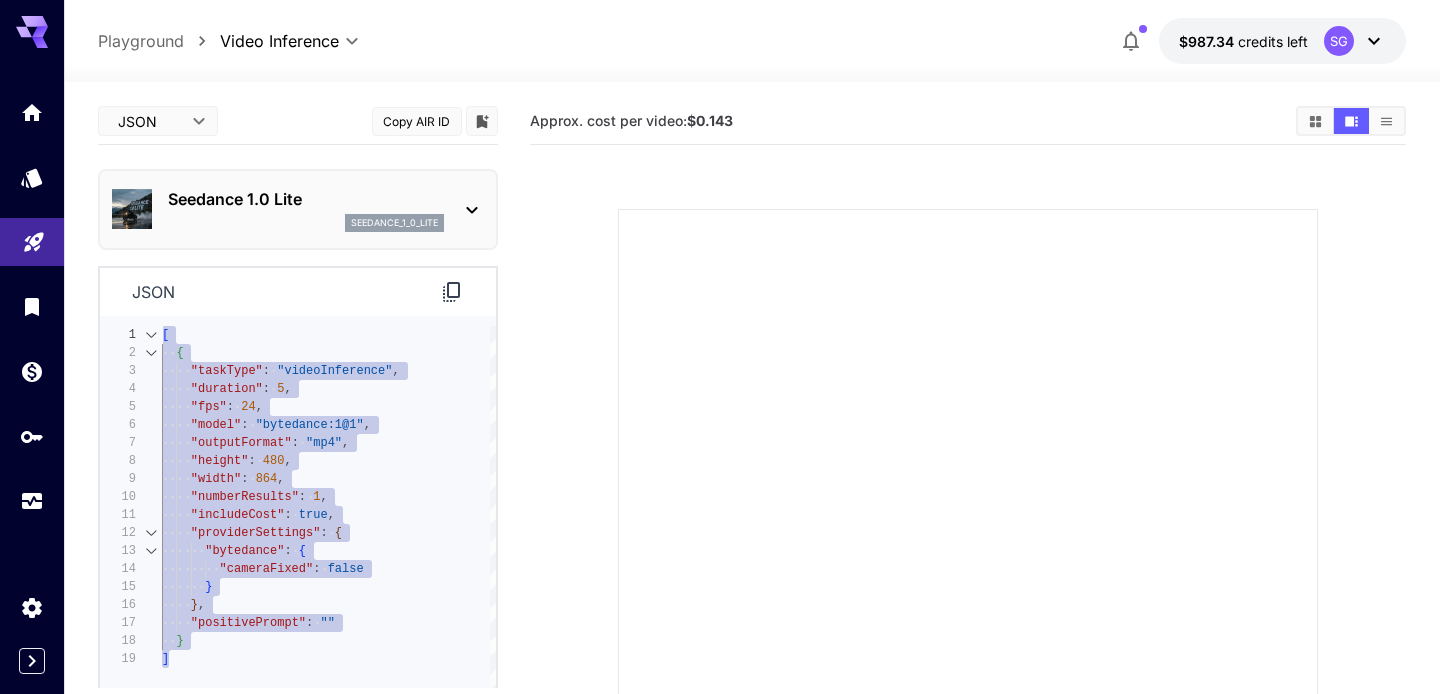 drag, startPoint x: 204, startPoint y: 659, endPoint x: 160, endPoint y: 338, distance: 324.00156 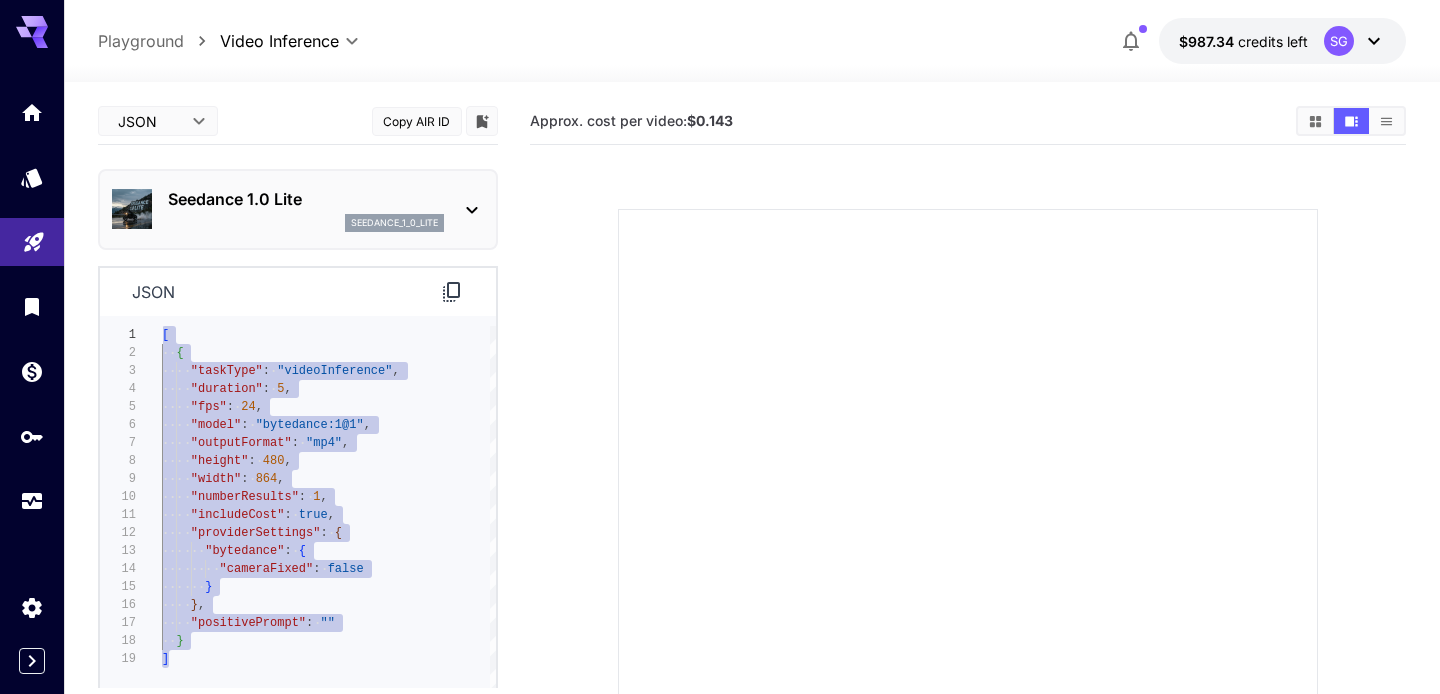 click on "[    {      "taskType" :   "videoInference" ,      "duration" :   5 ,      "fps" :   24 ,      "model" :   "bytedance:1@1" ,      "outputFormat" :   "mp4" ,      "height" :   480 ,      "width" :   864 ,      "numberResults" :   1 ,      "includeCost" :   true ,      "providerSettings" :   {        "bytedance" :   {          "cameraFixed" :   false        }      } ,      "positivePrompt" :   ""    } ]" at bounding box center [329, 512] 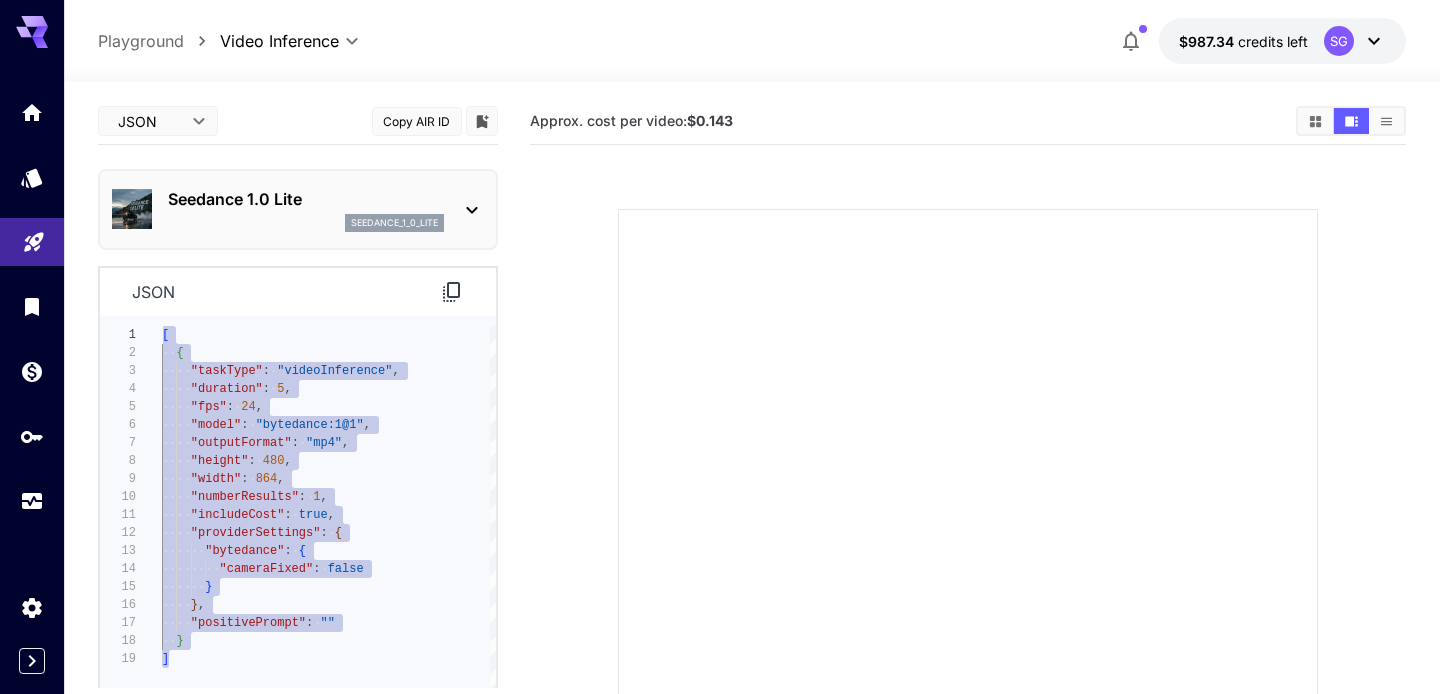 scroll, scrollTop: 0, scrollLeft: 0, axis: both 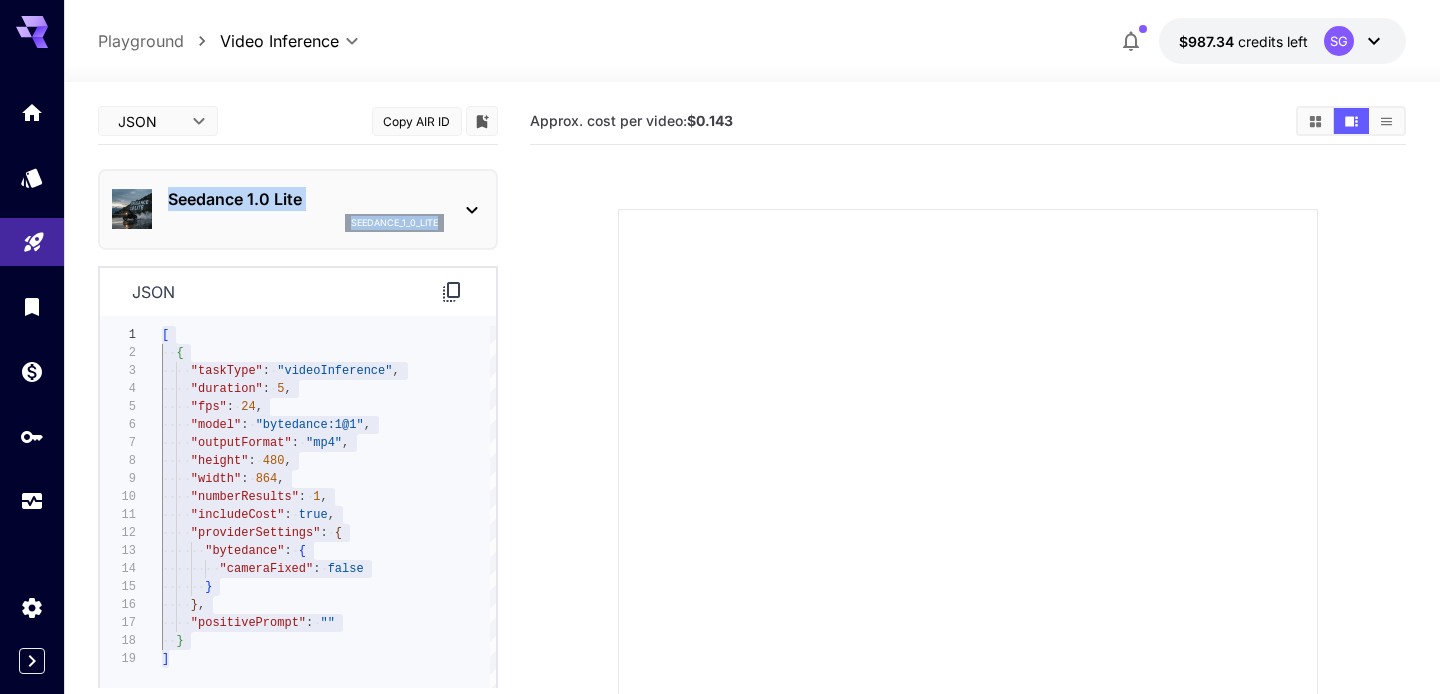 drag, startPoint x: 295, startPoint y: 231, endPoint x: 167, endPoint y: 201, distance: 131.46863 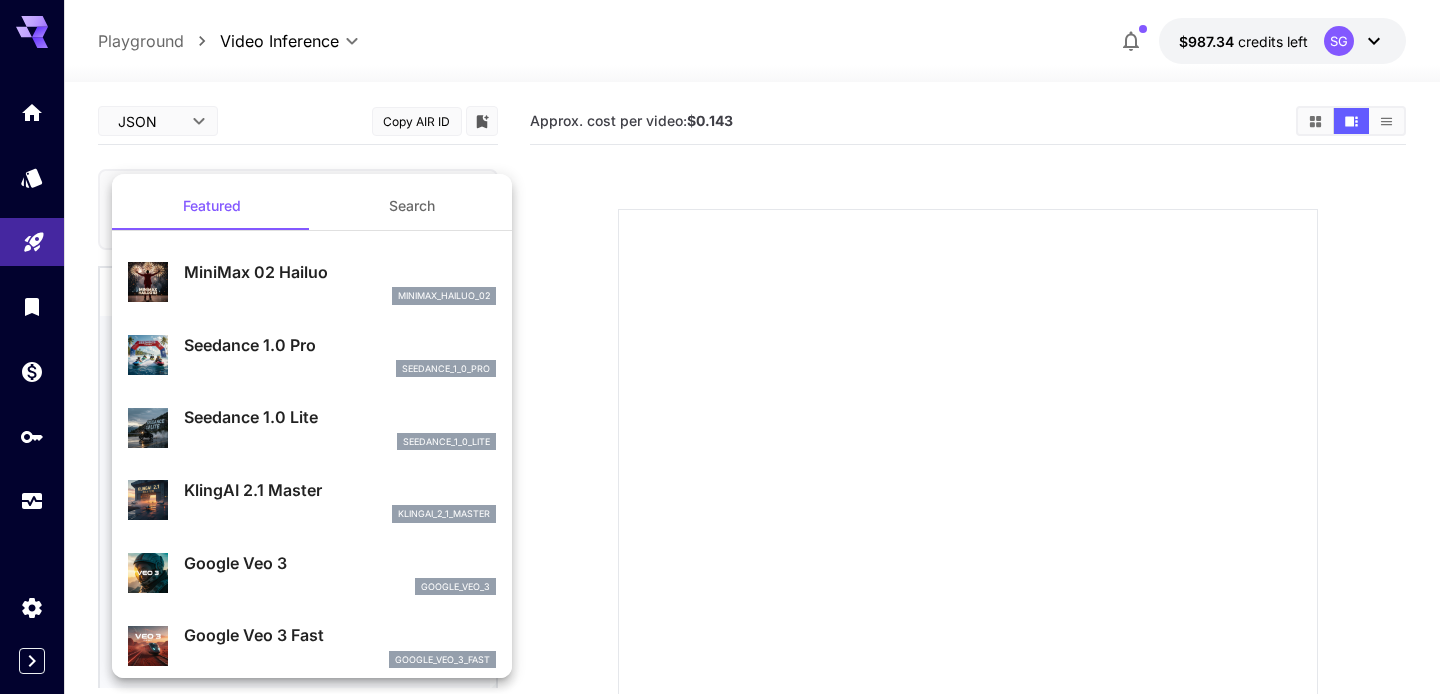 click at bounding box center [720, 347] 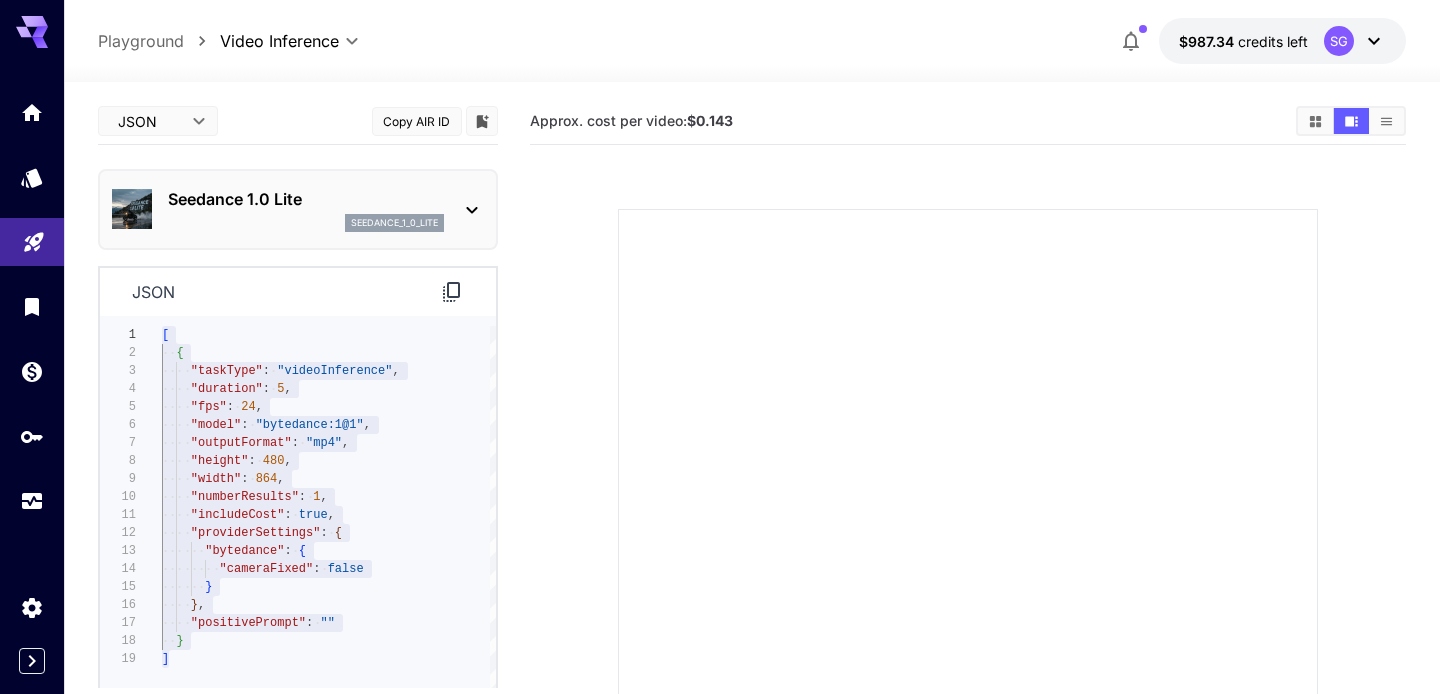 click at bounding box center [967, 535] 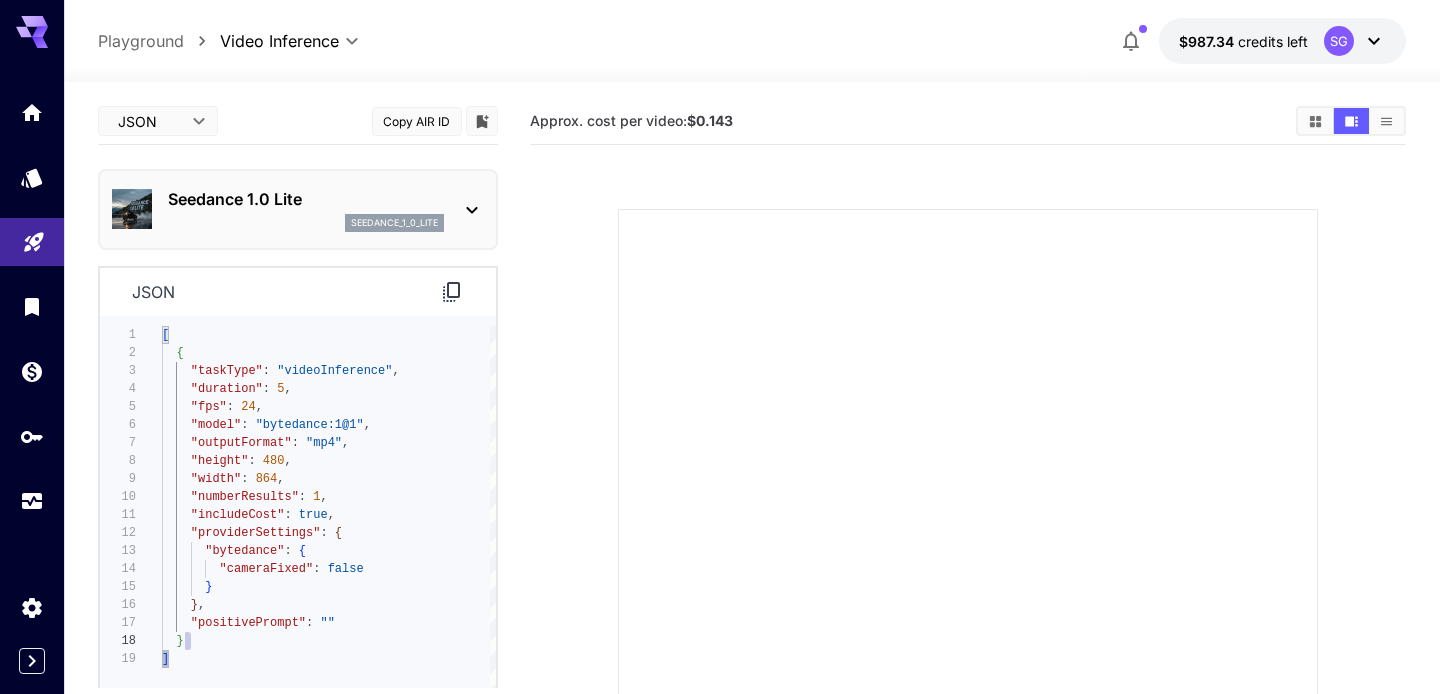 type on "**********" 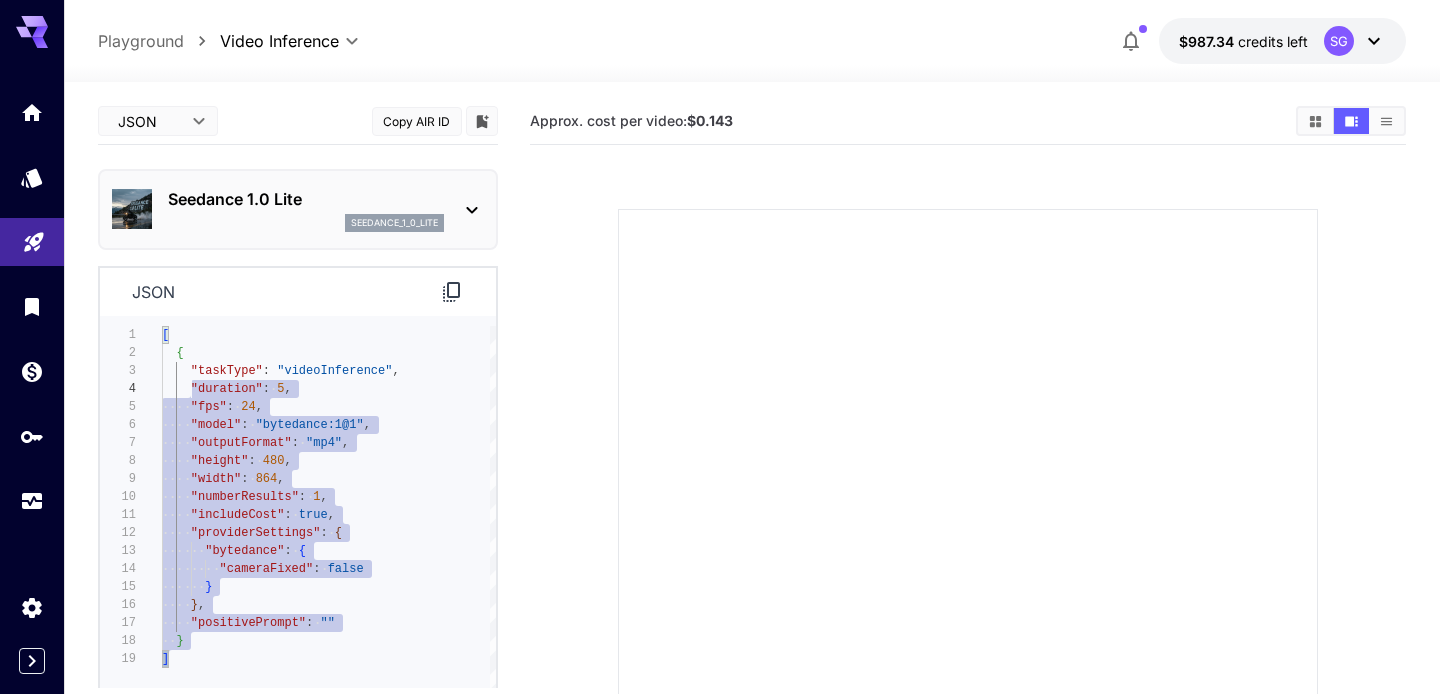 scroll, scrollTop: 0, scrollLeft: 0, axis: both 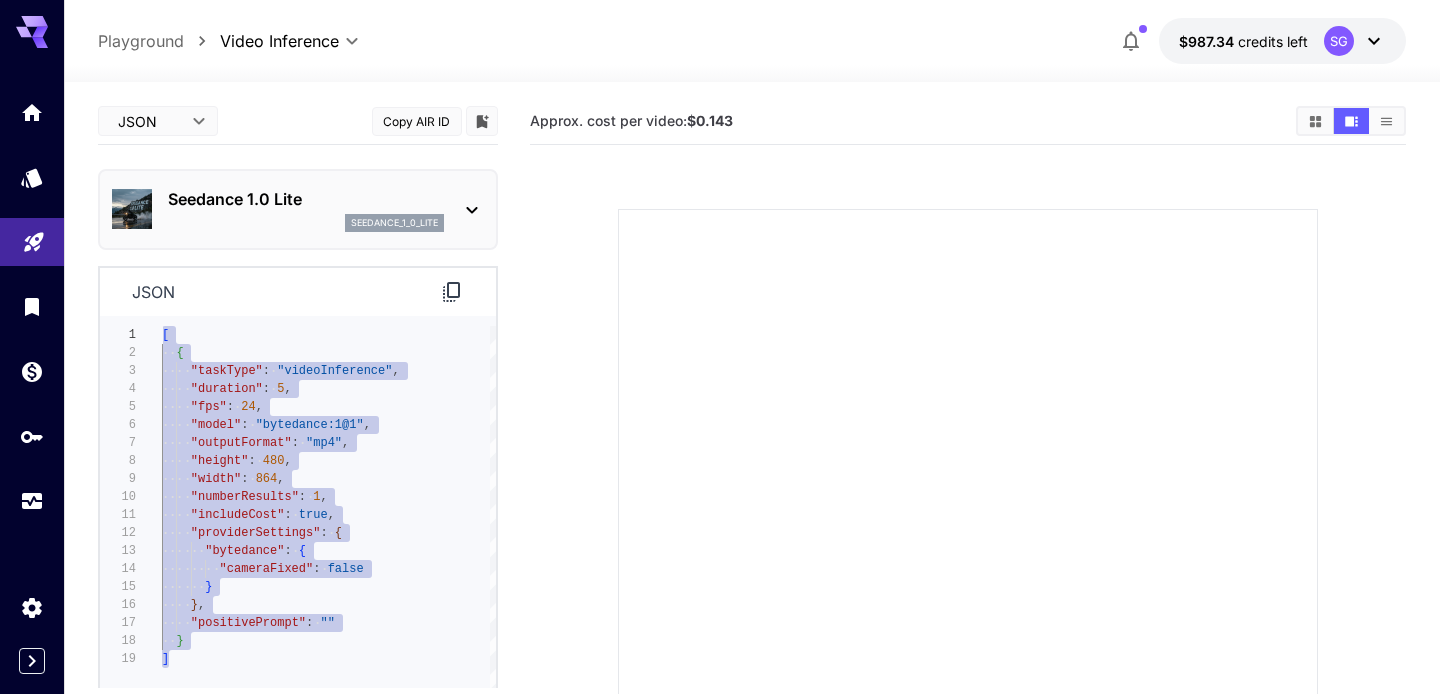 drag, startPoint x: 203, startPoint y: 658, endPoint x: 163, endPoint y: 318, distance: 342.34485 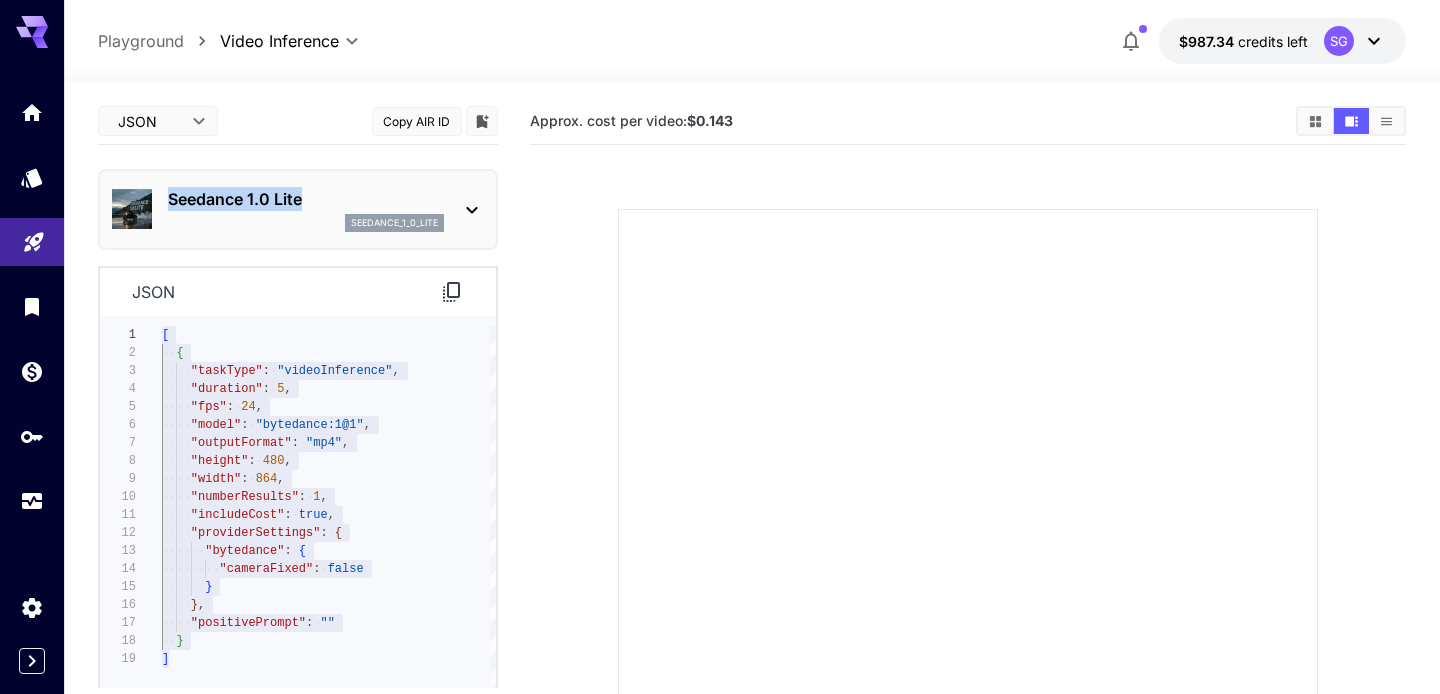 drag, startPoint x: 358, startPoint y: 185, endPoint x: 330, endPoint y: 205, distance: 34.4093 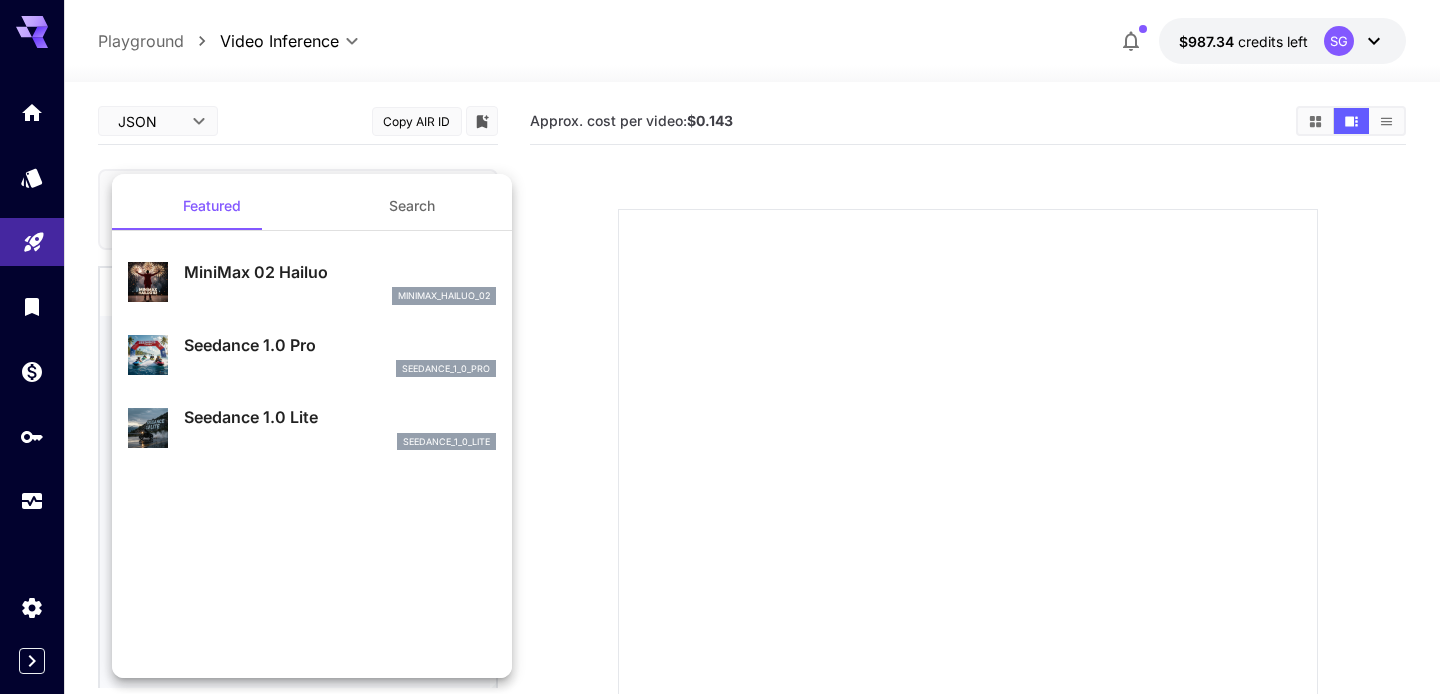 copy on "Seedance 1.0 Lite" 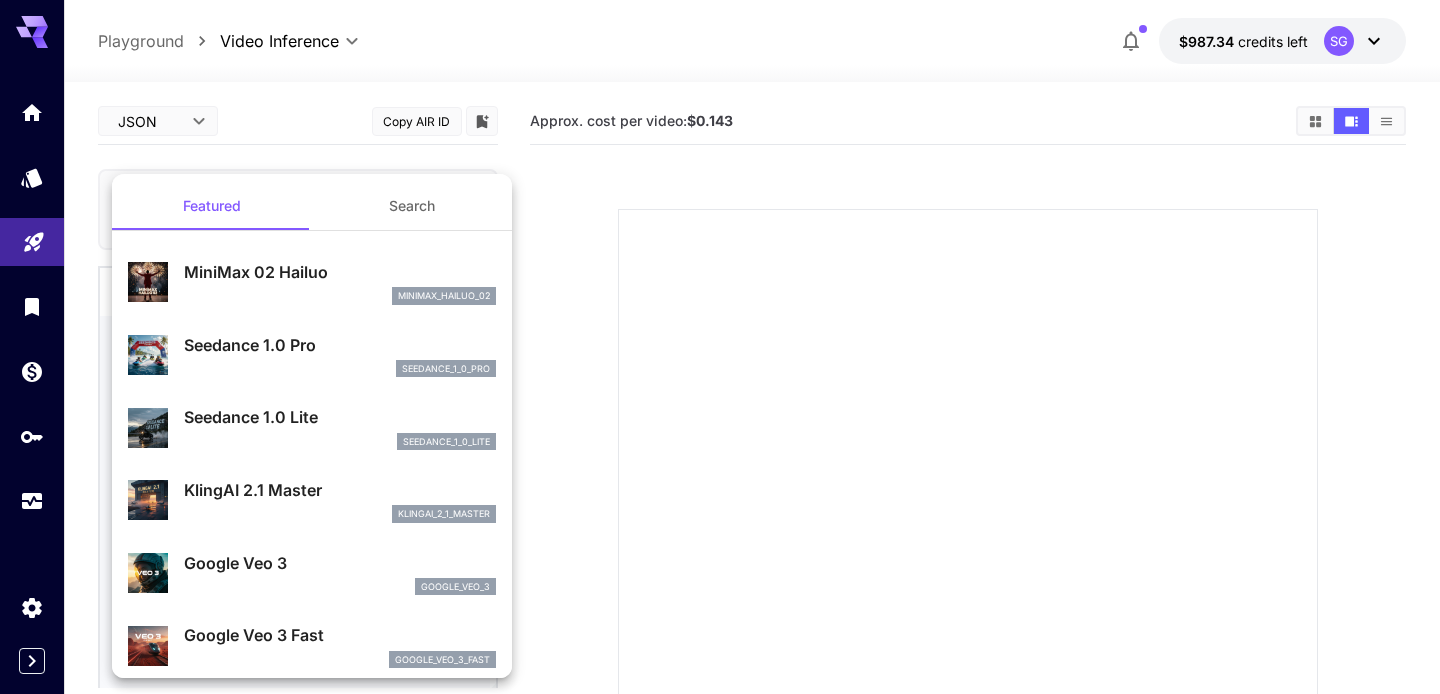 click at bounding box center (720, 347) 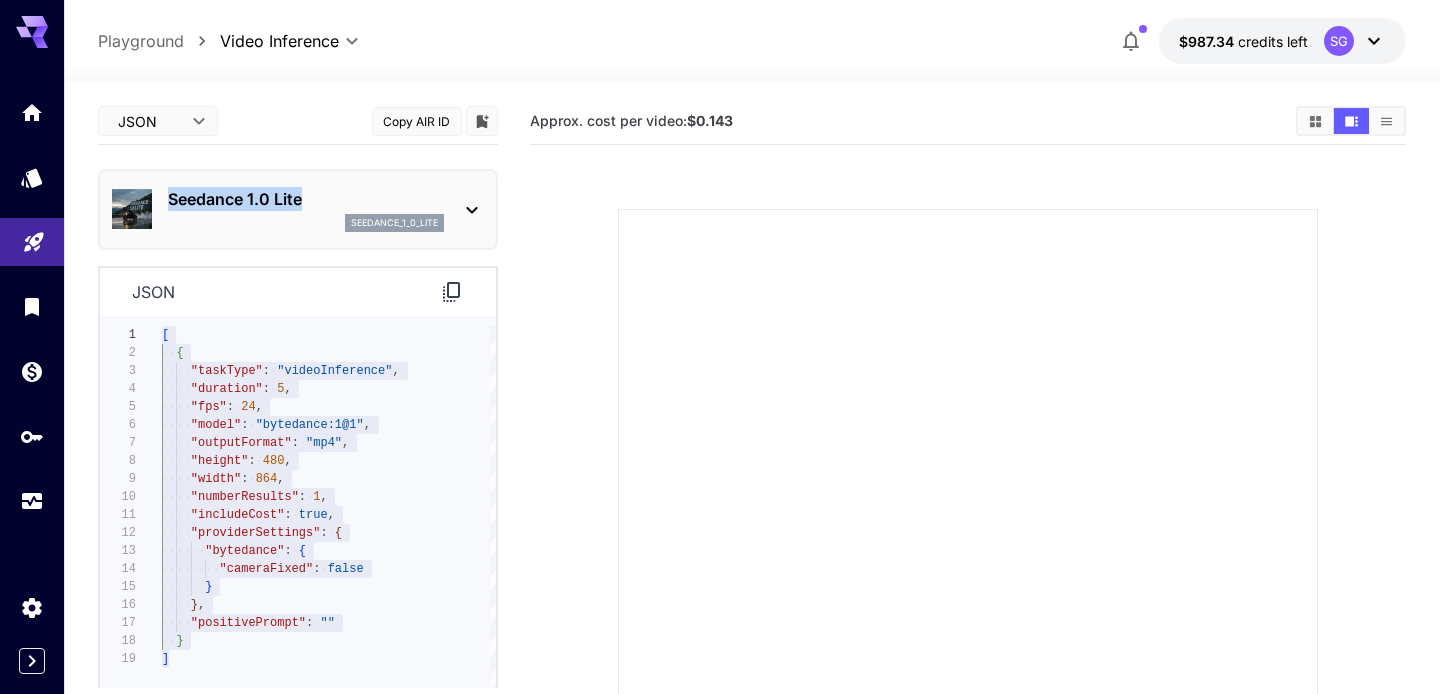 drag, startPoint x: 342, startPoint y: 200, endPoint x: 170, endPoint y: 196, distance: 172.04651 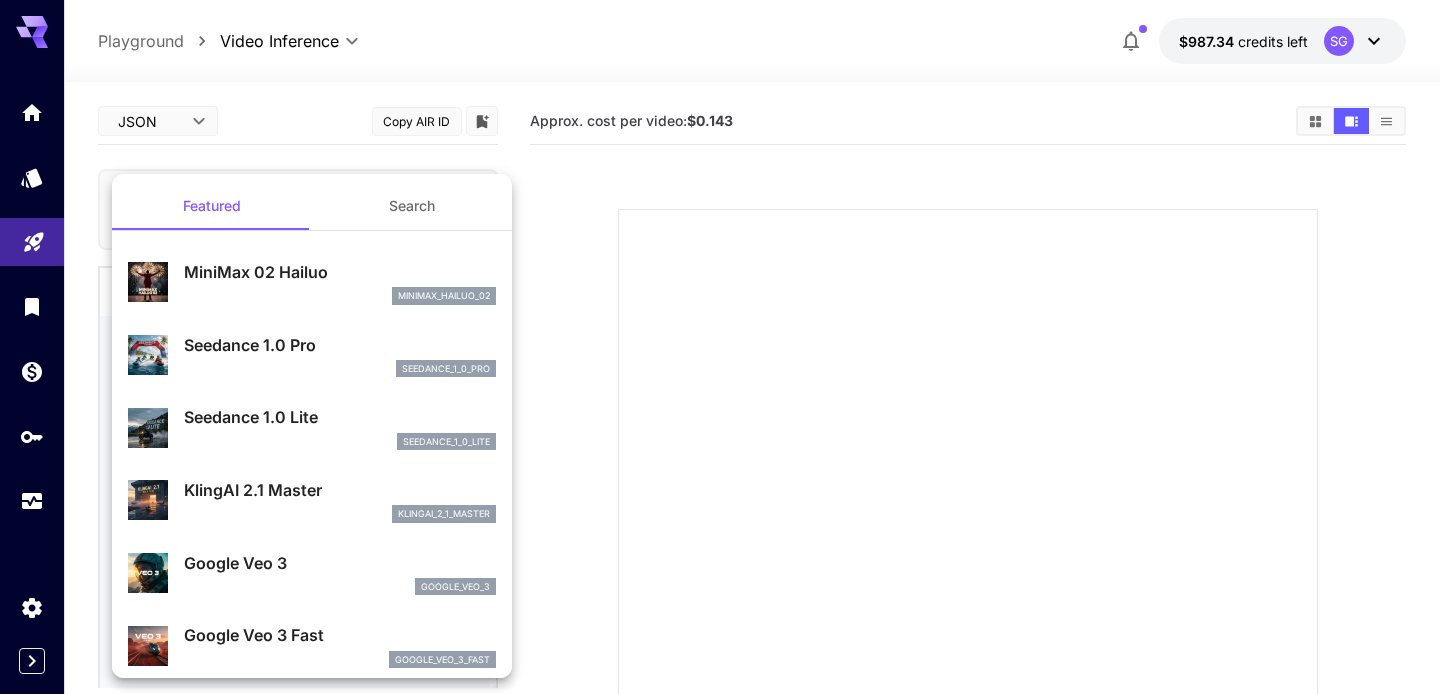 click at bounding box center (720, 347) 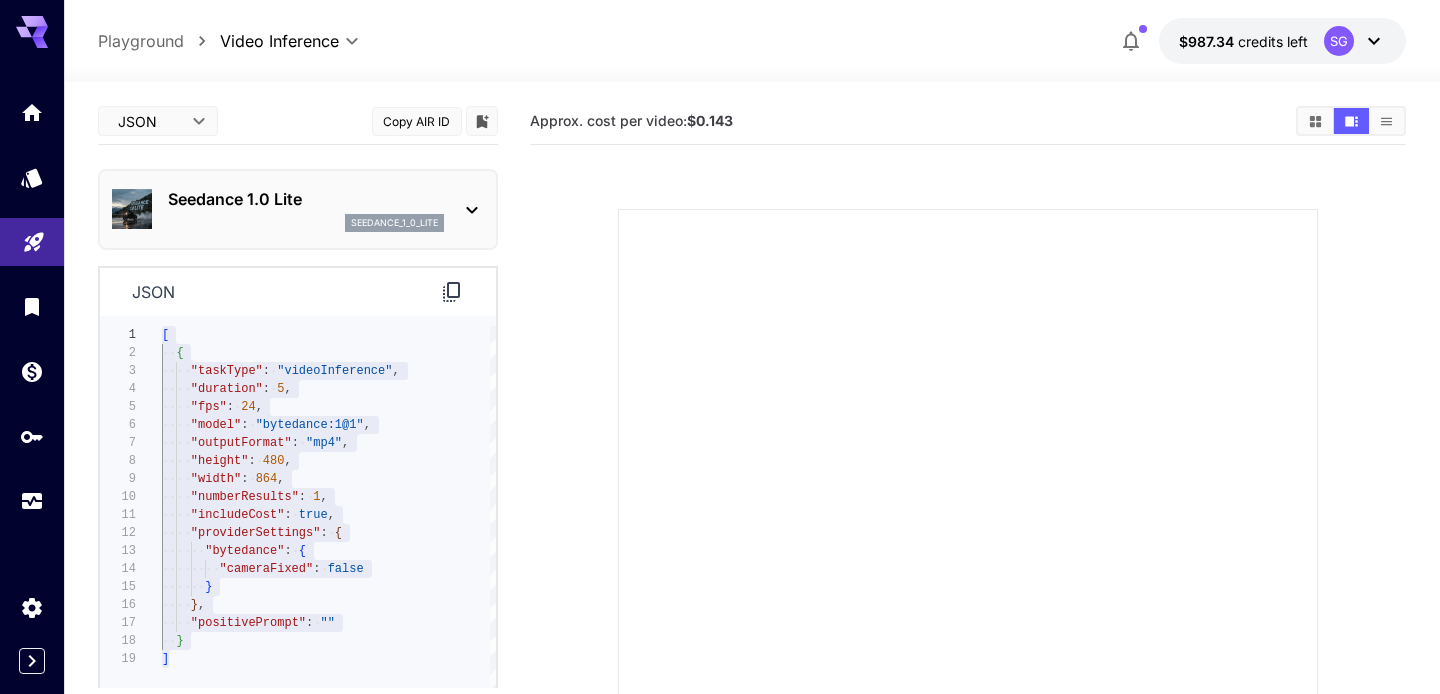 click 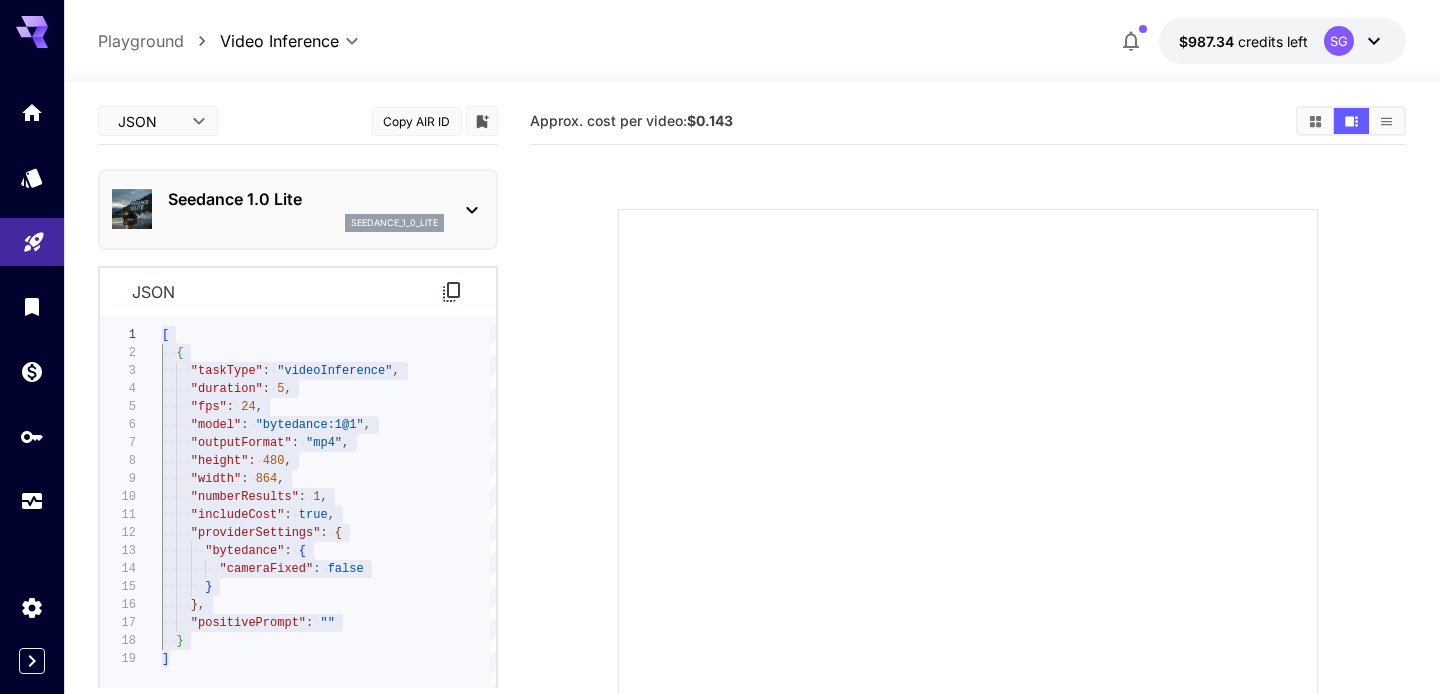 click on "Copy AIR ID" at bounding box center (417, 121) 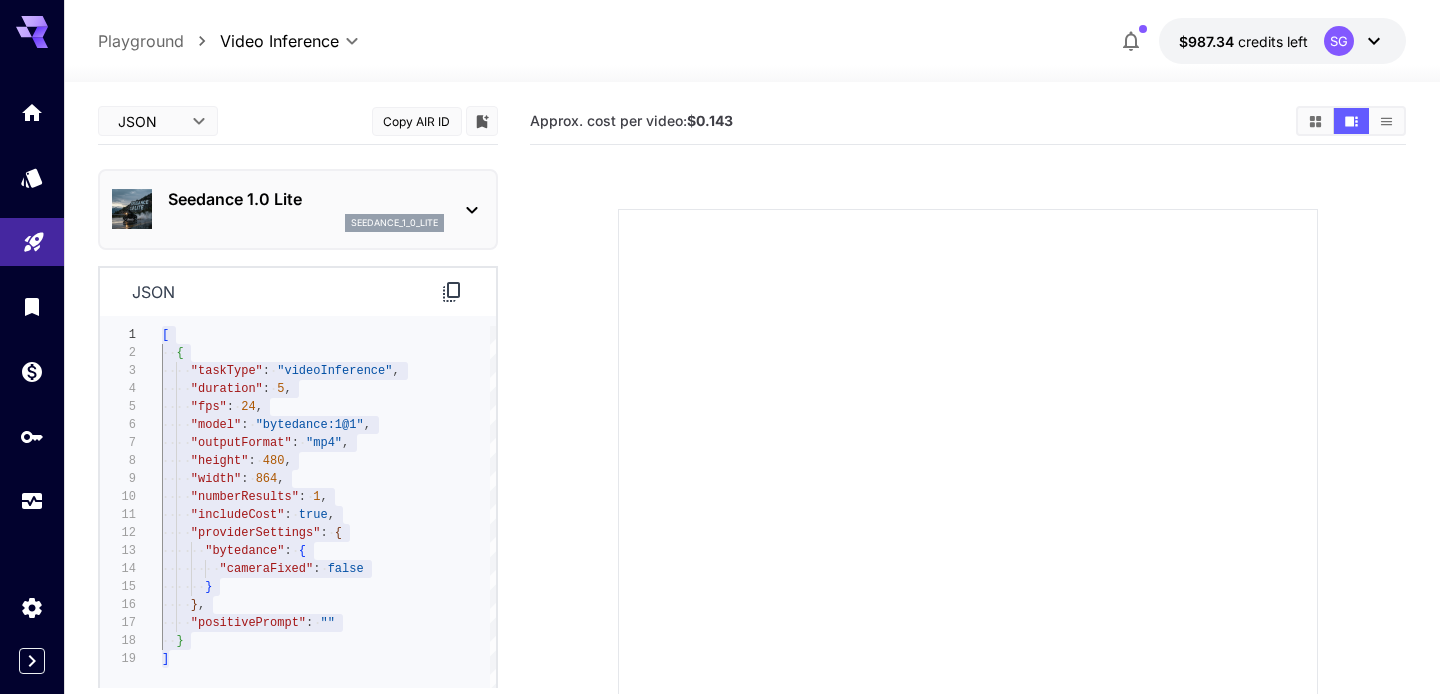 click at bounding box center (968, 535) 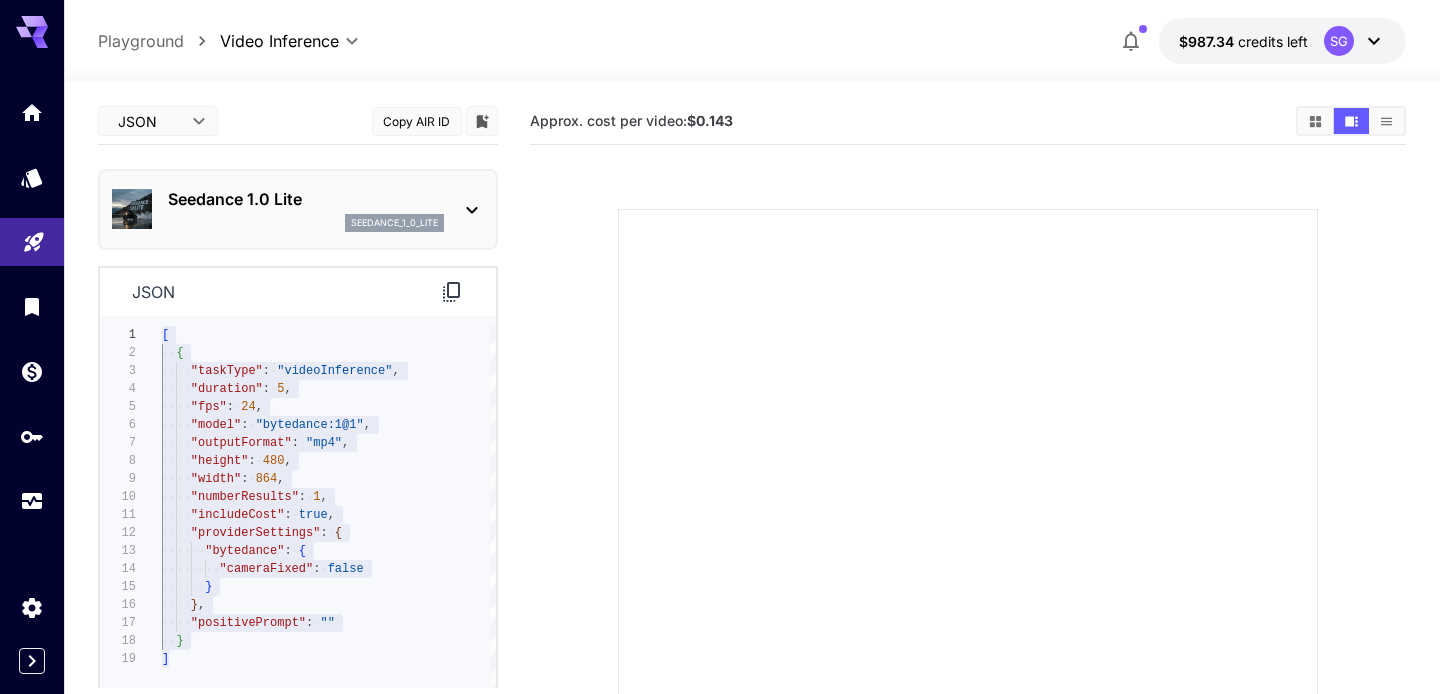 click on "**********" at bounding box center (751, 525) 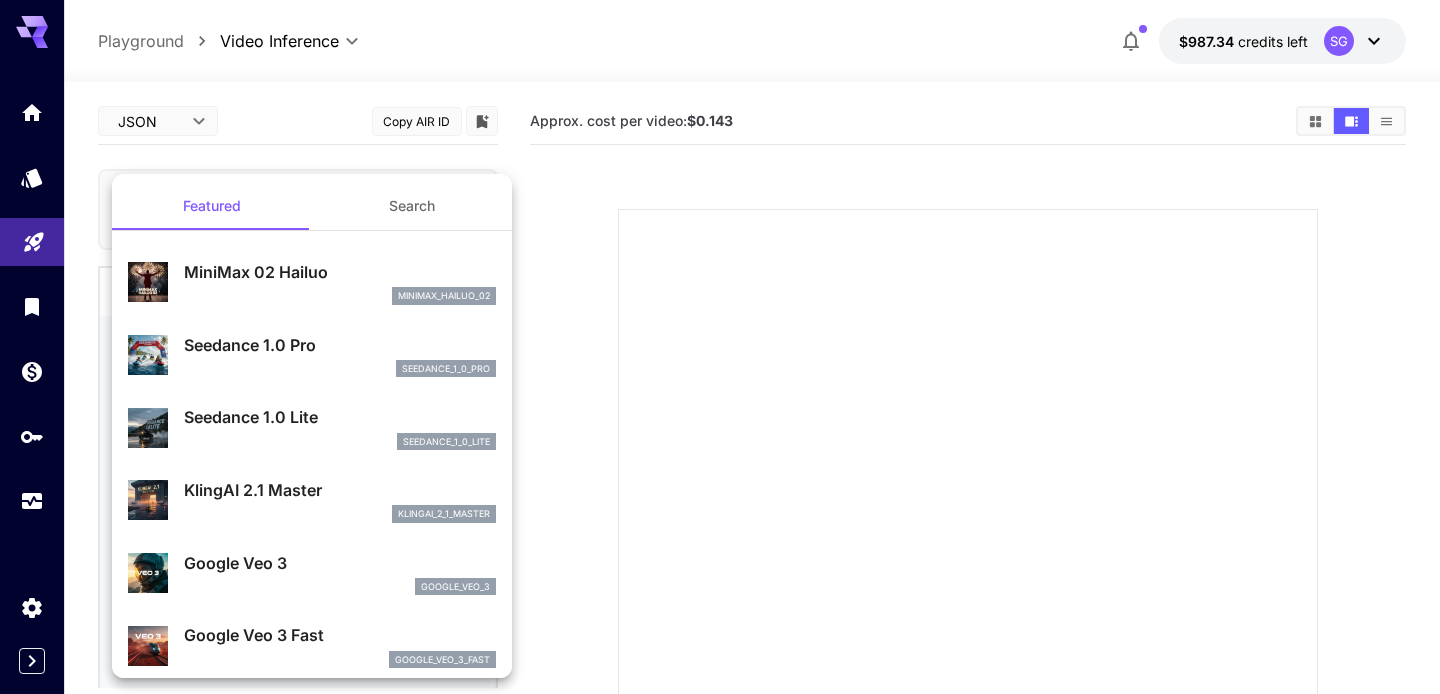 click on "Search" at bounding box center [412, 206] 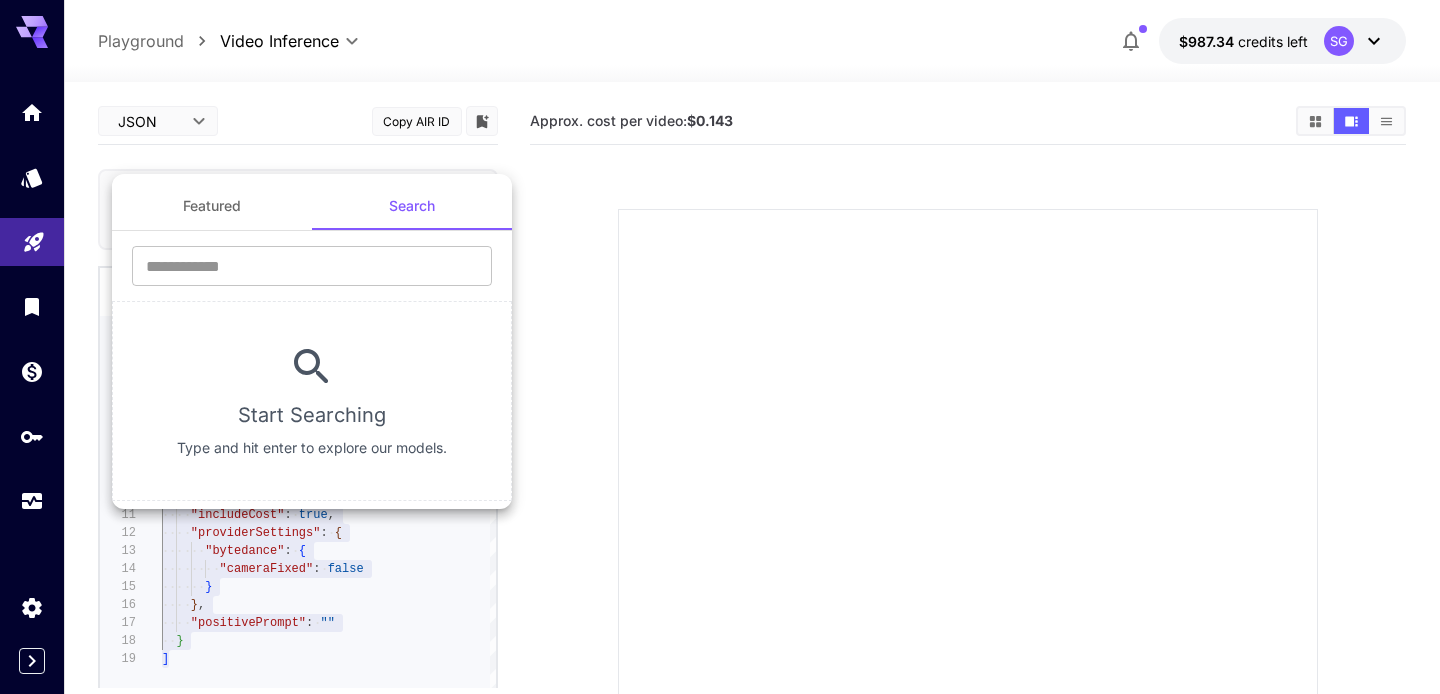 type 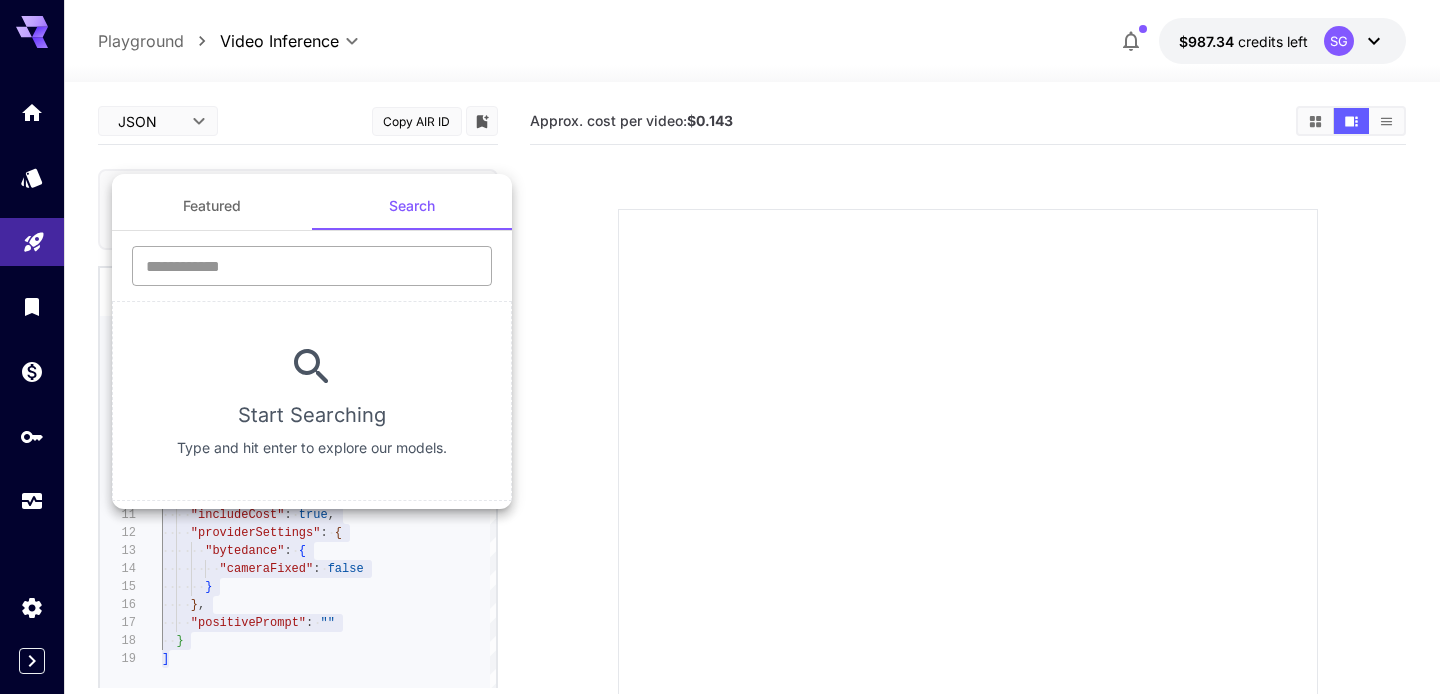 click at bounding box center (312, 266) 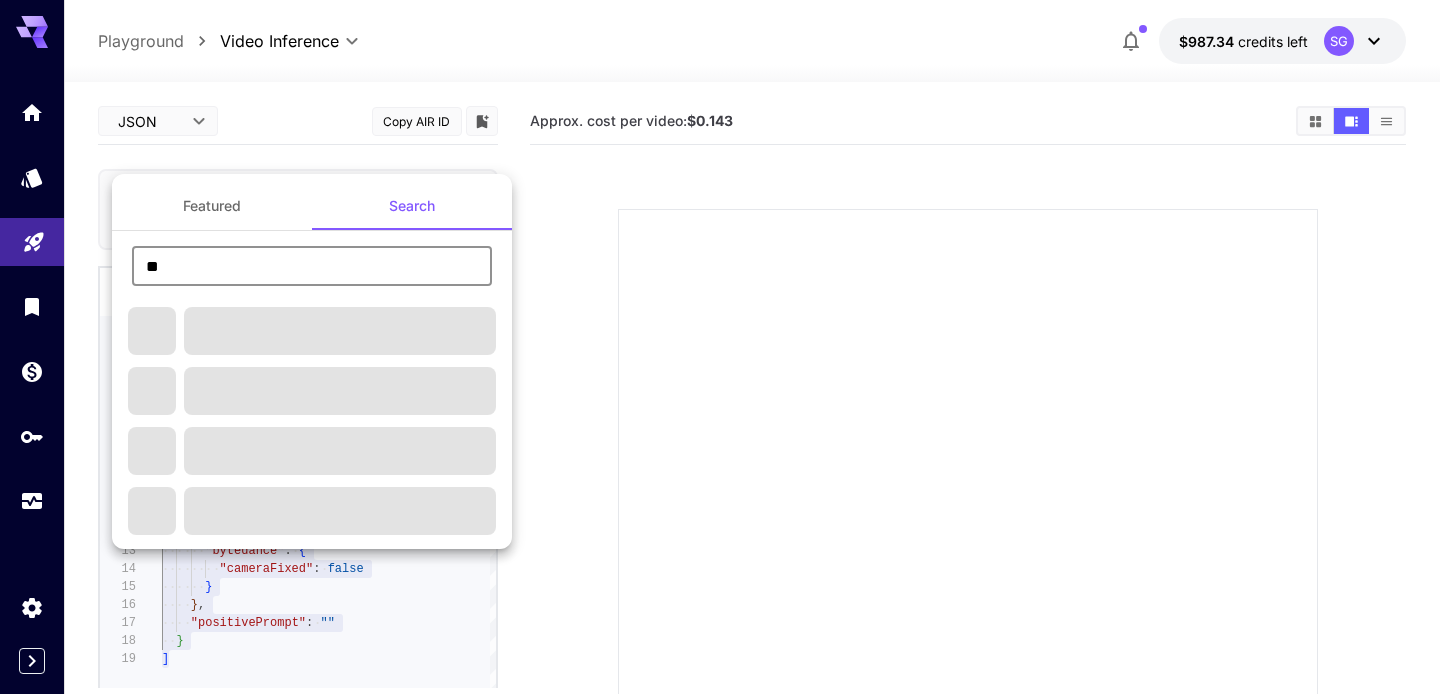 type on "*" 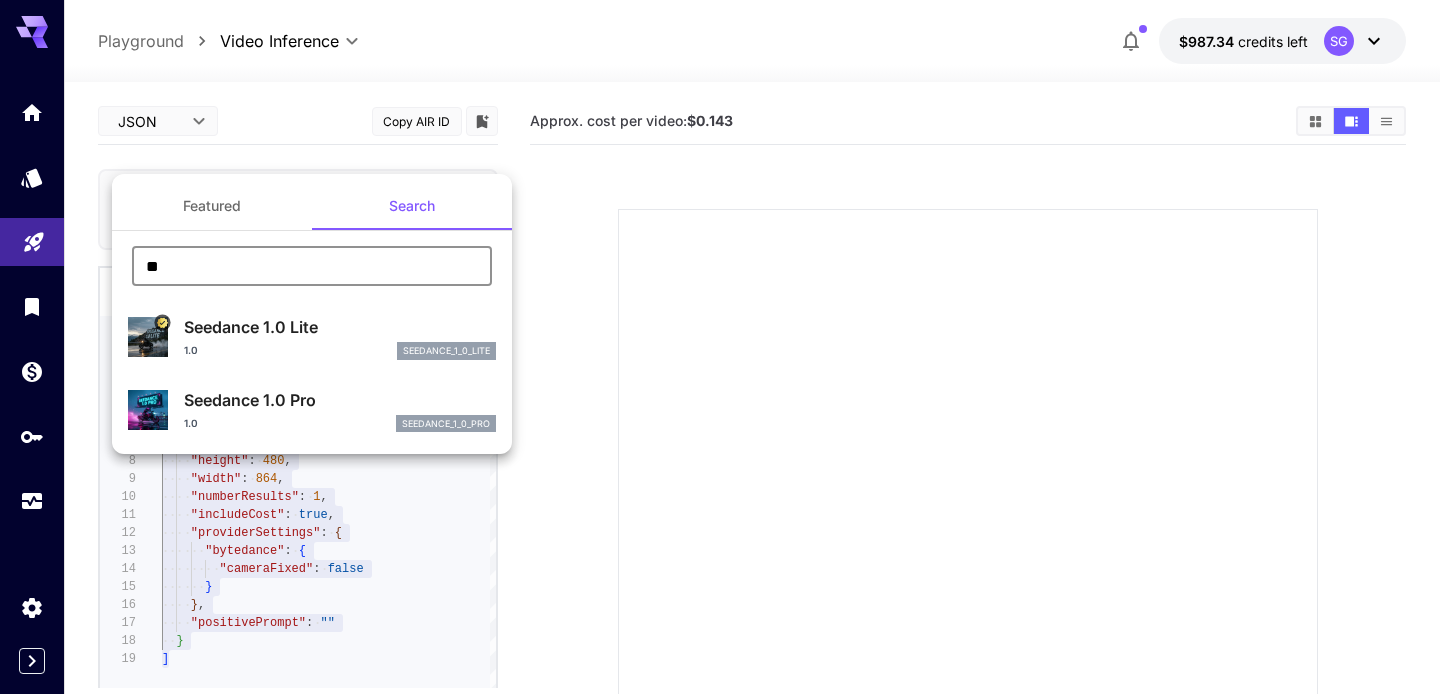 type on "*" 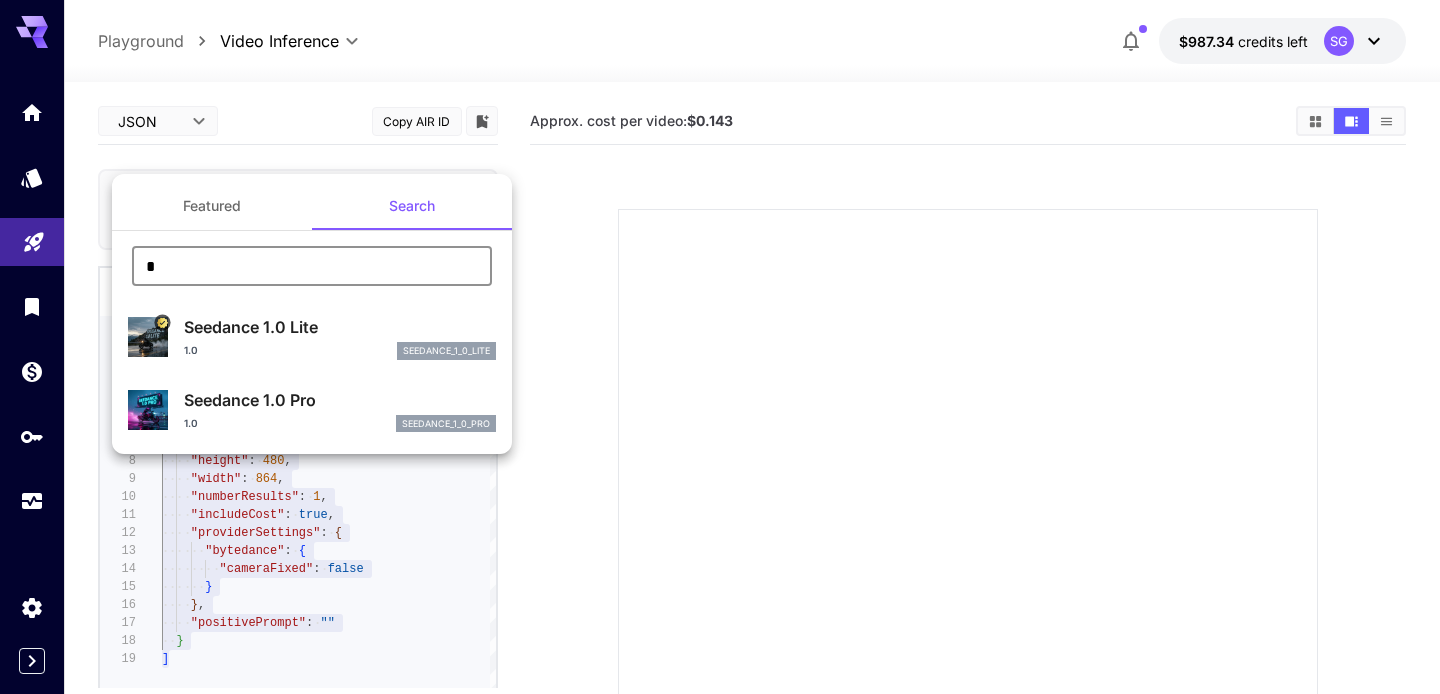 type 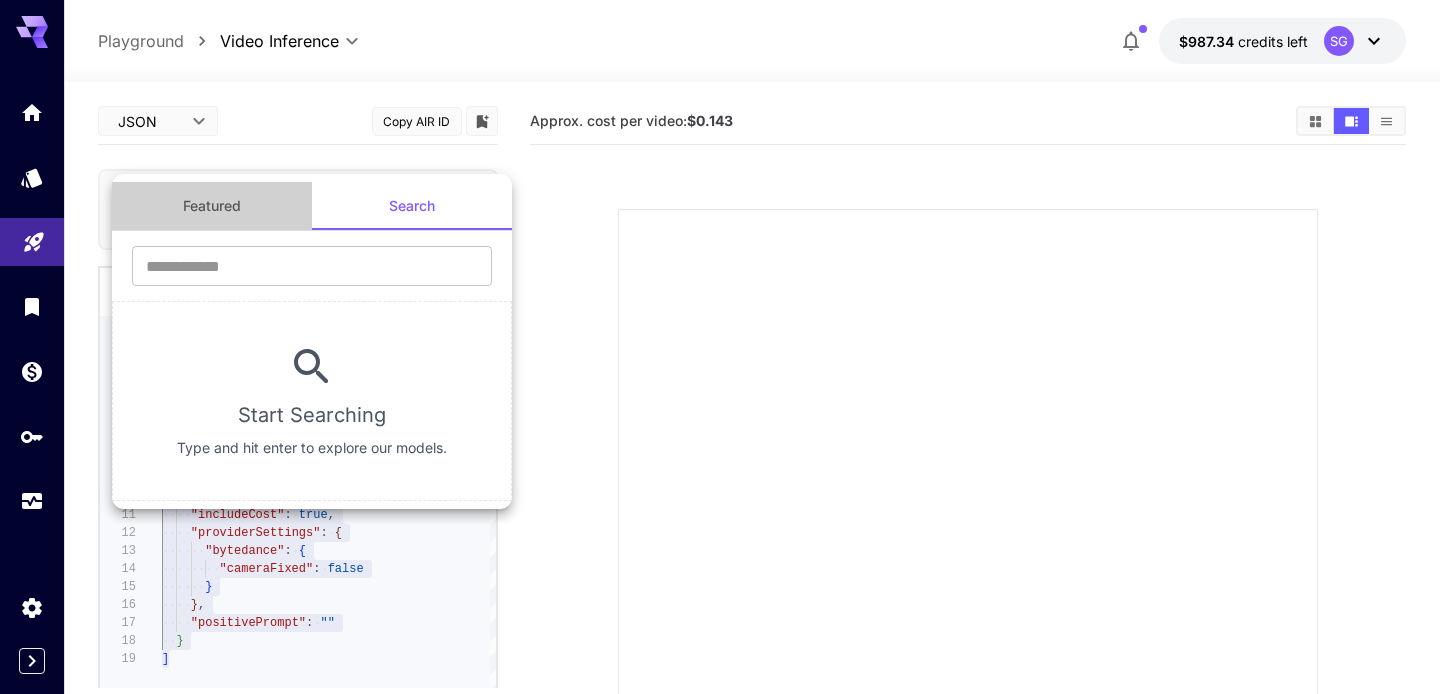 click on "Featured" at bounding box center [212, 206] 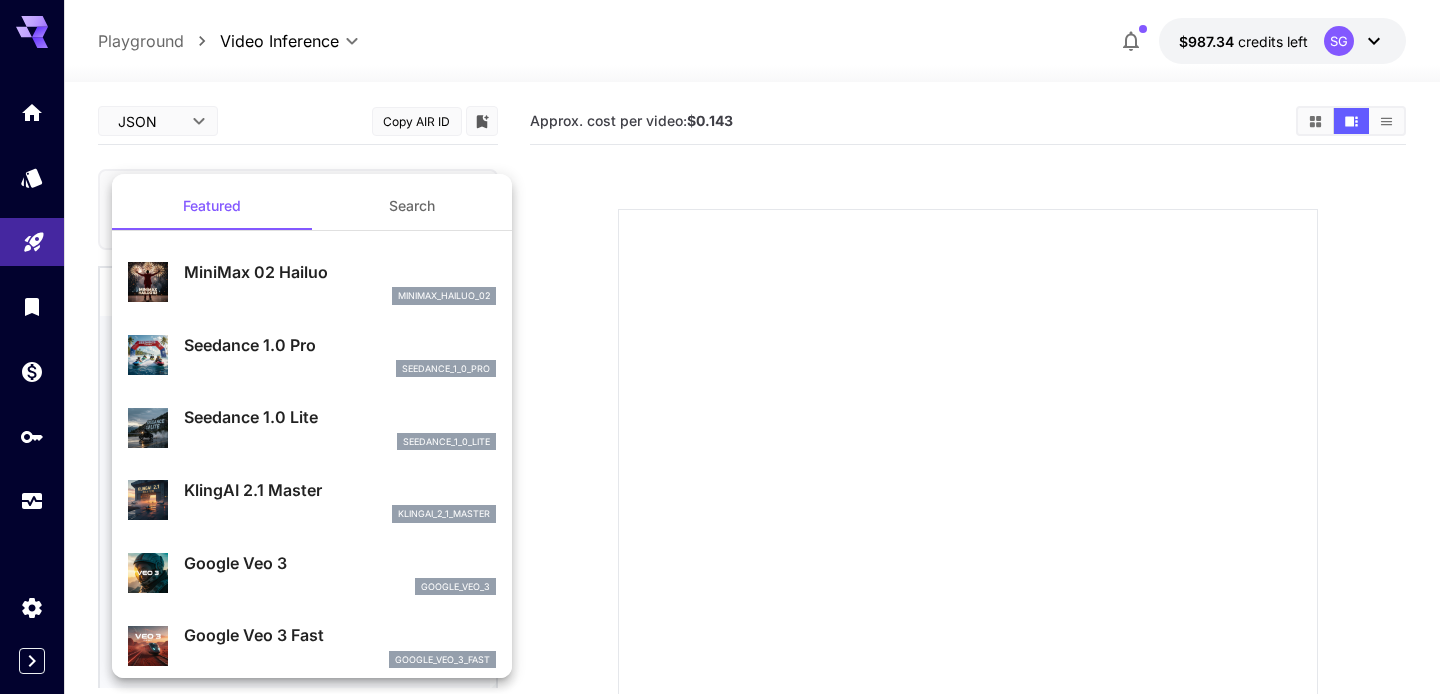 click at bounding box center (720, 347) 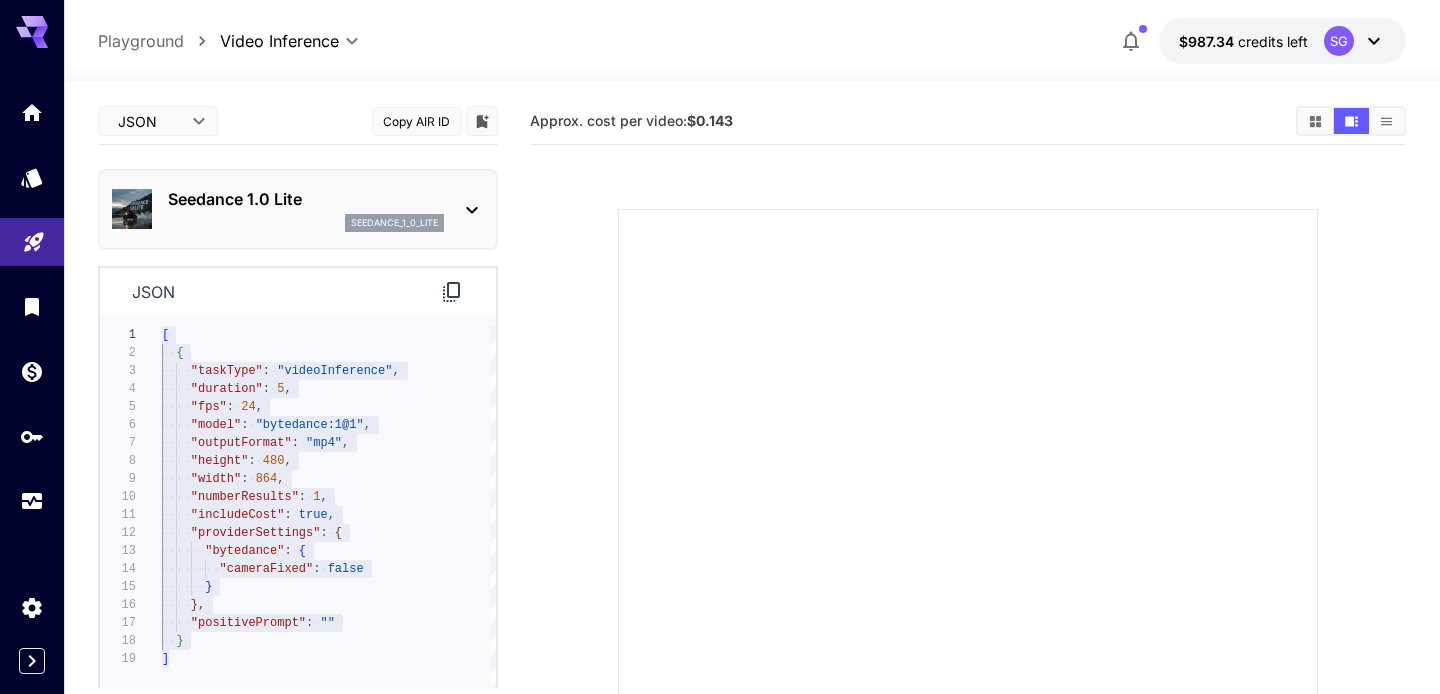 click on "Seedance 1.0 Lite" at bounding box center [306, 199] 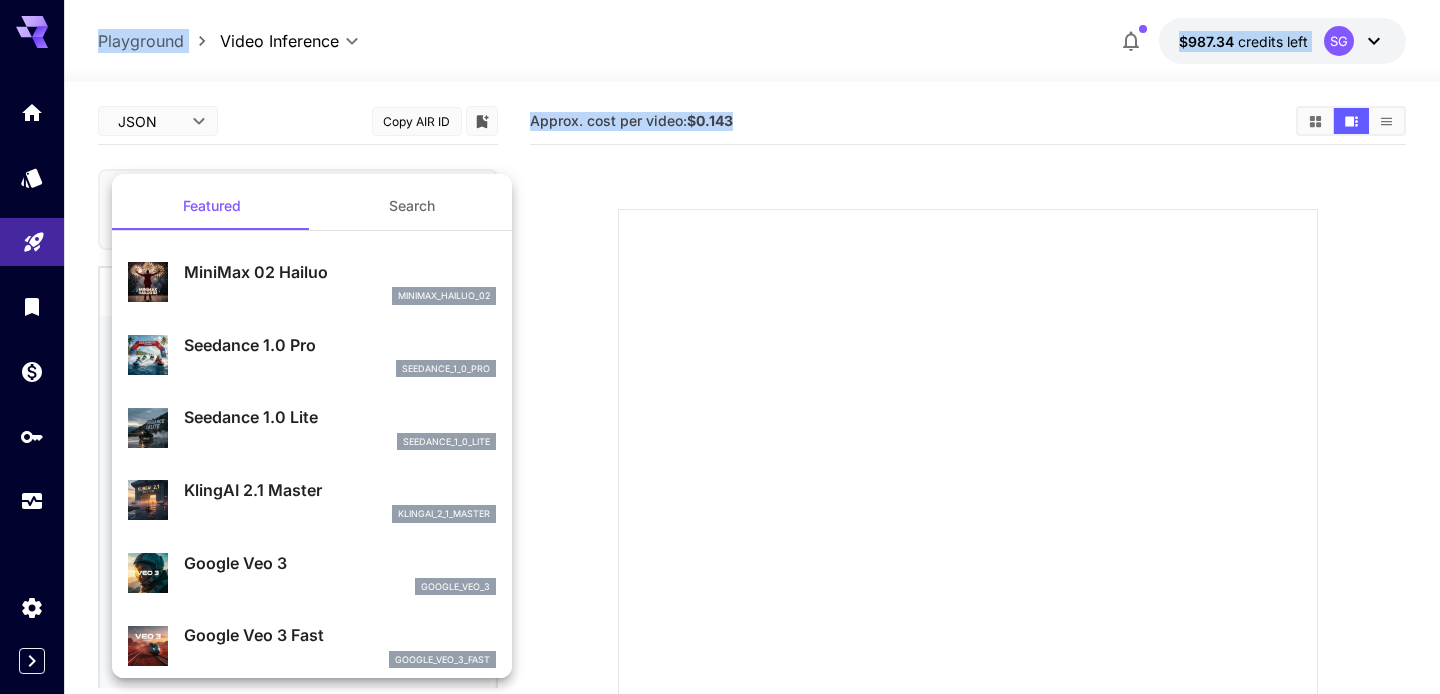 click at bounding box center [720, 347] 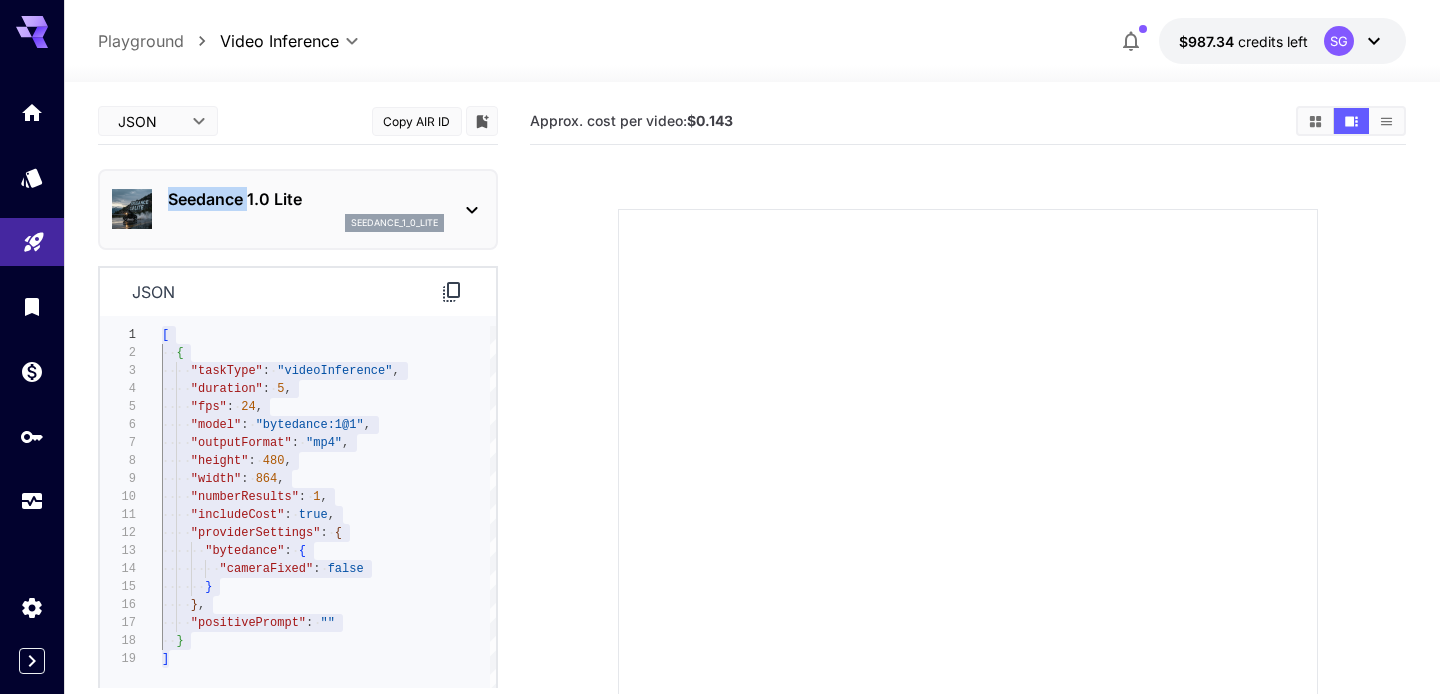 drag, startPoint x: 248, startPoint y: 206, endPoint x: 167, endPoint y: 204, distance: 81.02469 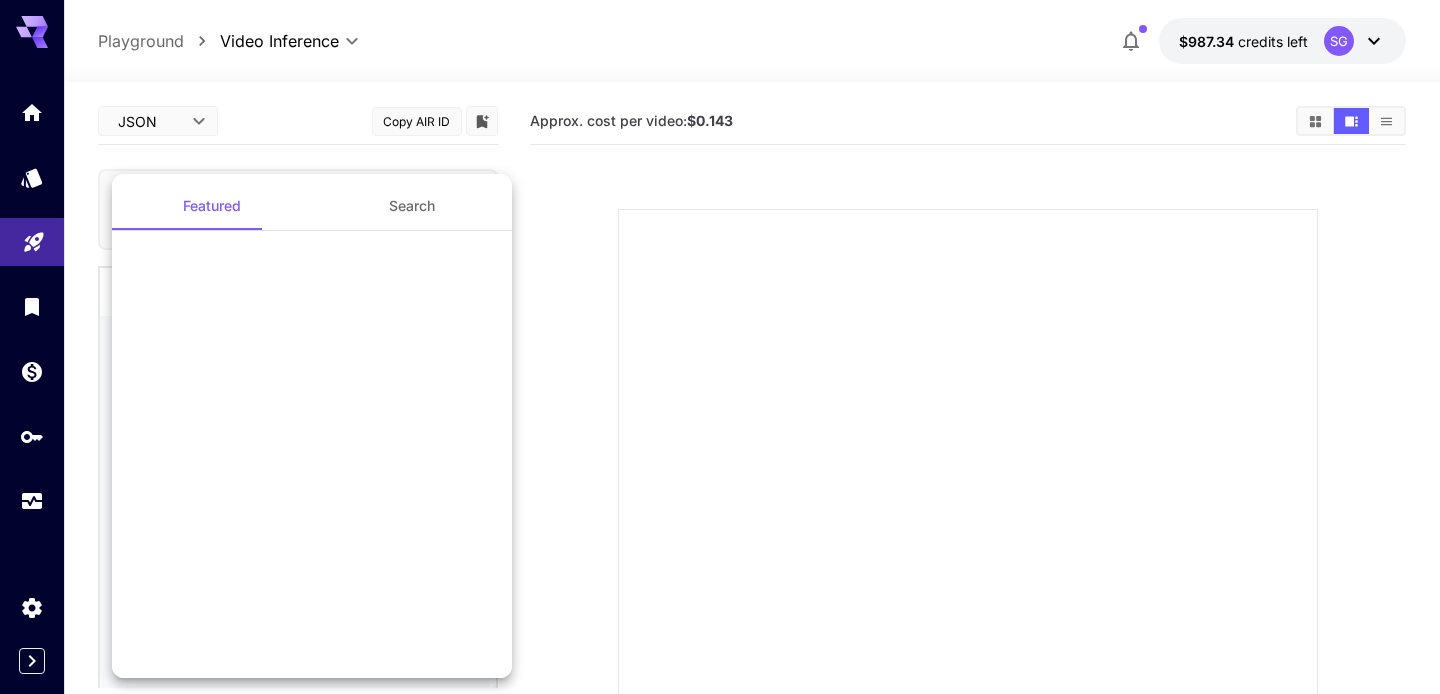 copy on "Seedance" 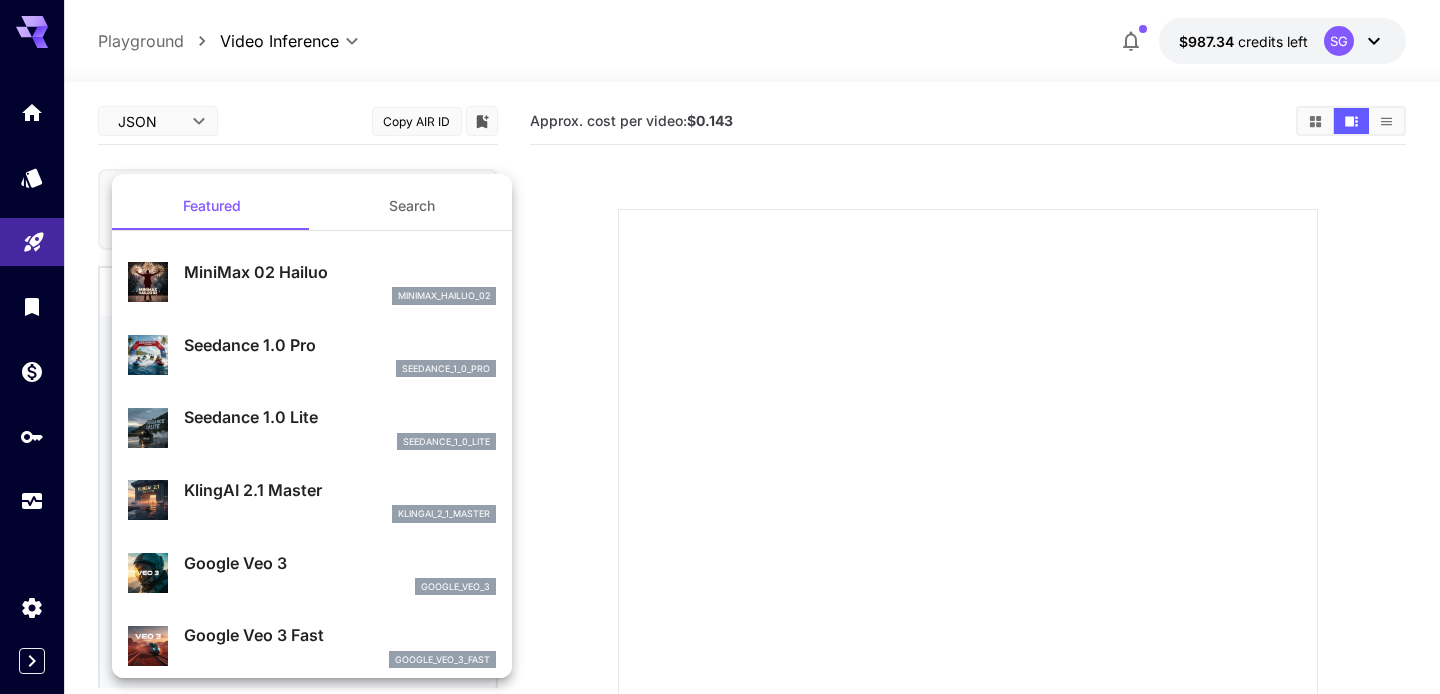 click at bounding box center [720, 347] 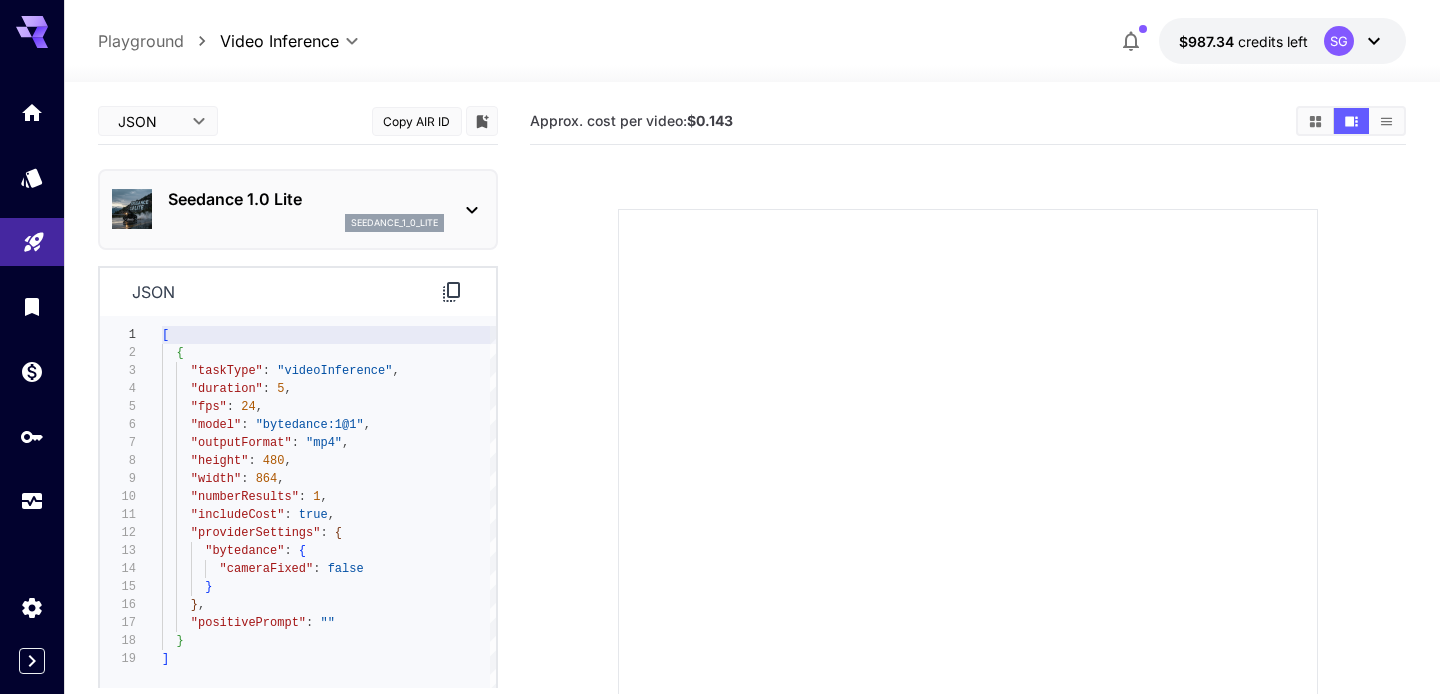 click on "**********" at bounding box center (720, 484) 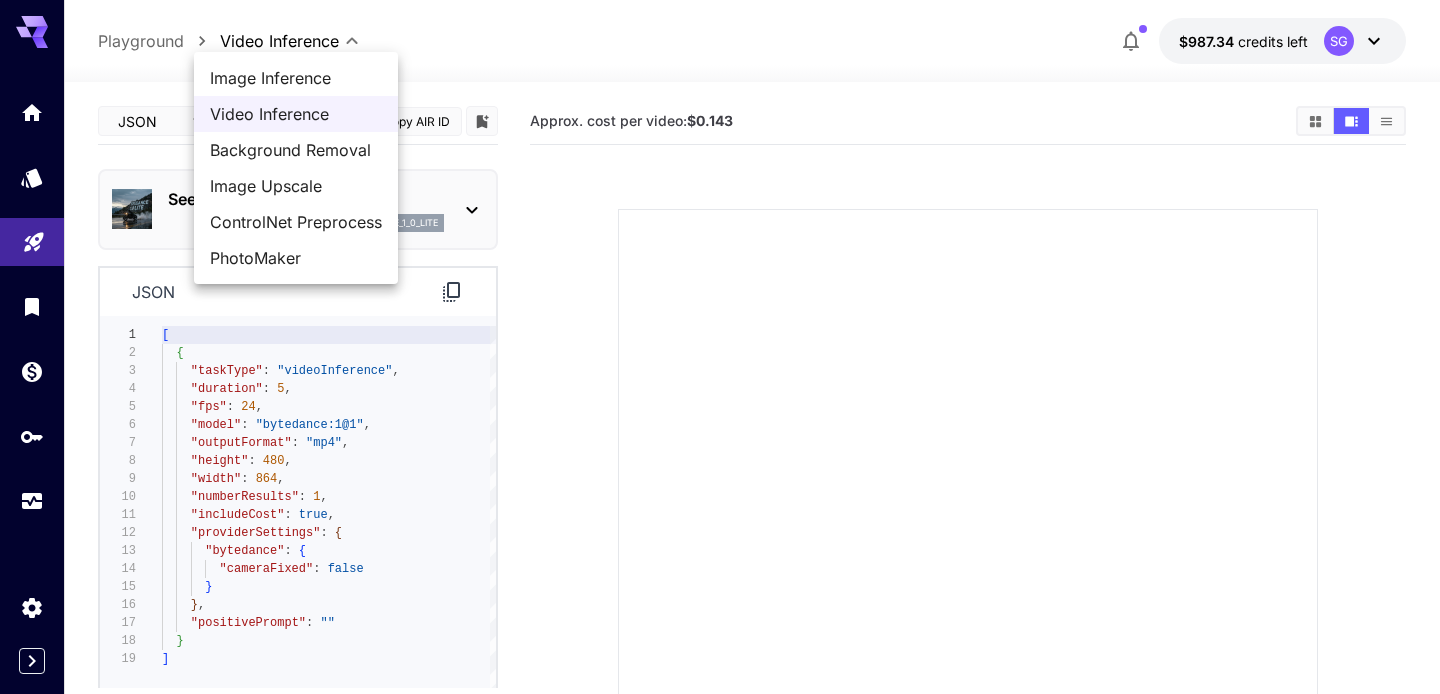 click on "Image Inference" at bounding box center [296, 78] 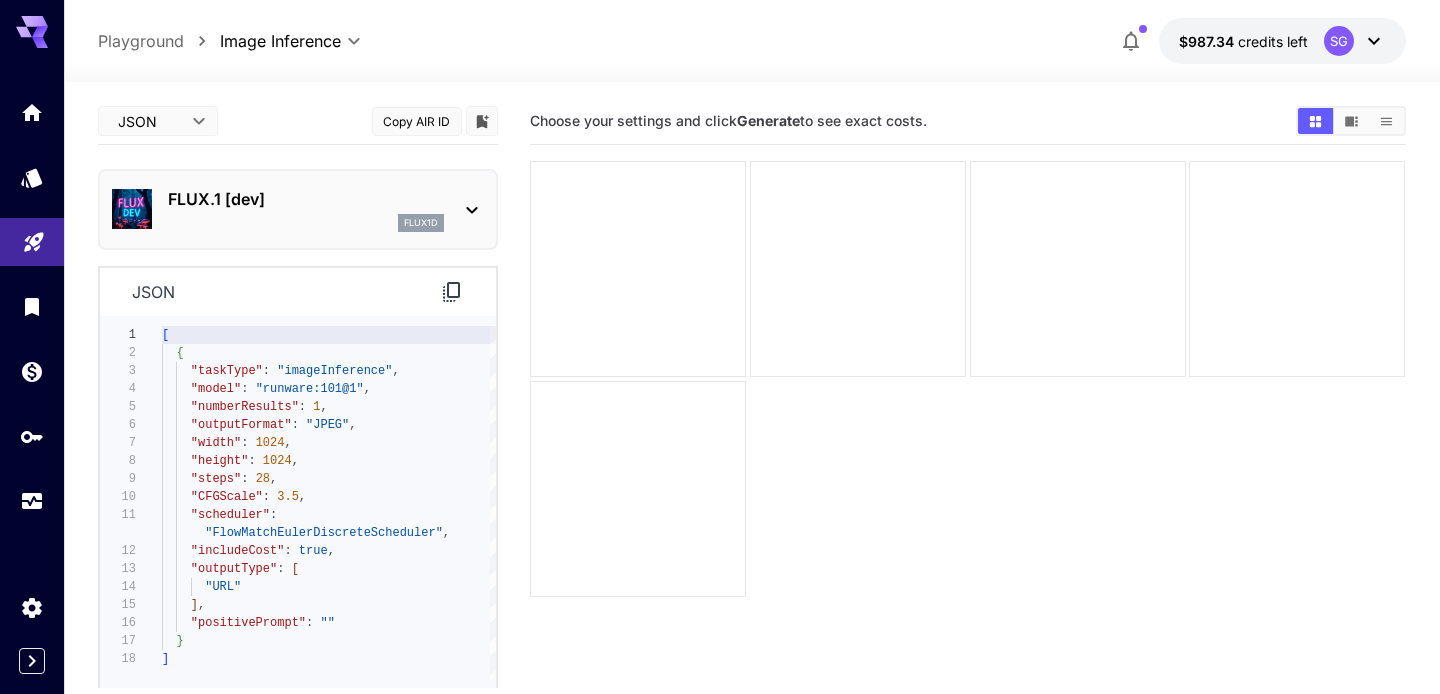 click on "FLUX.1 [dev]" at bounding box center [306, 199] 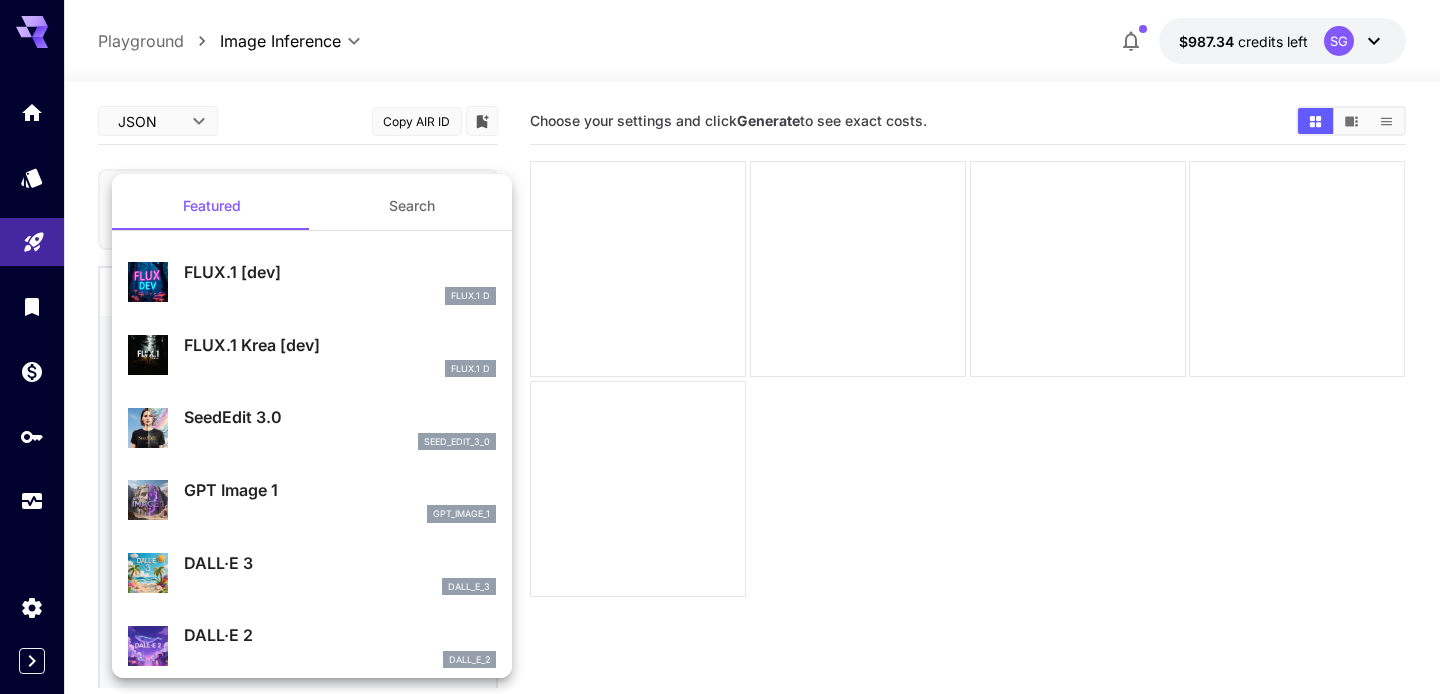 click on "SeedEdit 3.0 seed_edit_3_0" at bounding box center (312, 427) 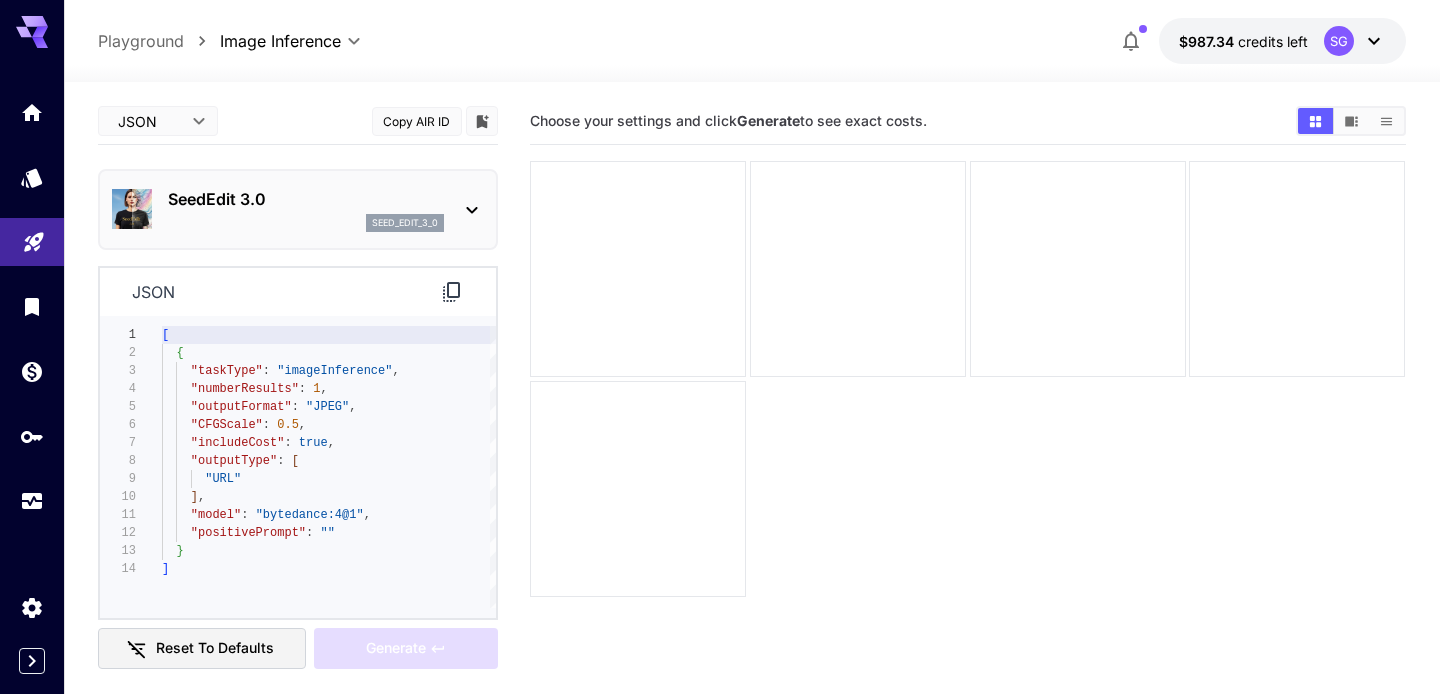 click on "SeedEdit 3.0 seed_edit_3_0" at bounding box center (298, 209) 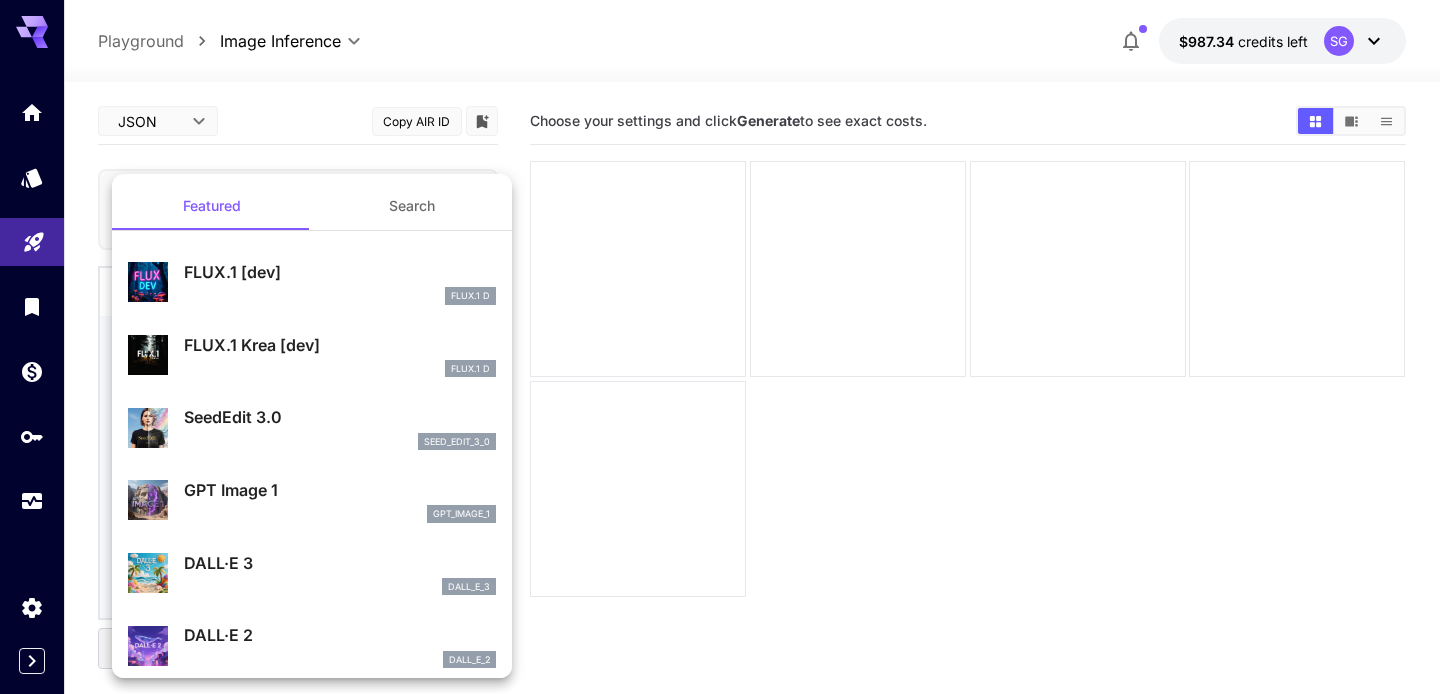 click on "dall_e_3" at bounding box center [340, 587] 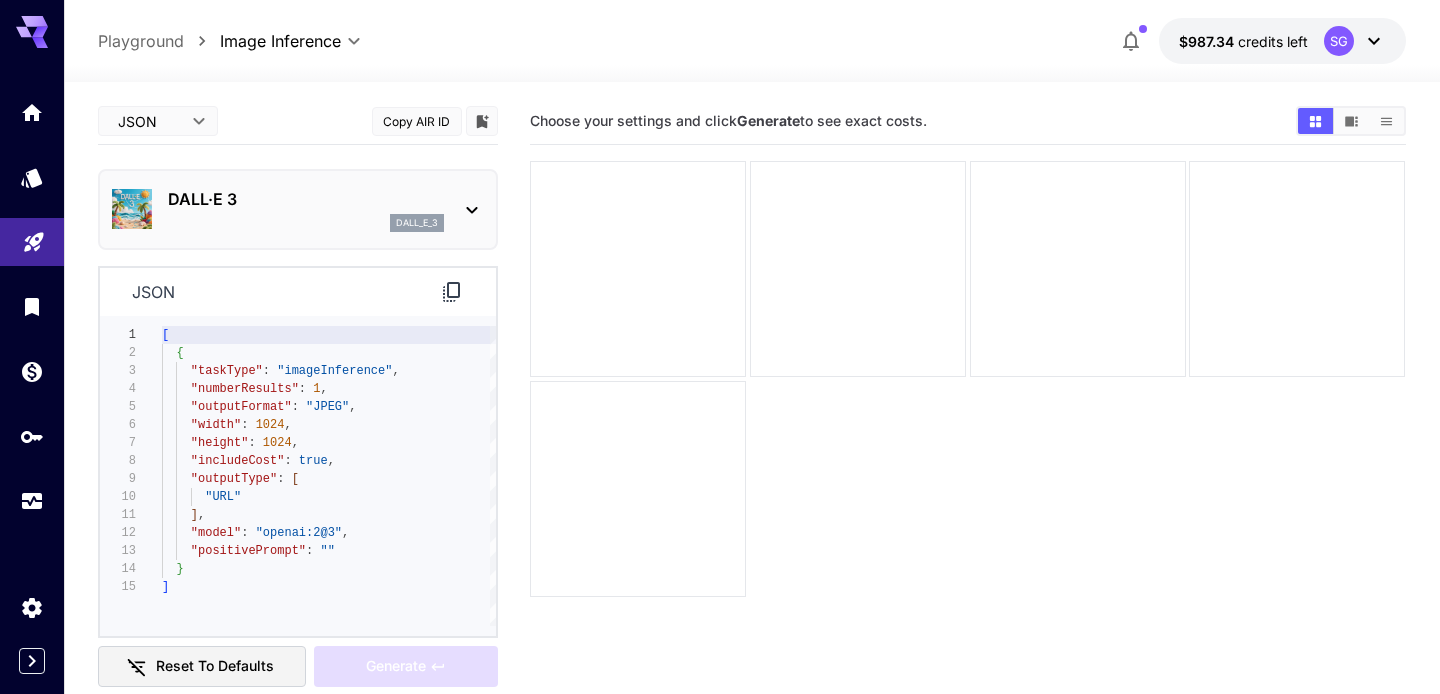 click on "DALL·E 3" at bounding box center (306, 199) 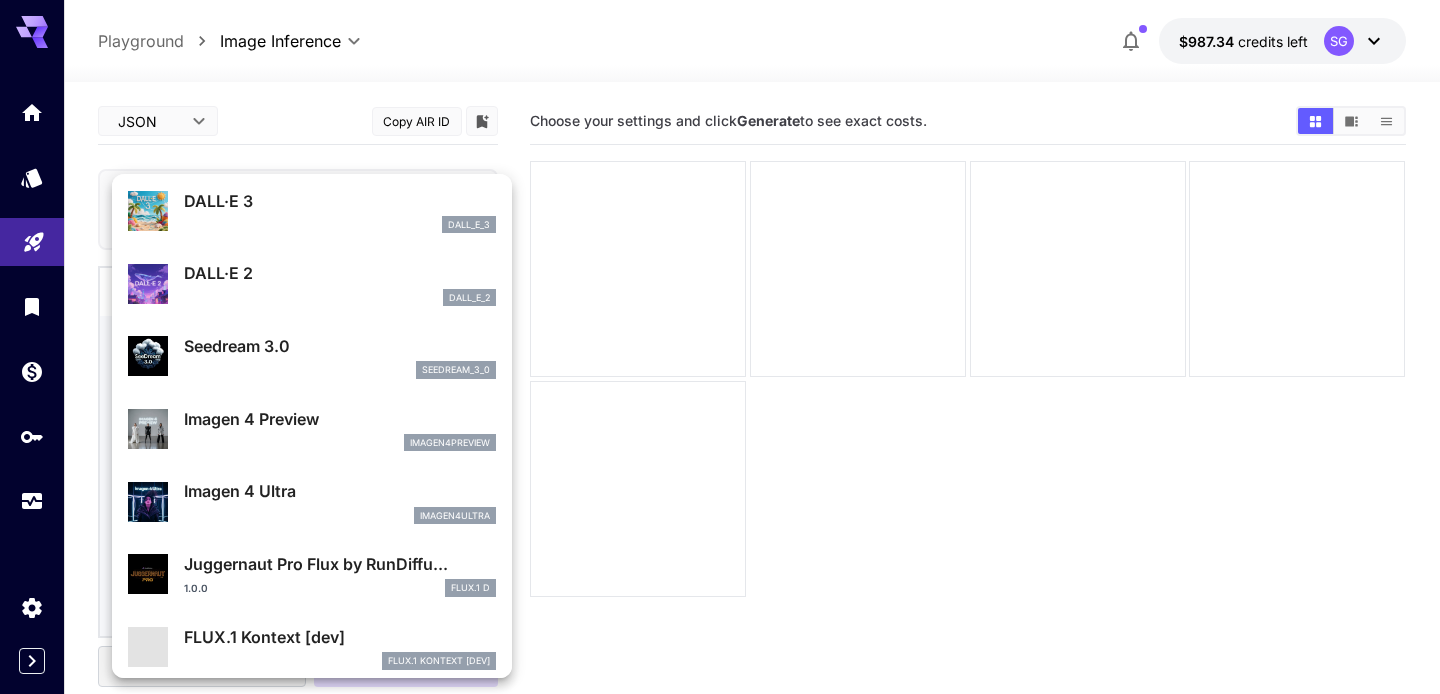 scroll, scrollTop: 363, scrollLeft: 0, axis: vertical 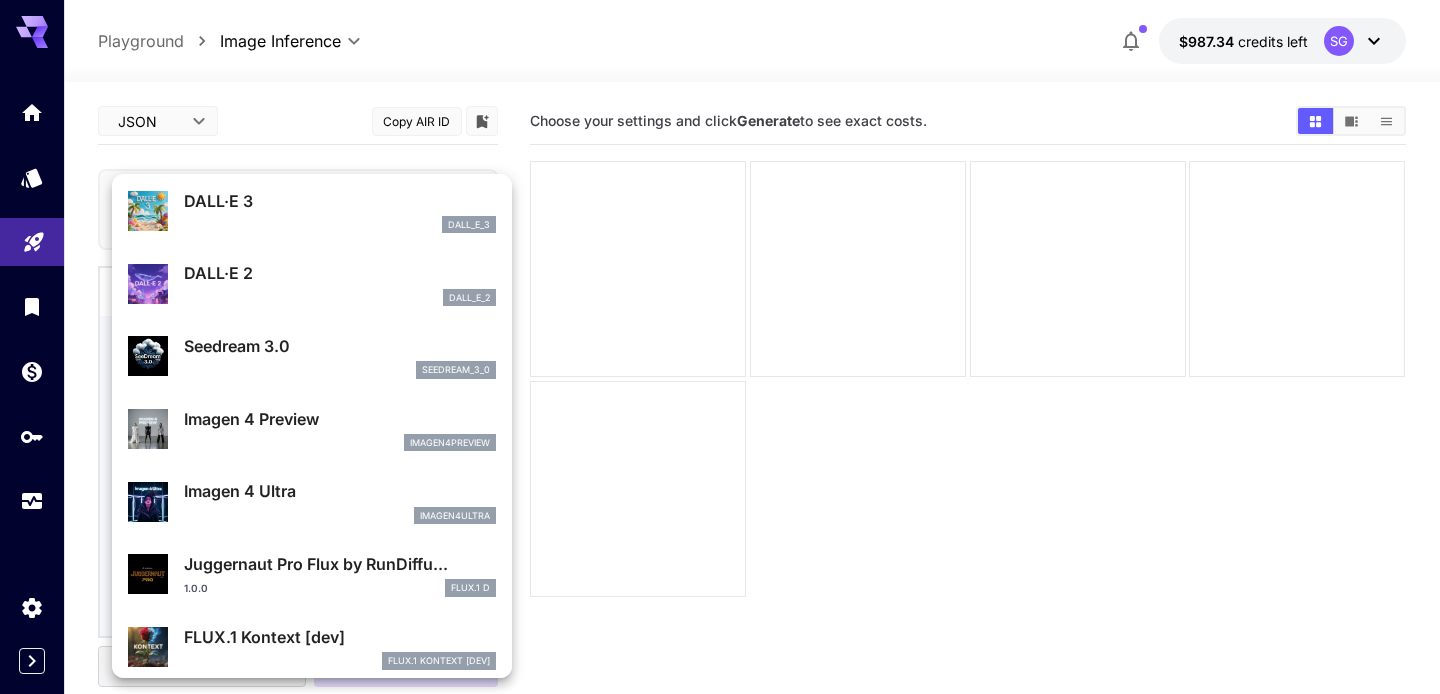 click on "dall_e_2" at bounding box center [340, 298] 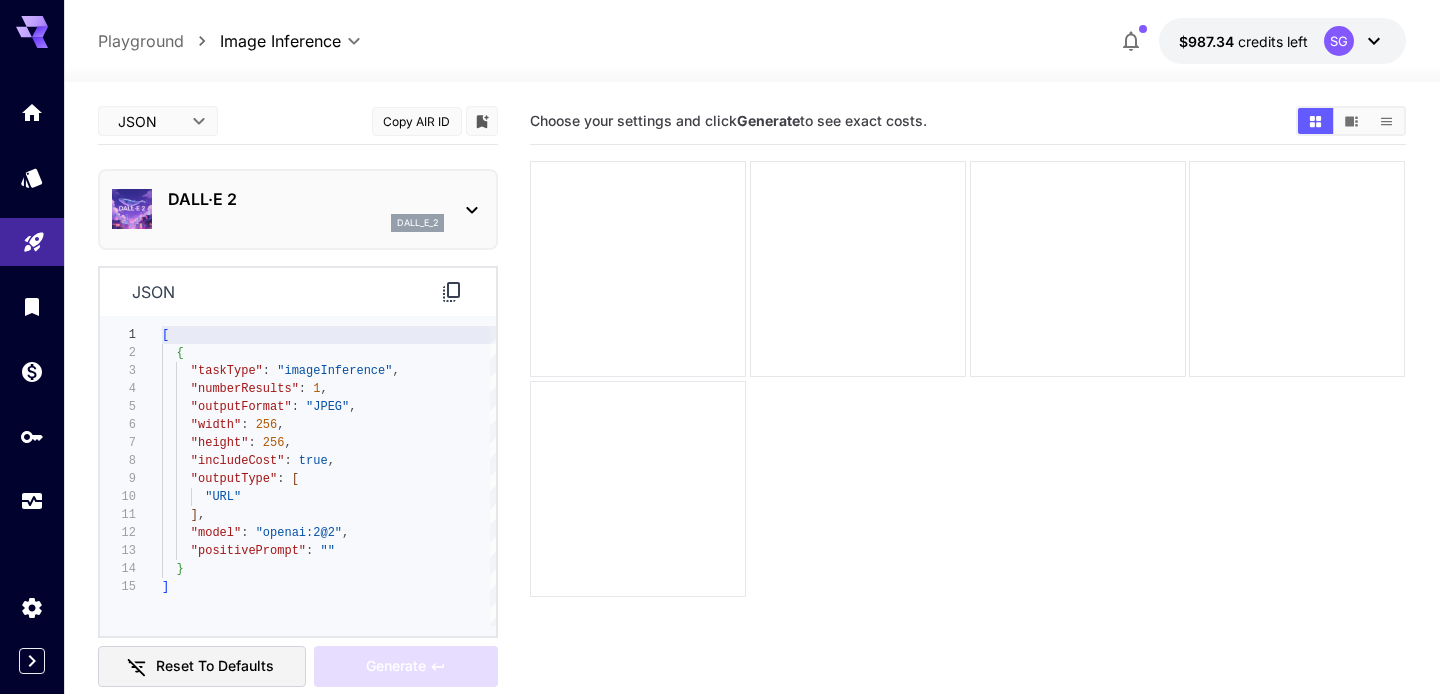 click on "DALL·E 2" at bounding box center (306, 199) 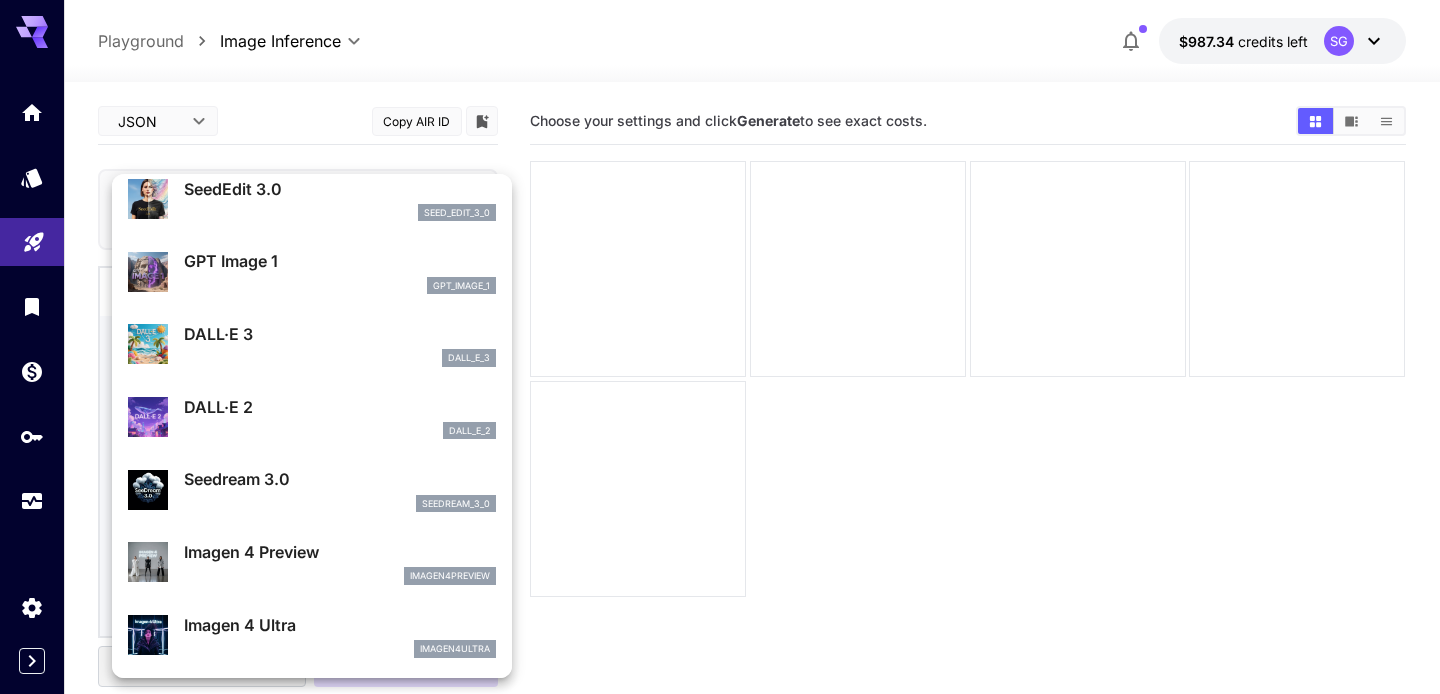 click on "Imagen 4 Preview imagen4preview" at bounding box center (312, 562) 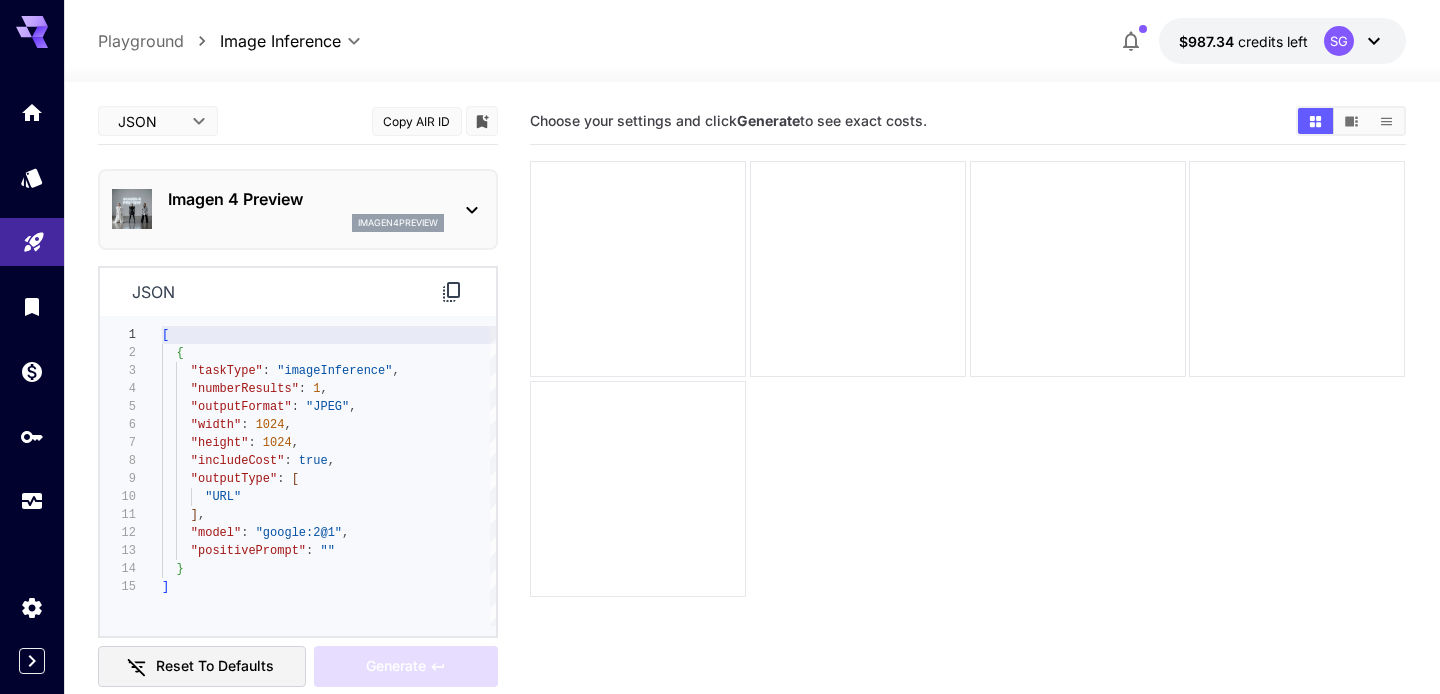 scroll, scrollTop: 230, scrollLeft: 0, axis: vertical 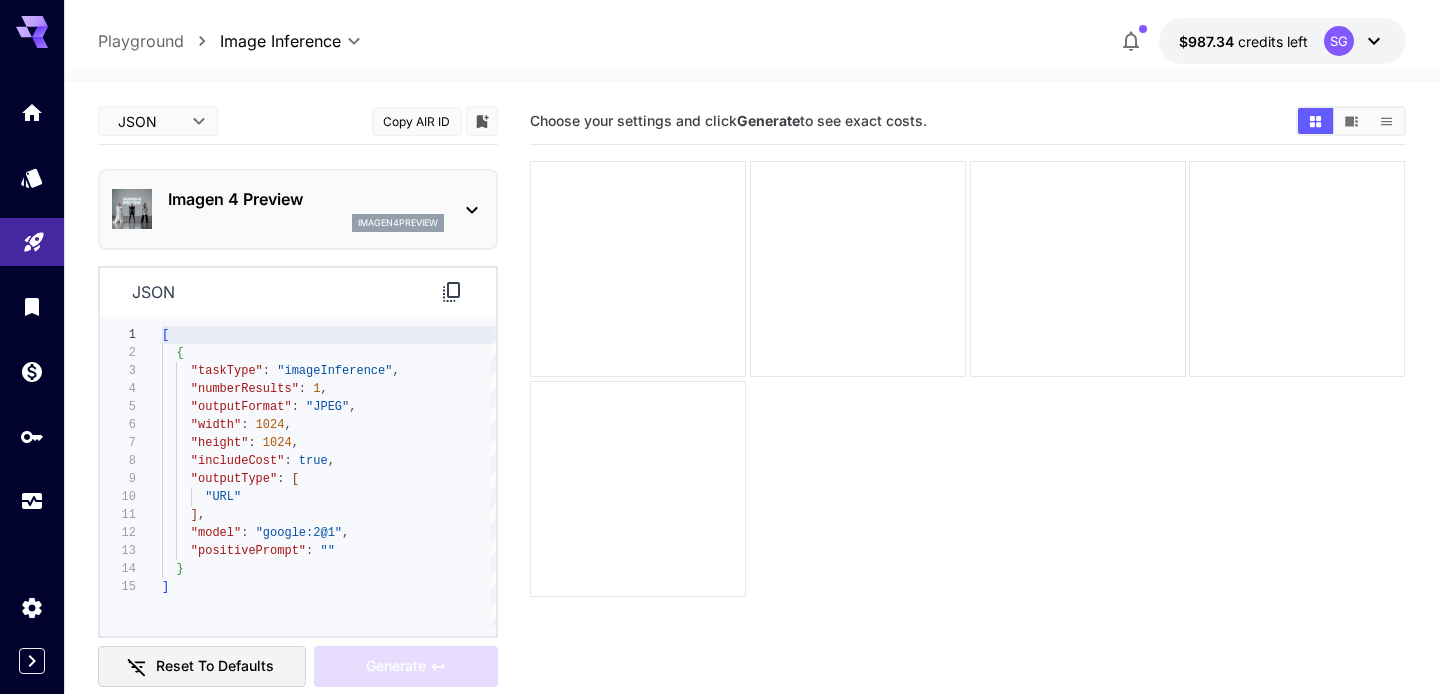 click on "Imagen 4 Preview" at bounding box center [306, 199] 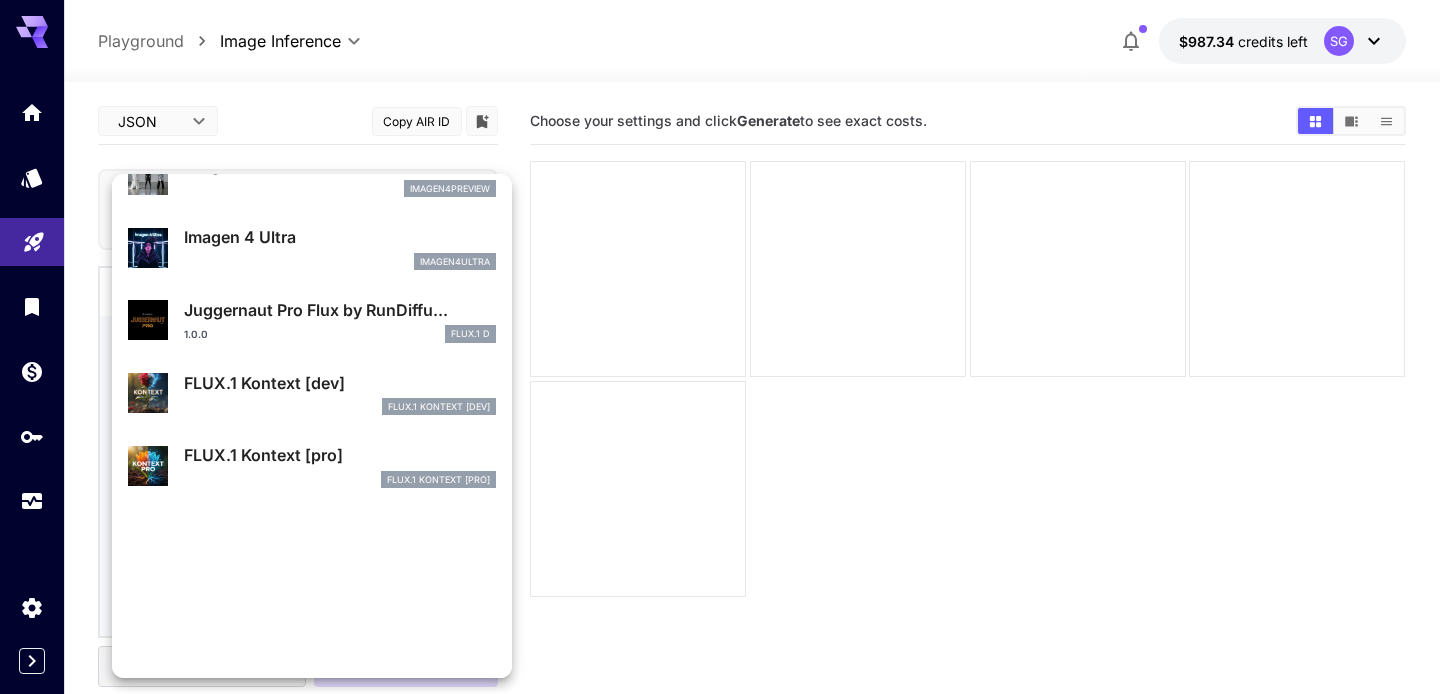 click on "FlUX.1 Kontext [dev]" at bounding box center [340, 407] 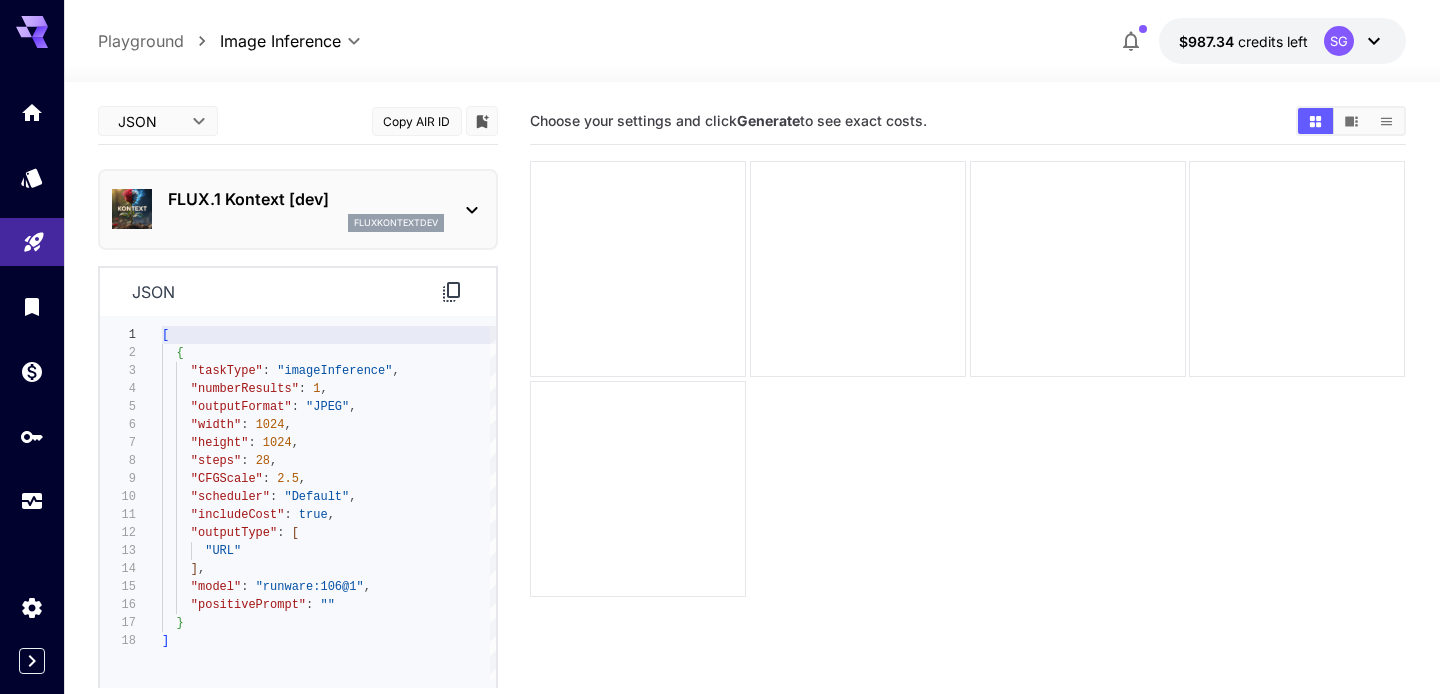 scroll, scrollTop: 618, scrollLeft: 0, axis: vertical 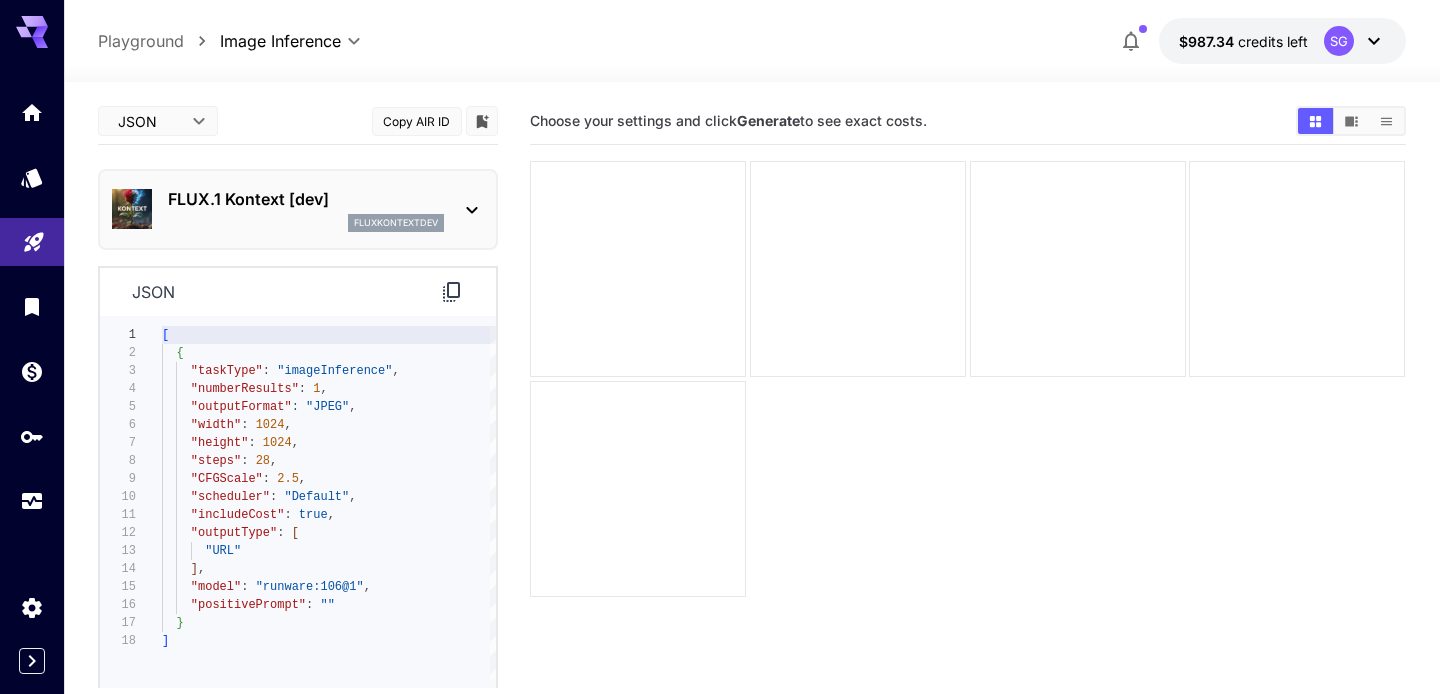 click on "FLUX.1 Kontext [dev]" at bounding box center [306, 199] 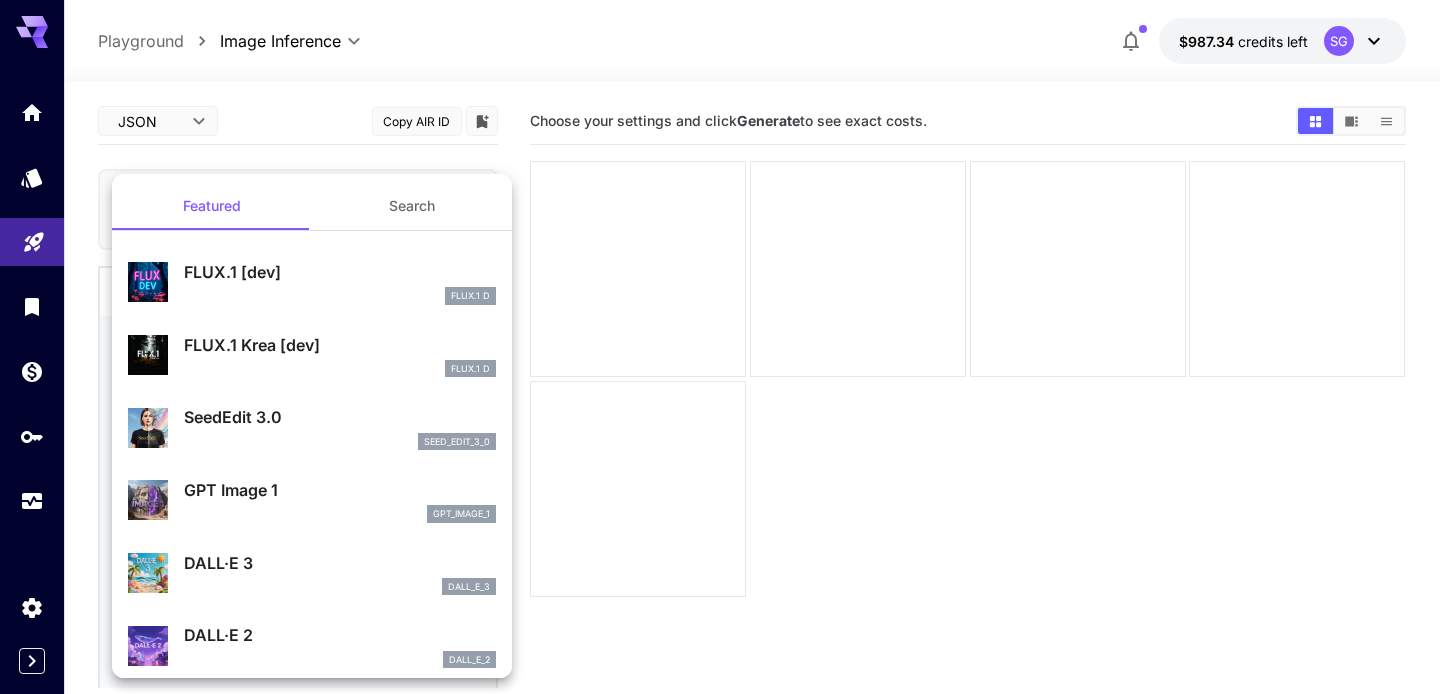 click at bounding box center [720, 347] 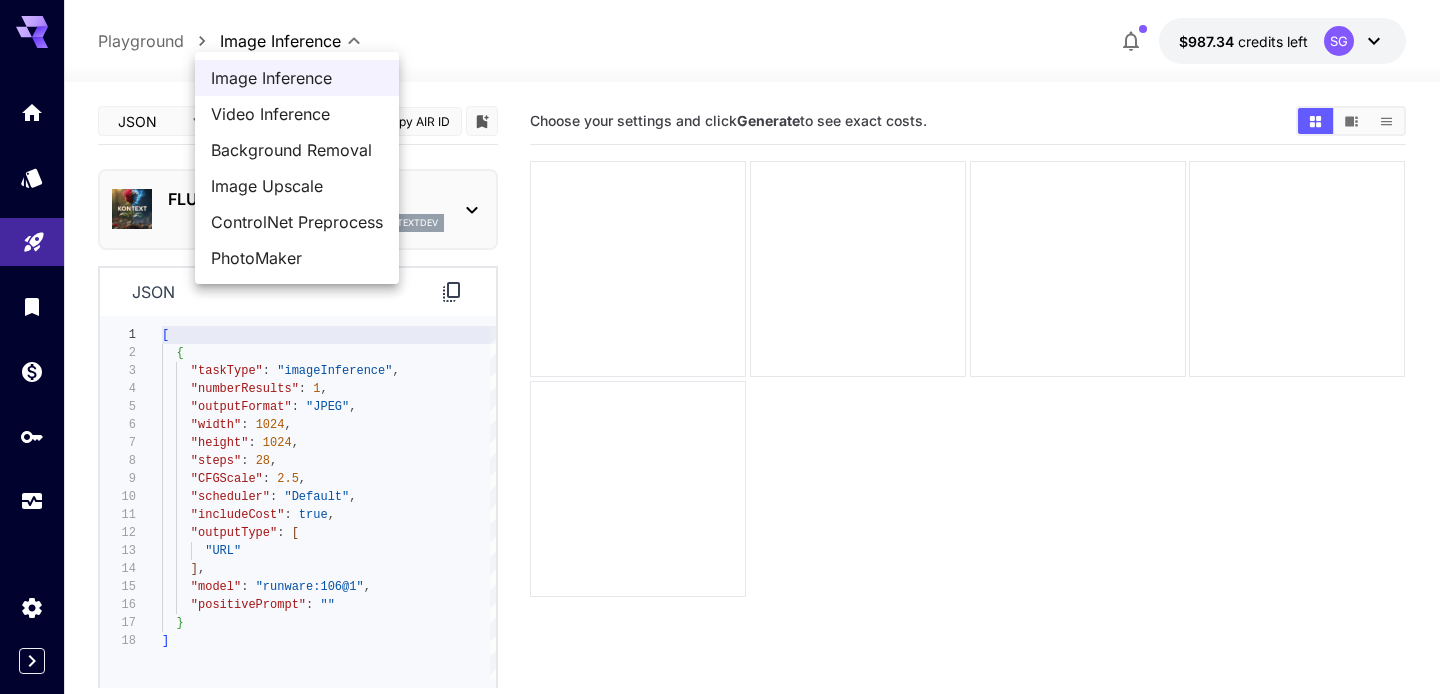 click on "**********" at bounding box center (720, 426) 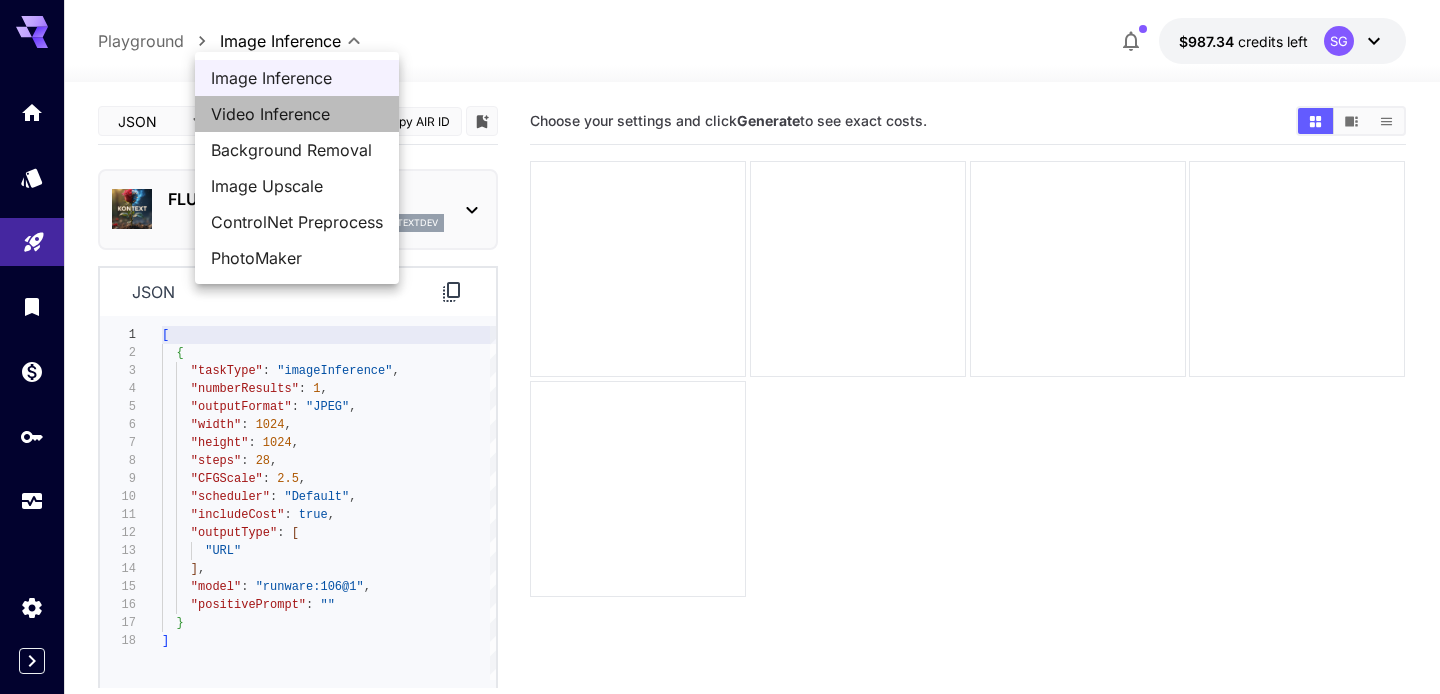 click on "Video Inference" at bounding box center (297, 114) 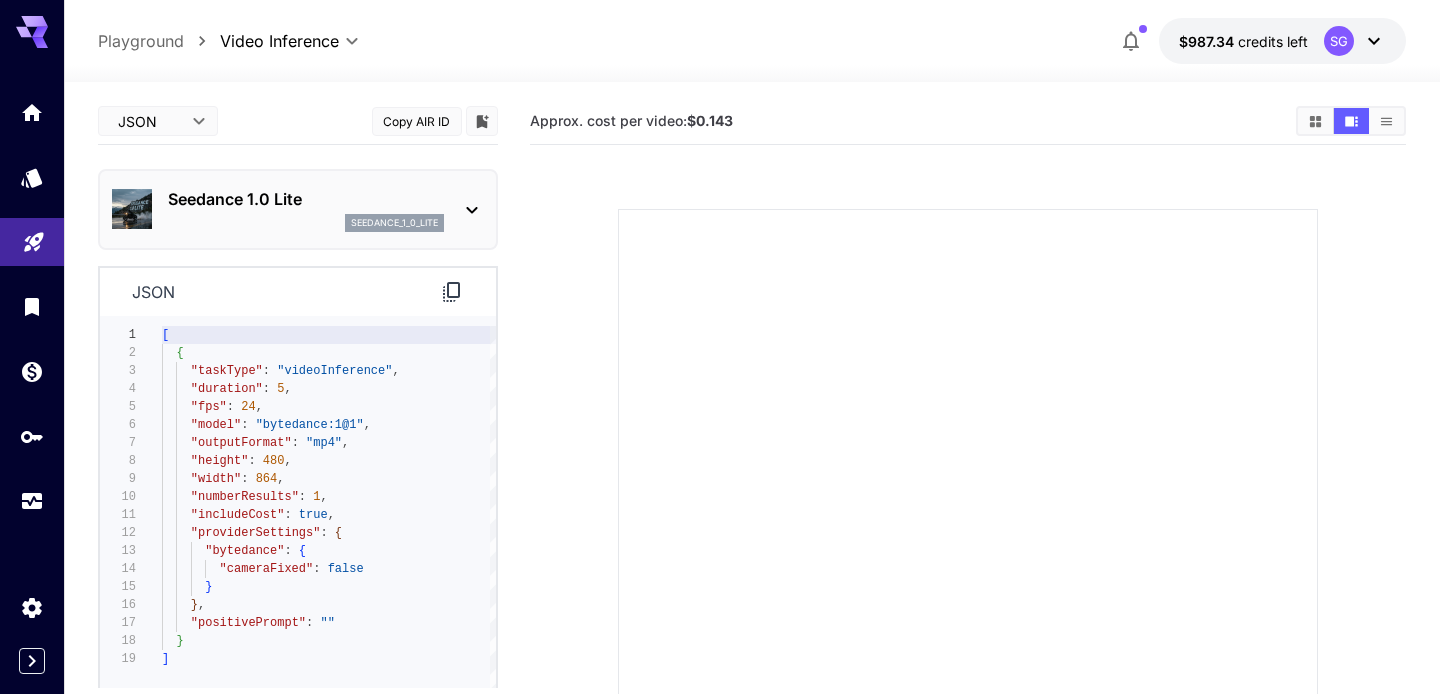 type on "**********" 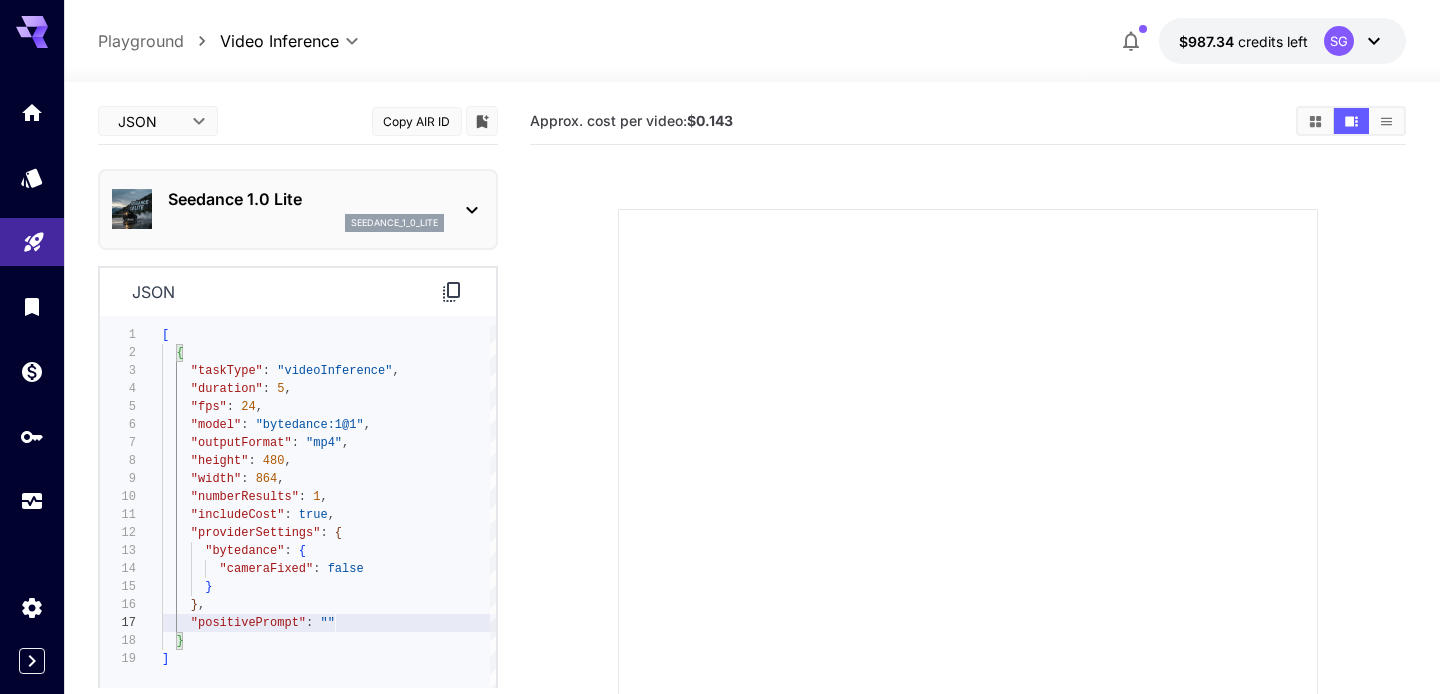 click on "**********" at bounding box center [720, 484] 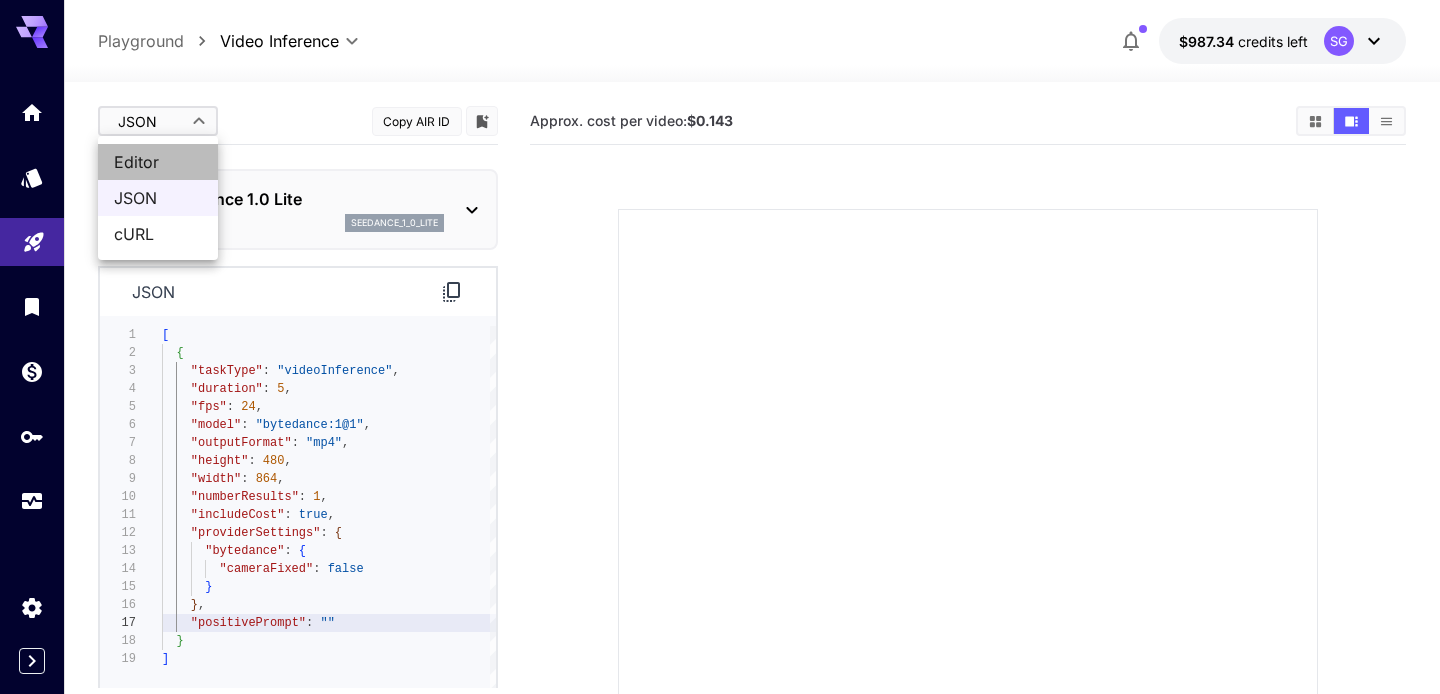 click on "Editor" at bounding box center (158, 162) 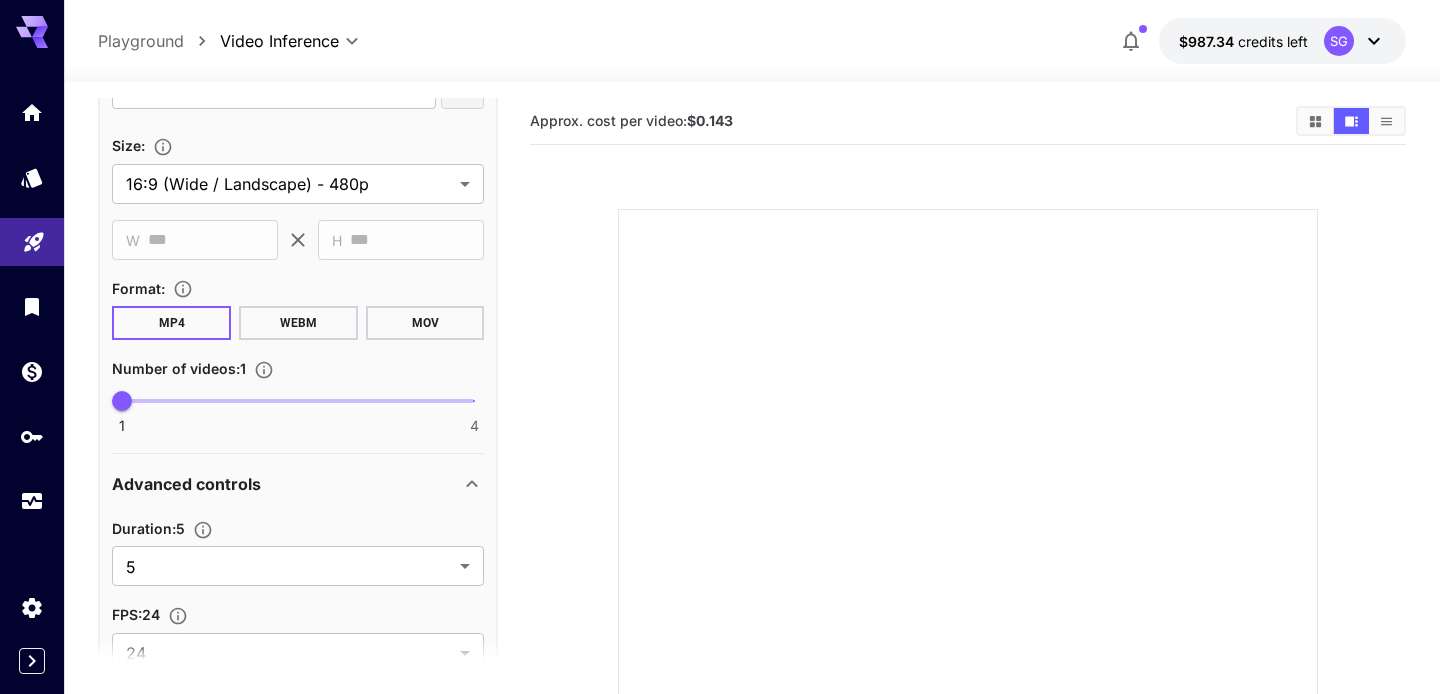 scroll, scrollTop: 661, scrollLeft: 0, axis: vertical 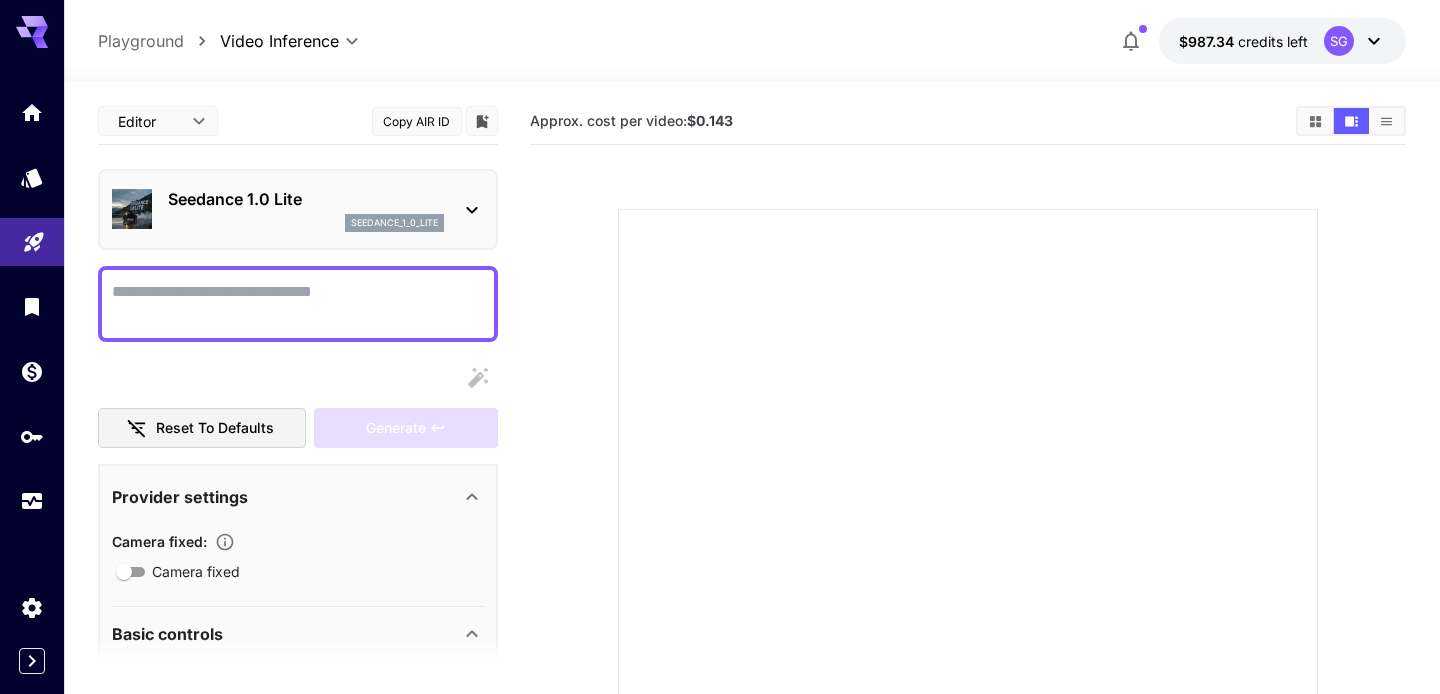 click on "seedance_1_0_lite" at bounding box center (394, 223) 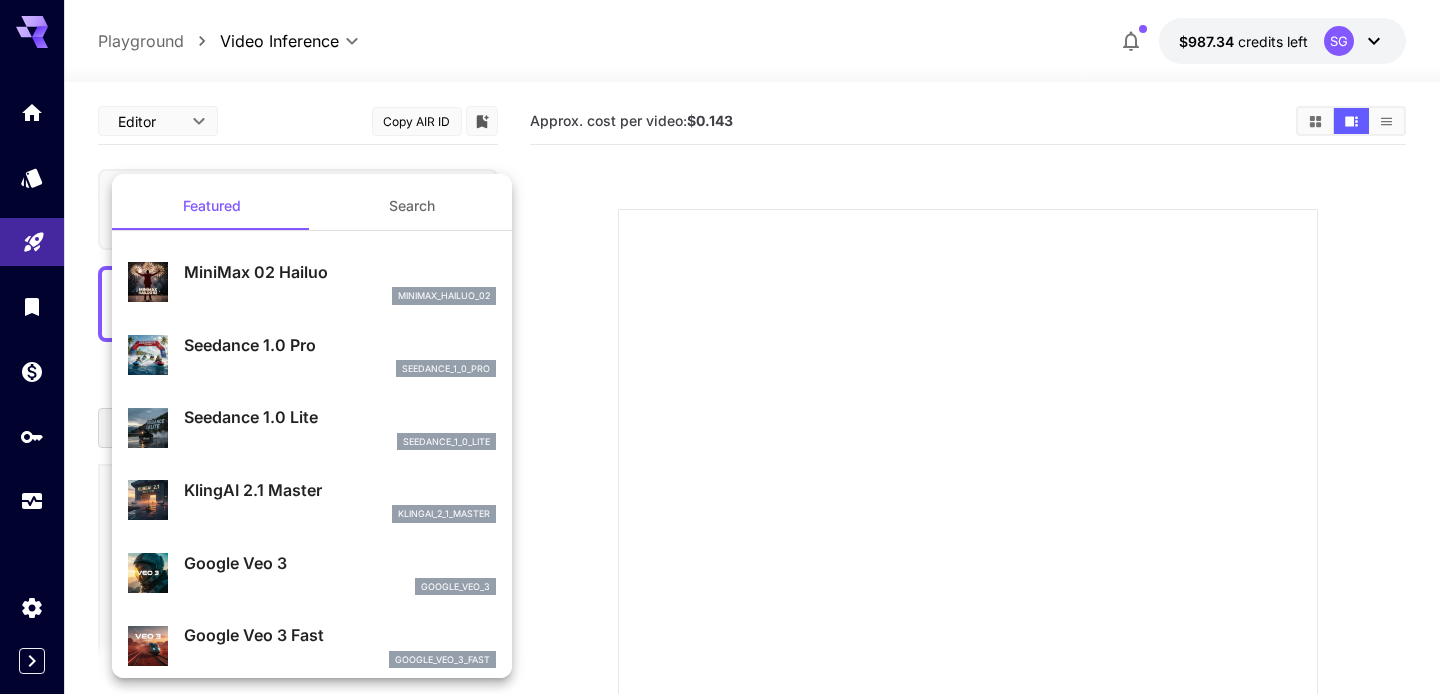 click on "Search" at bounding box center (412, 206) 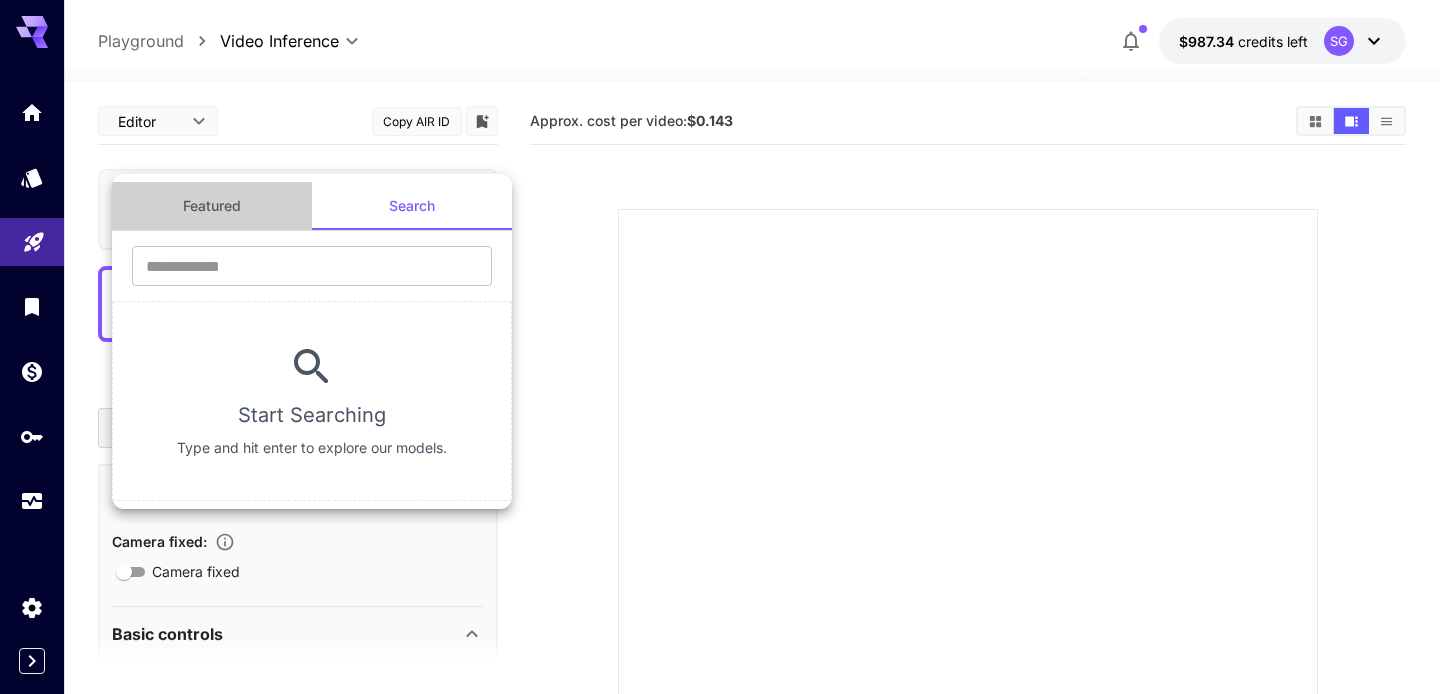click on "Featured" at bounding box center (212, 206) 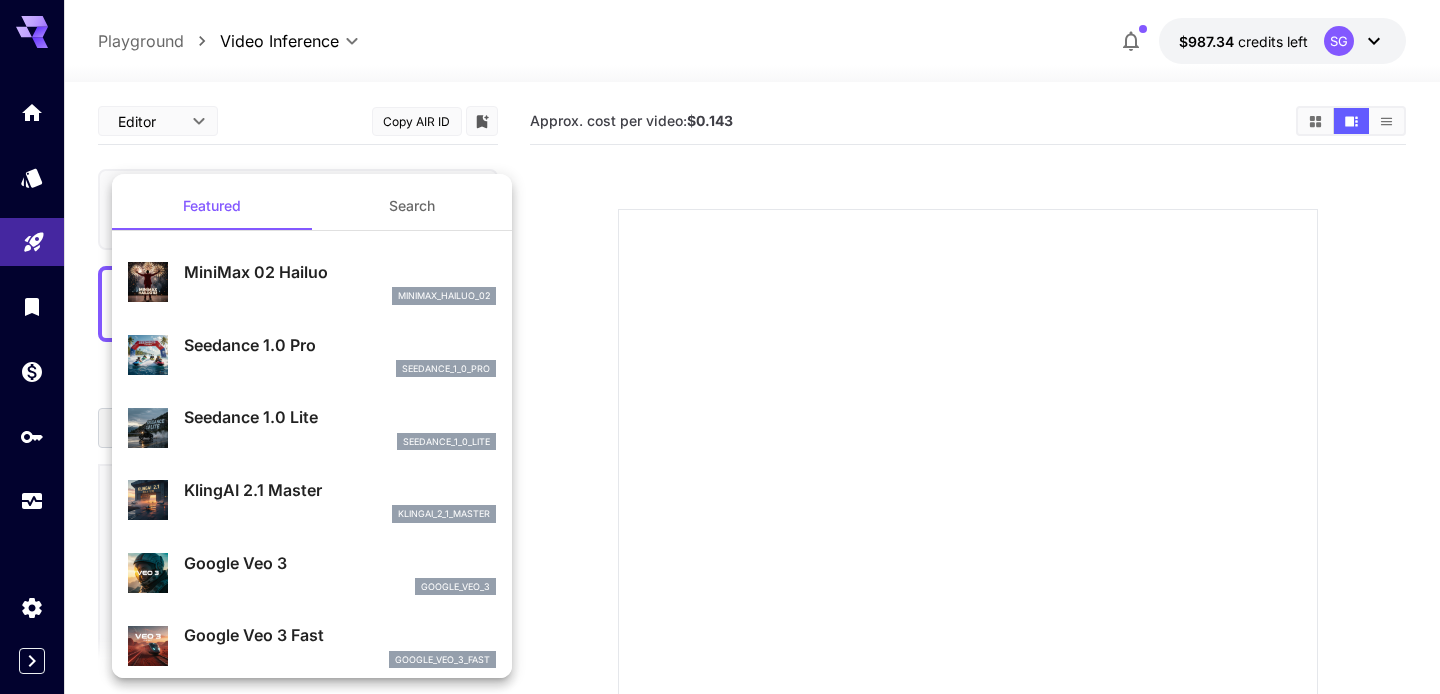 click on "seedance_1_0_pro" at bounding box center (340, 369) 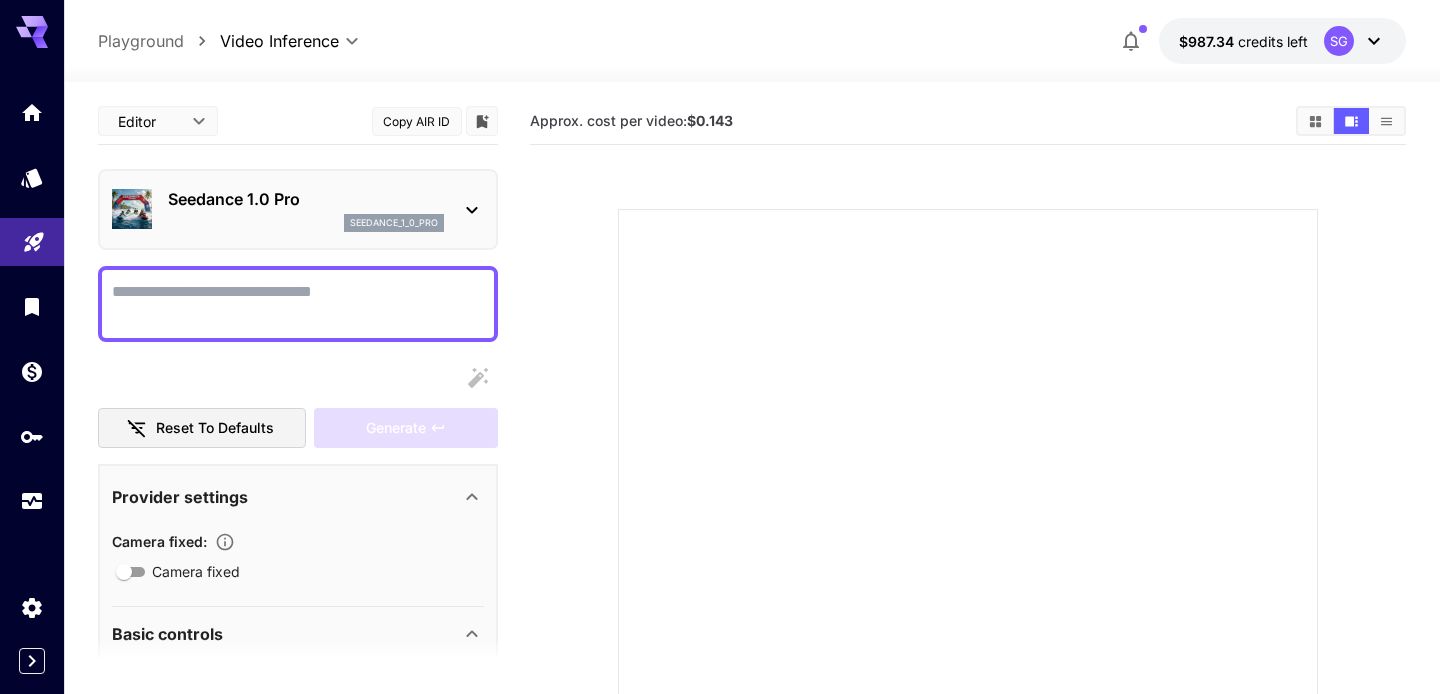 click on "**********" at bounding box center [720, 484] 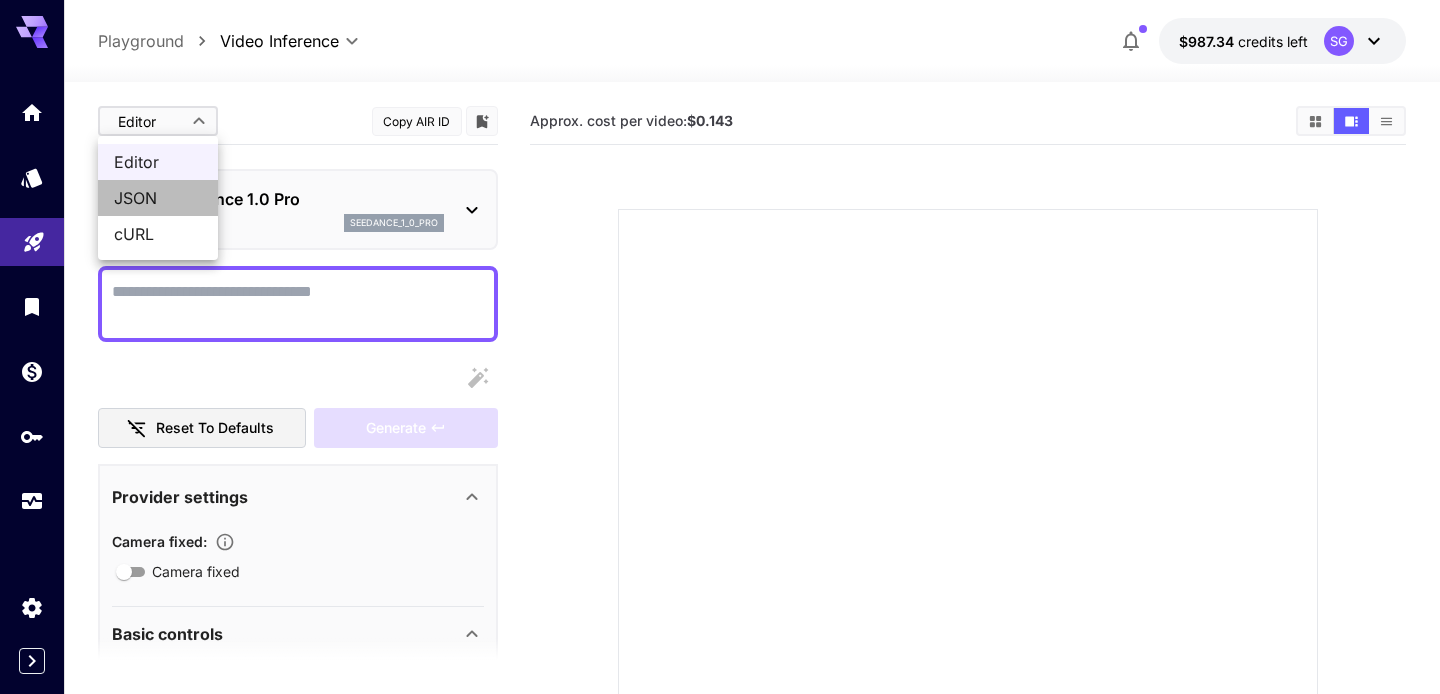 click on "JSON" at bounding box center [158, 198] 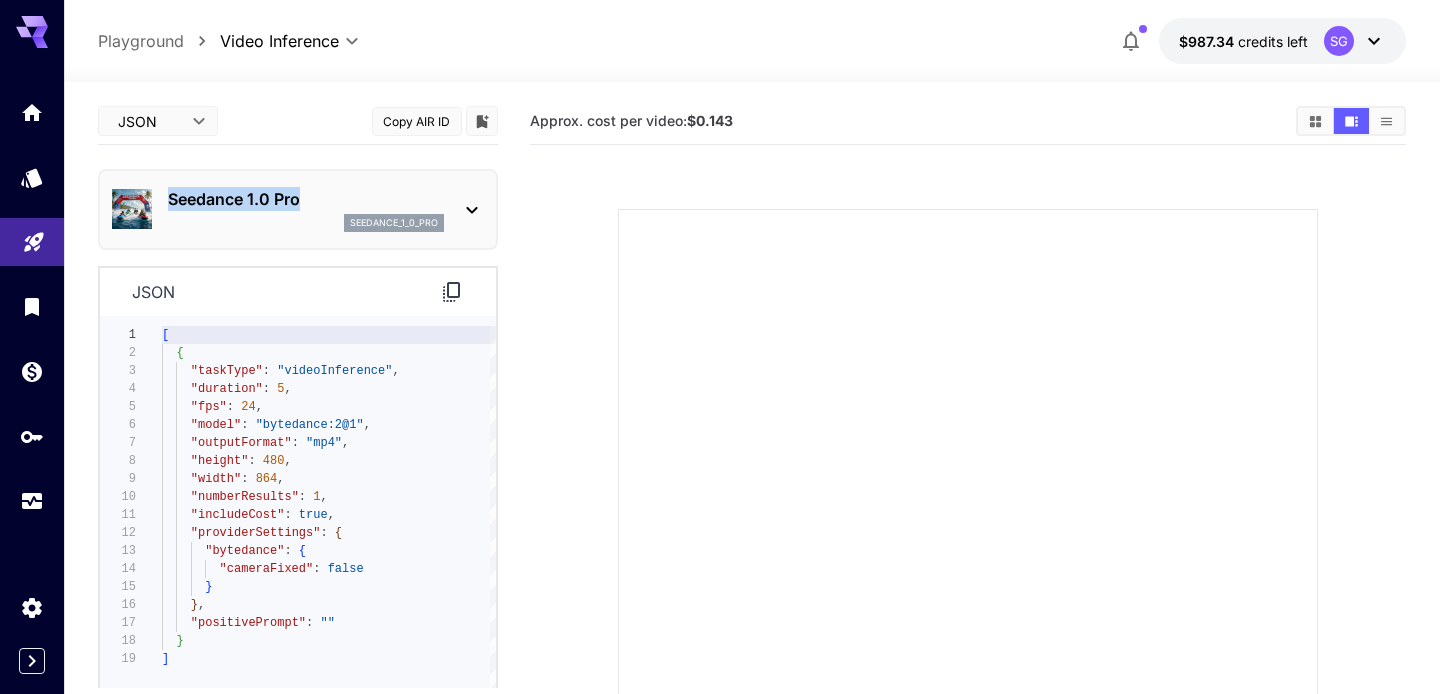 drag, startPoint x: 333, startPoint y: 198, endPoint x: 167, endPoint y: 204, distance: 166.1084 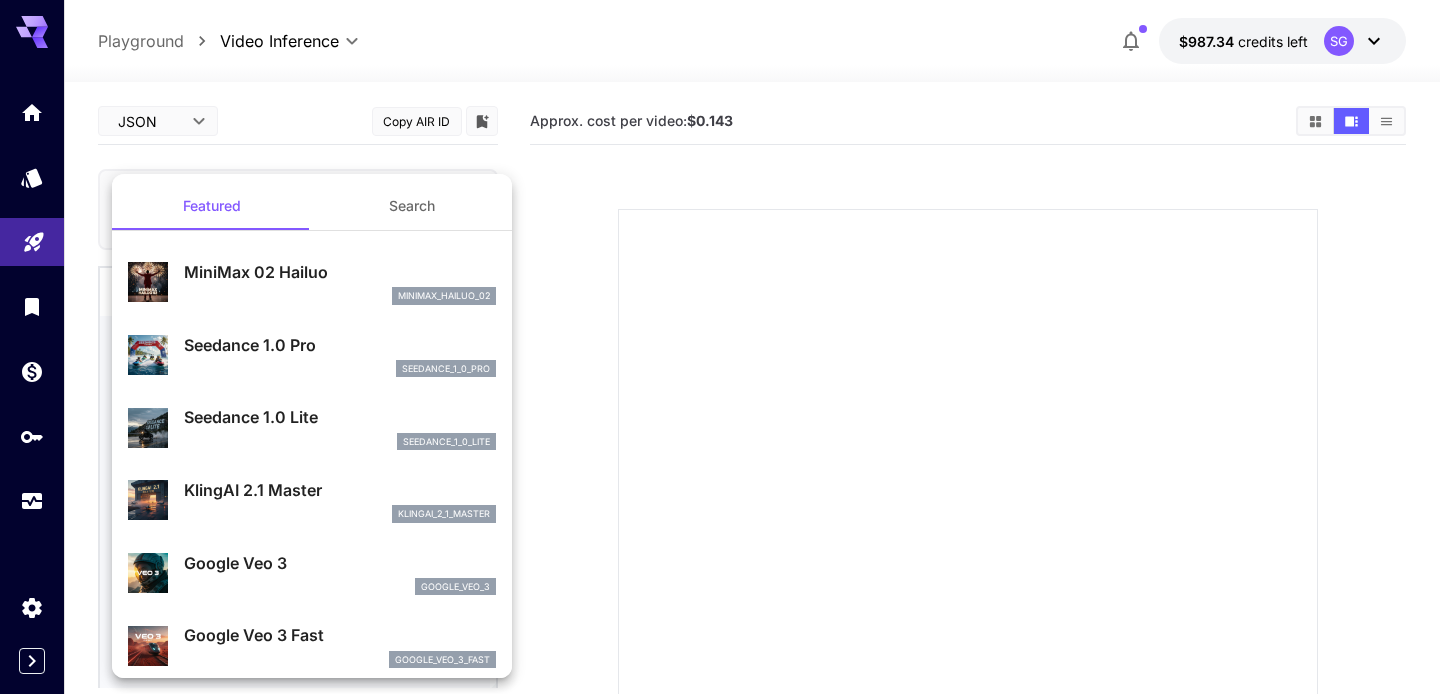 click at bounding box center [720, 347] 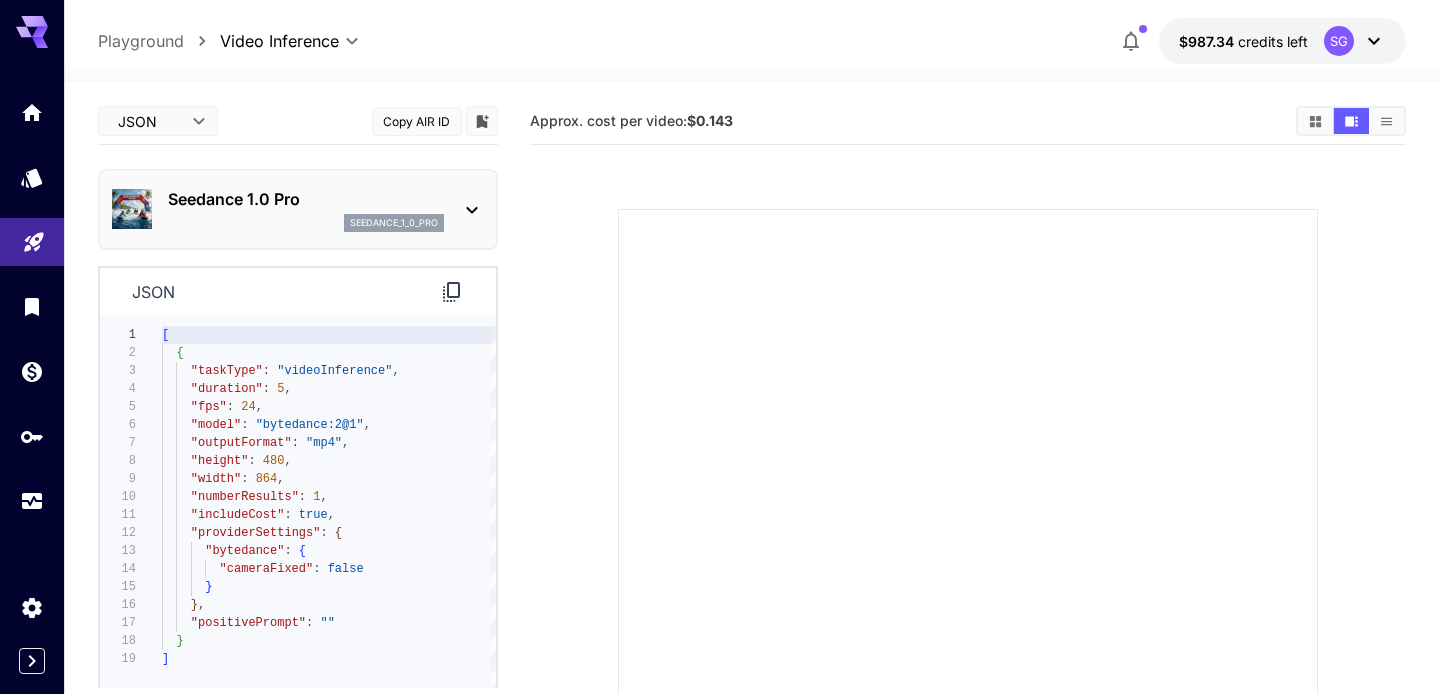 click 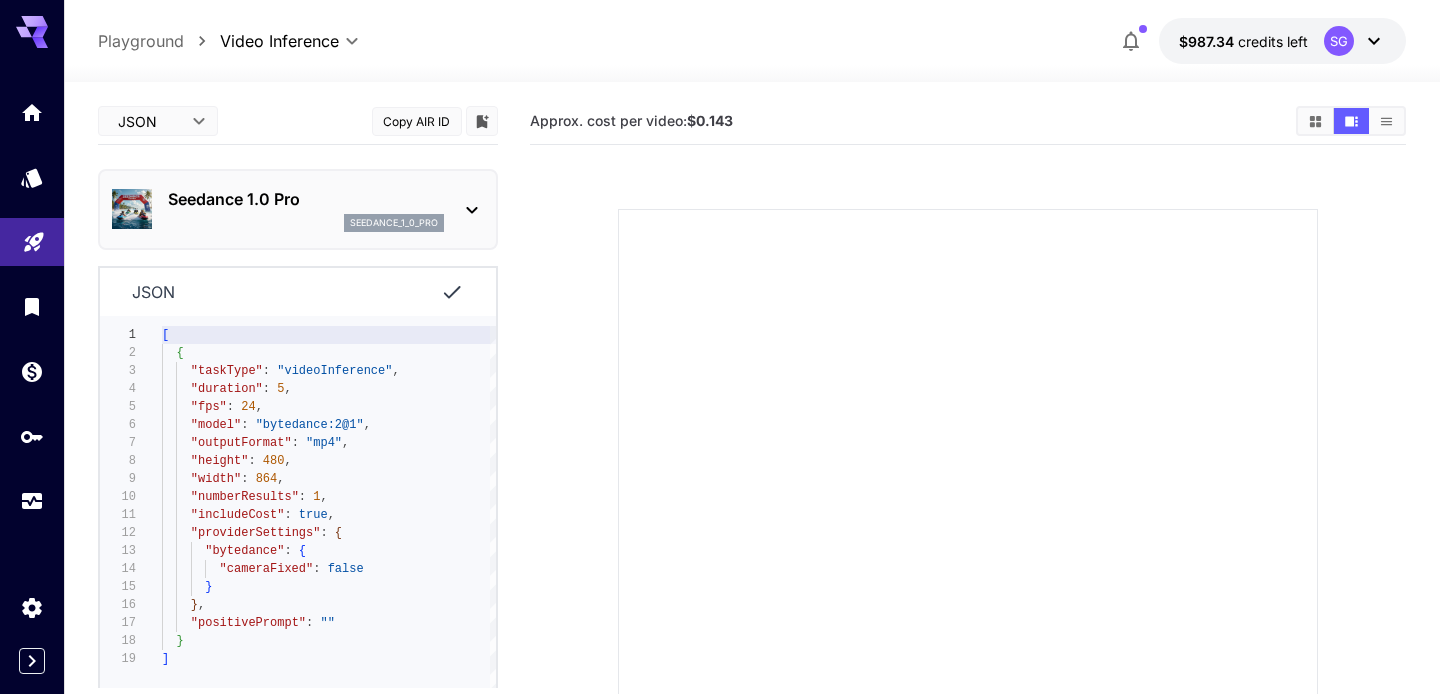 type 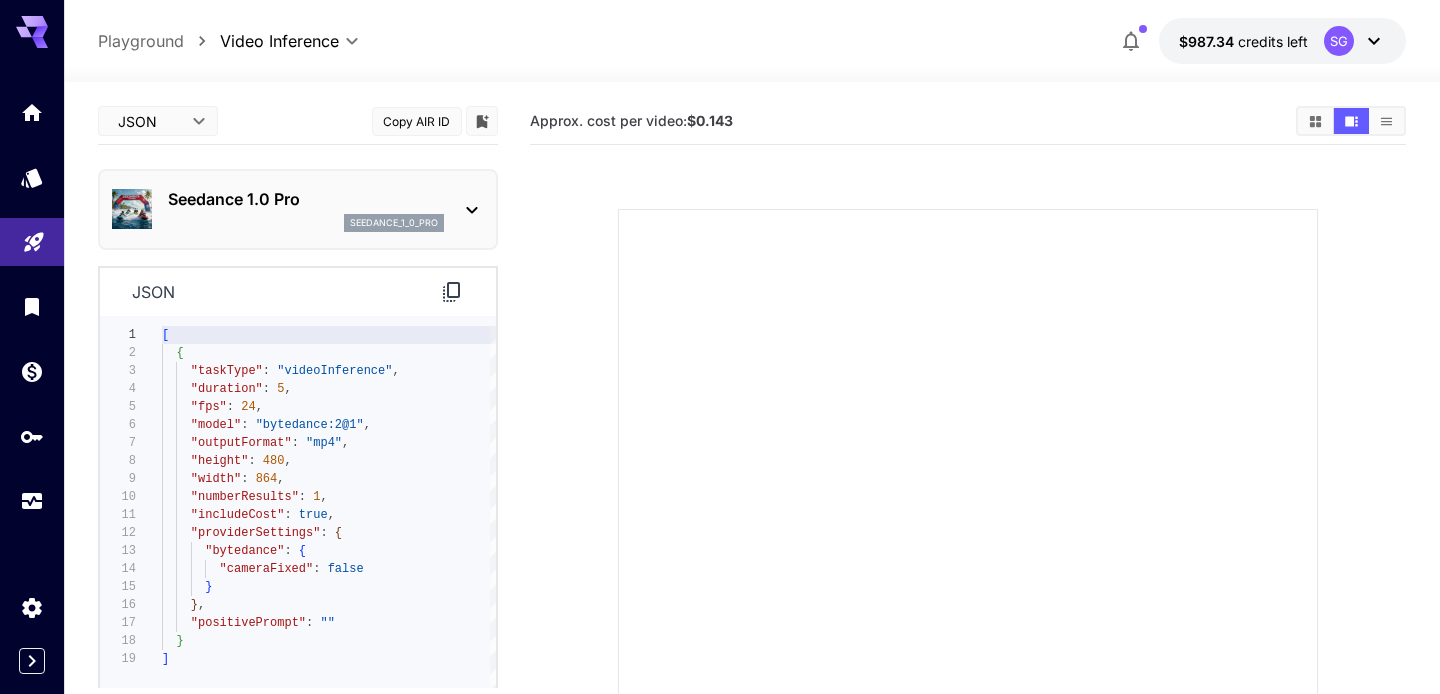 click on "Seedance 1.0 Pro" at bounding box center [306, 199] 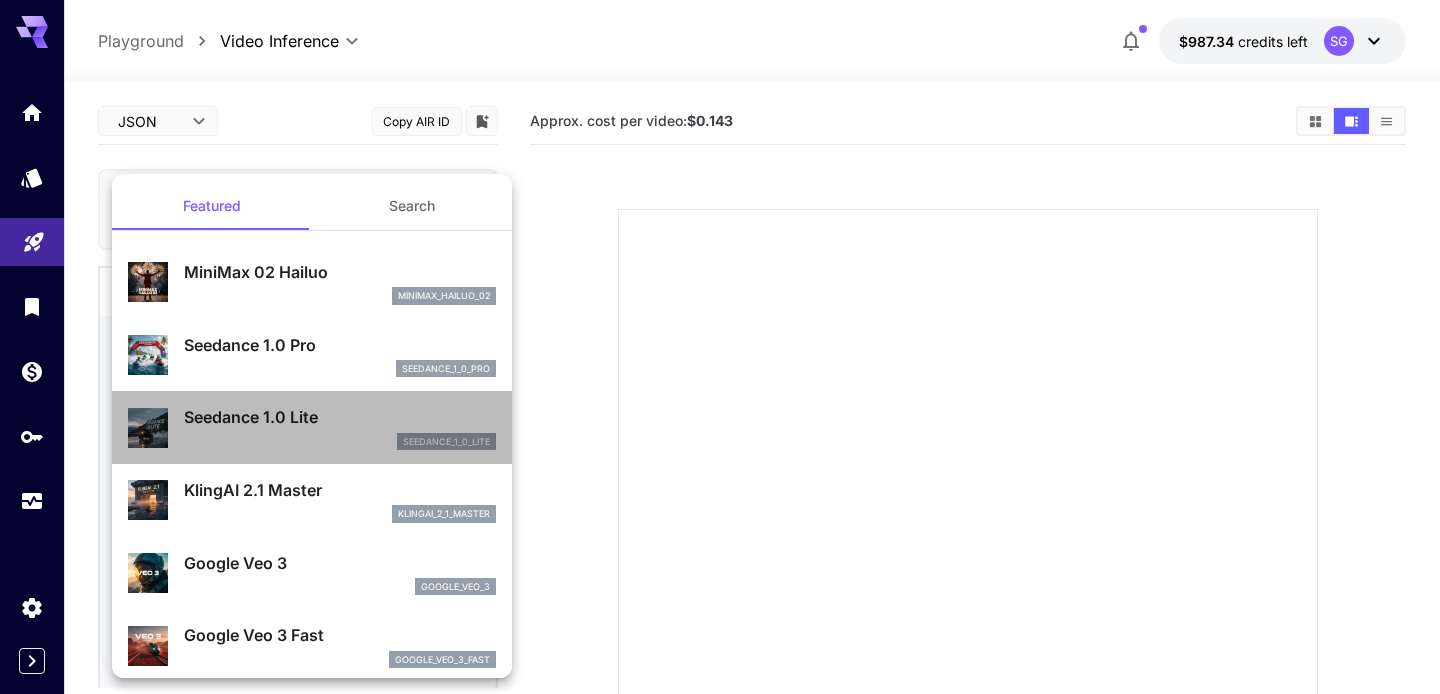 click on "Seedance 1.0 Lite seedance_1_0_lite" at bounding box center (340, 427) 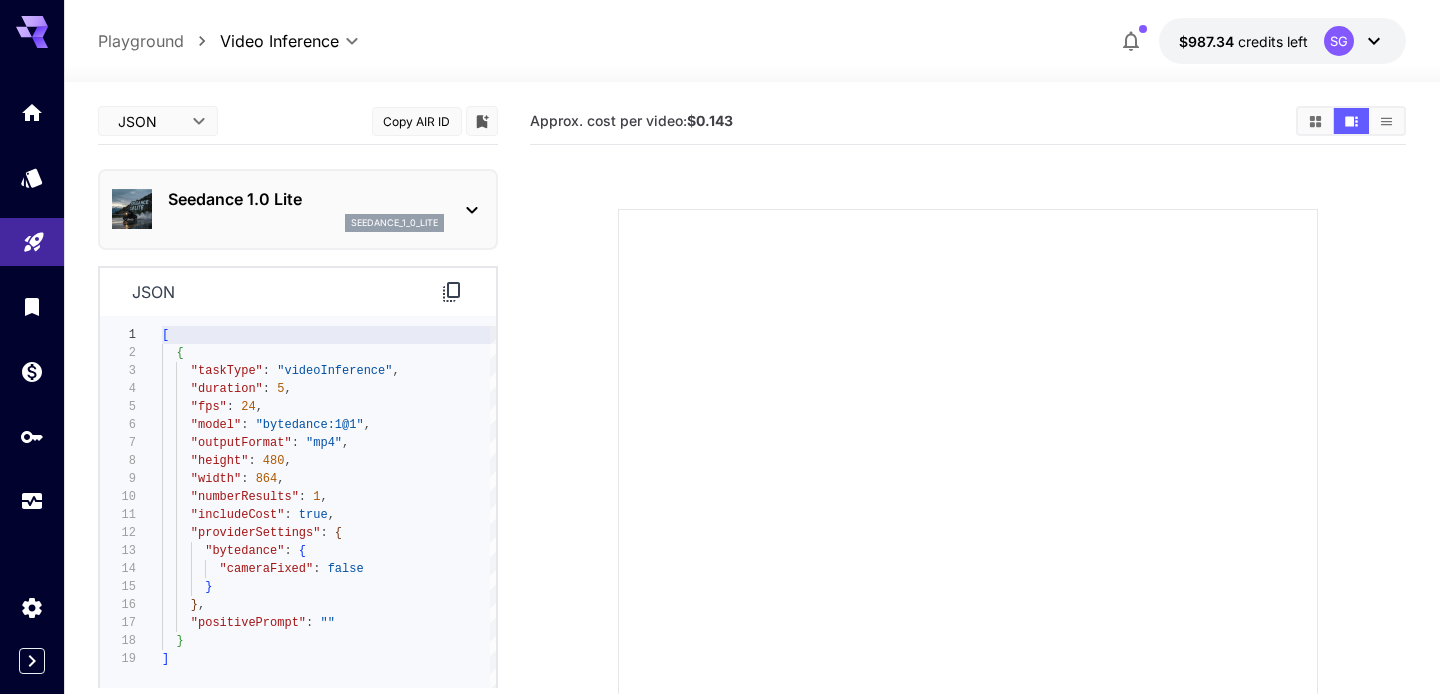 click on "Seedance 1.0 Lite" at bounding box center (306, 199) 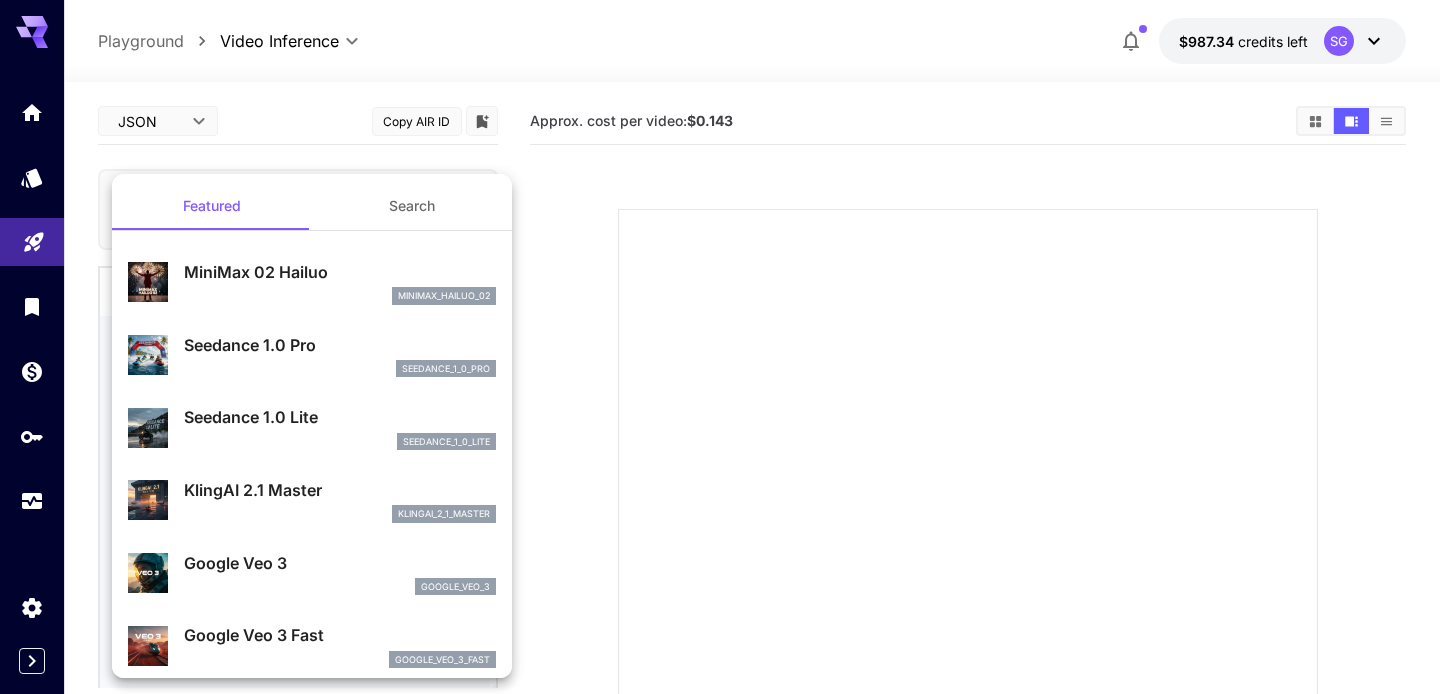 click at bounding box center [720, 347] 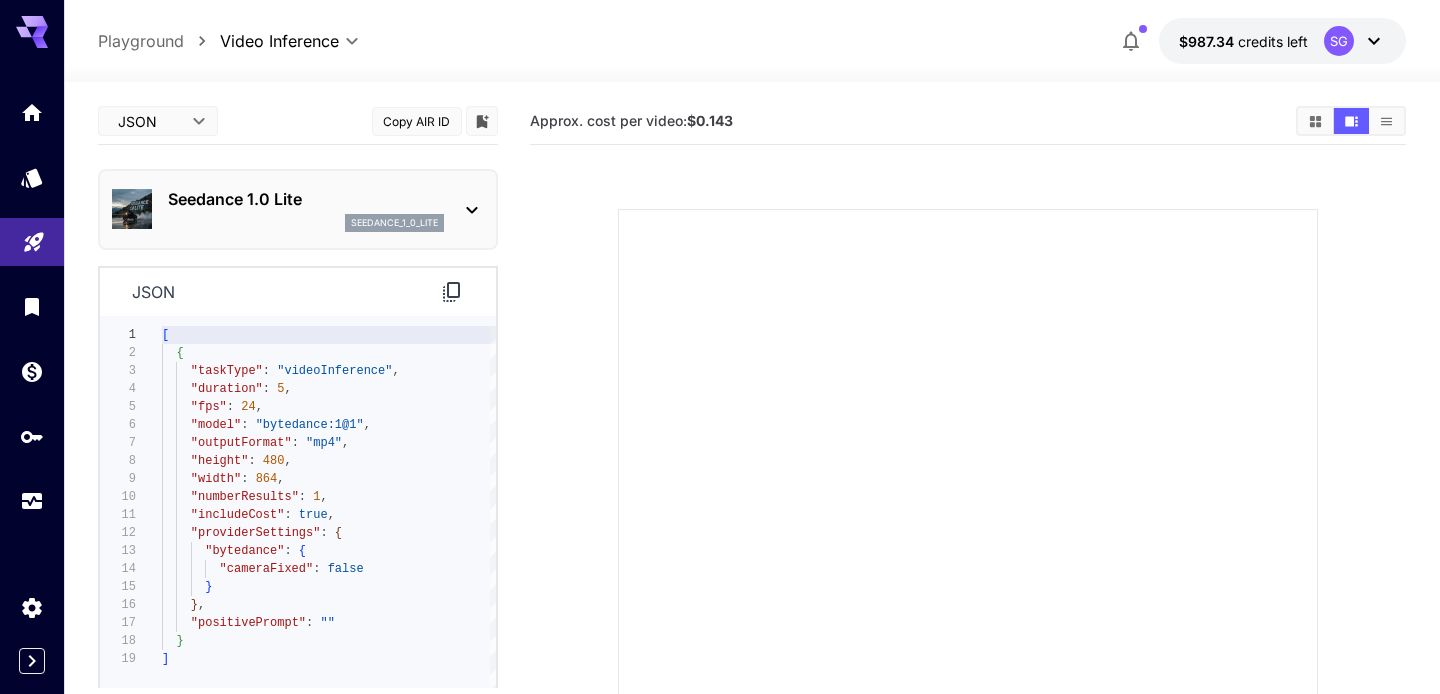 click on "Seedance 1.0 Lite seedance_1_0_lite" at bounding box center (298, 209) 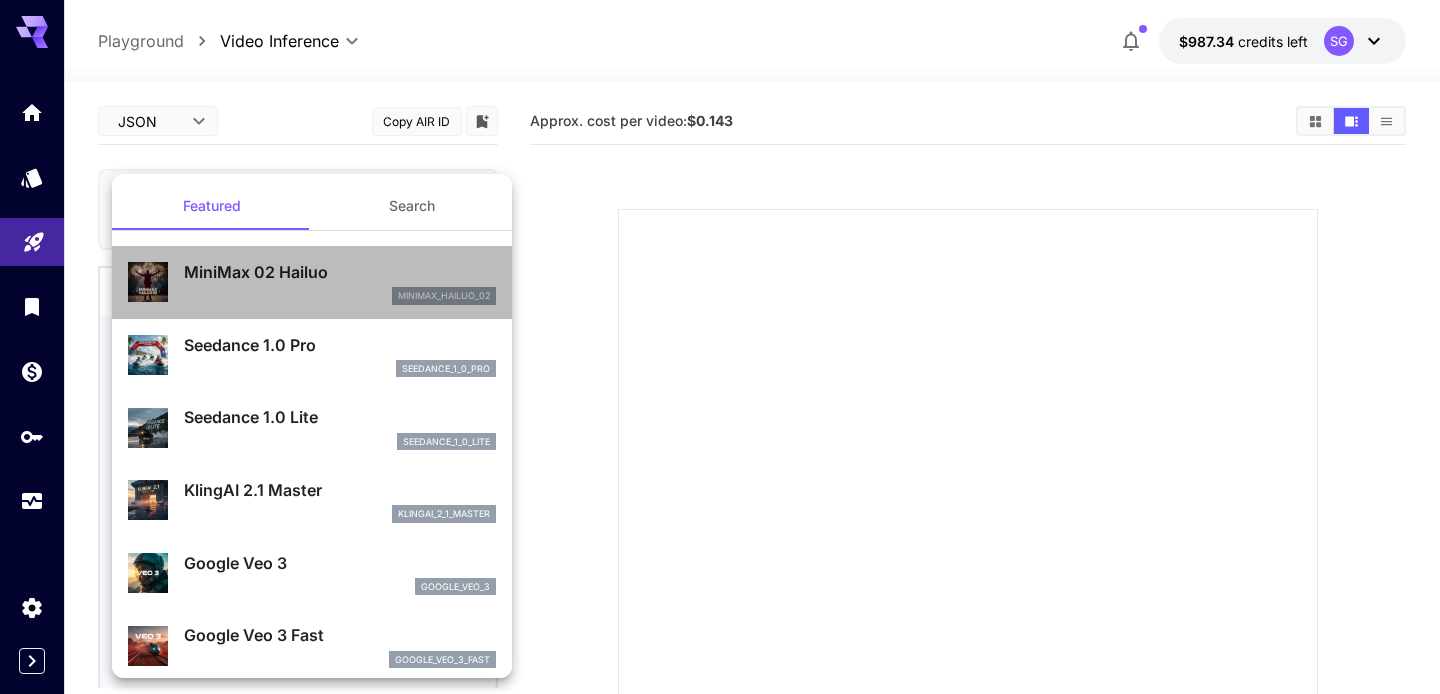 click on "MiniMax 02 Hailuo" at bounding box center (340, 272) 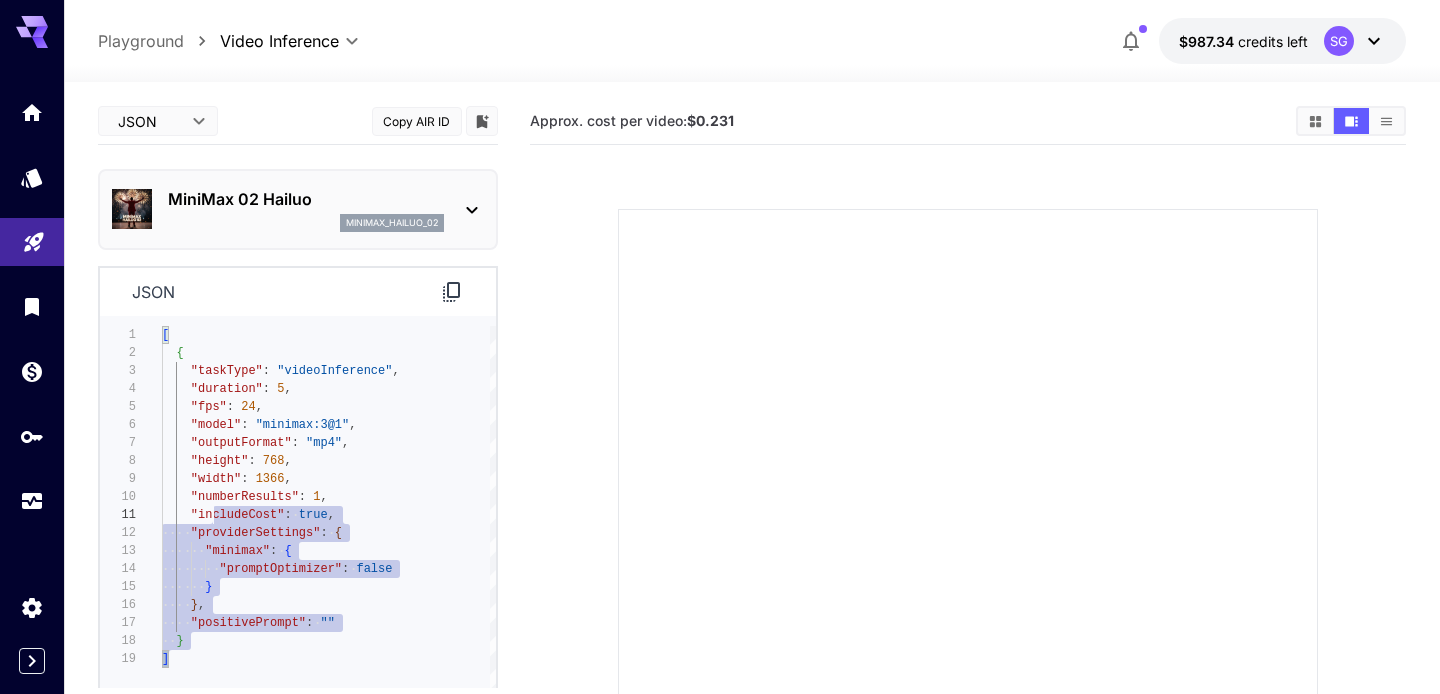 type on "**********" 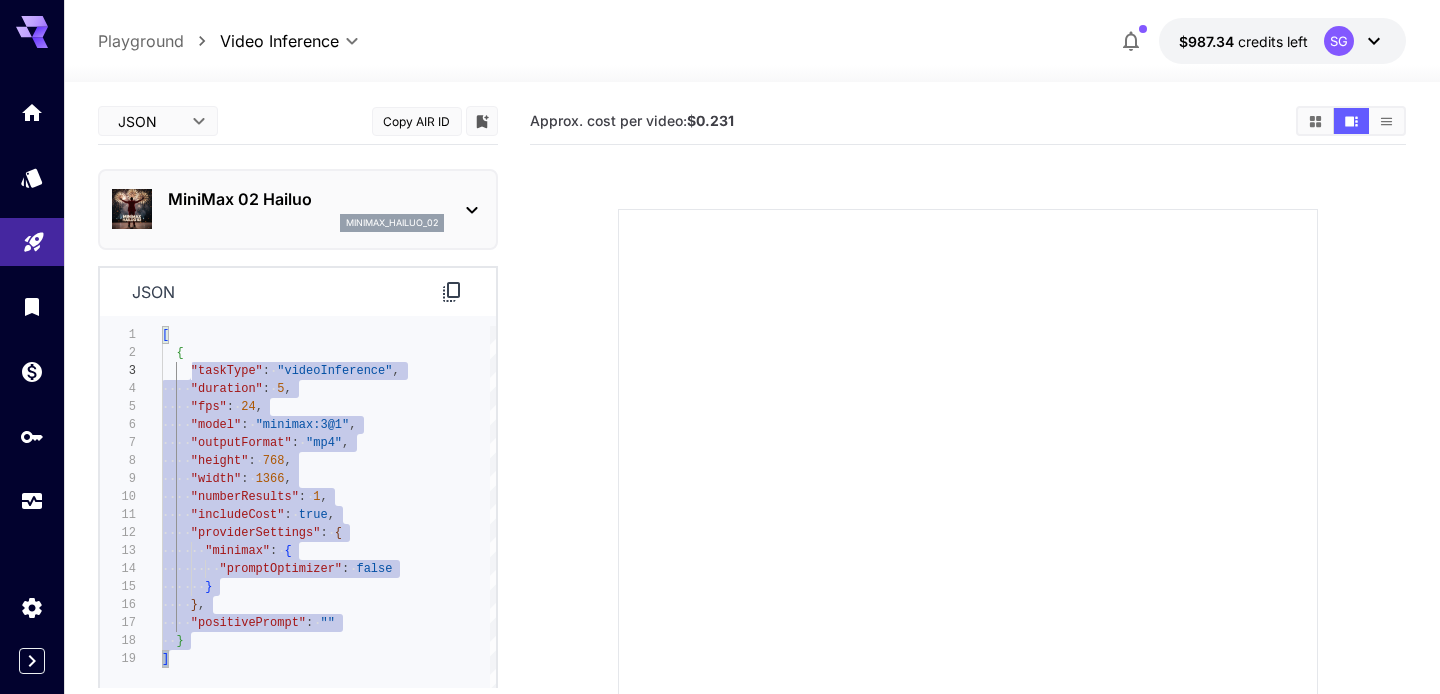 scroll, scrollTop: 0, scrollLeft: 0, axis: both 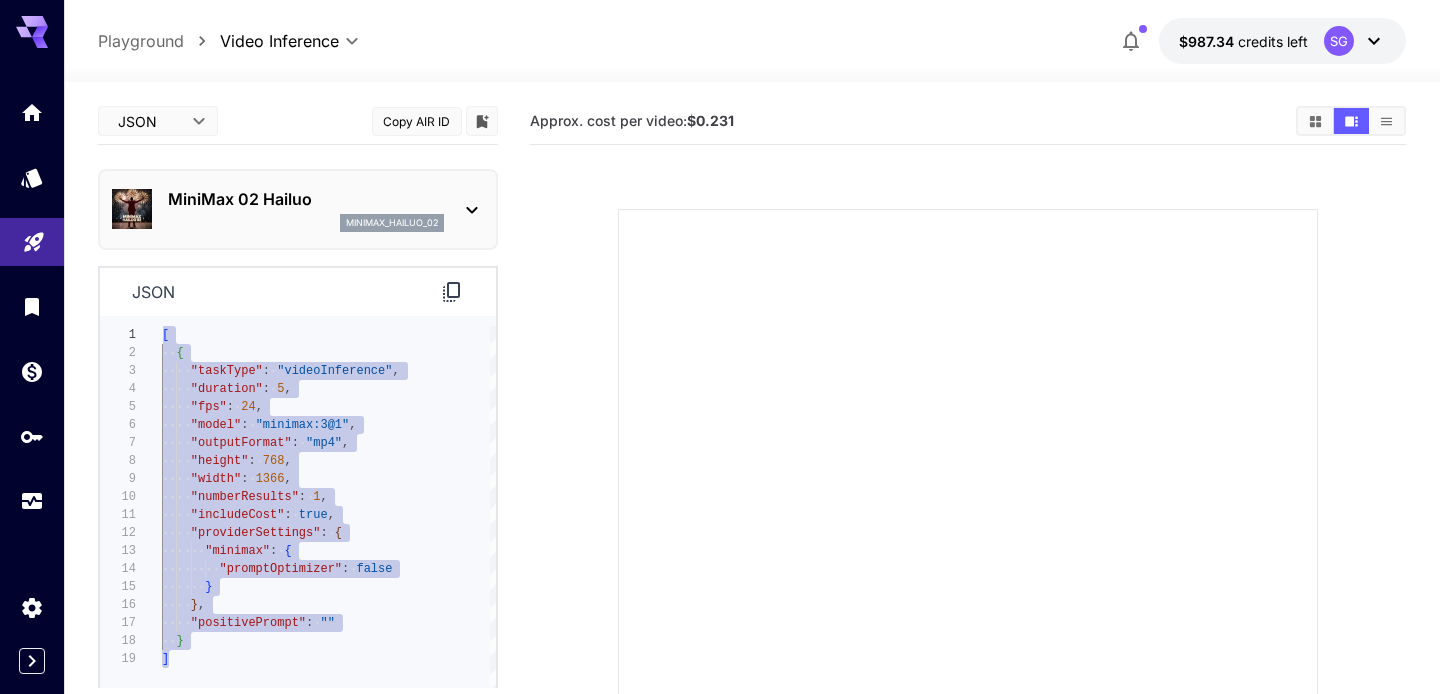drag, startPoint x: 227, startPoint y: 661, endPoint x: 162, endPoint y: 294, distance: 372.71167 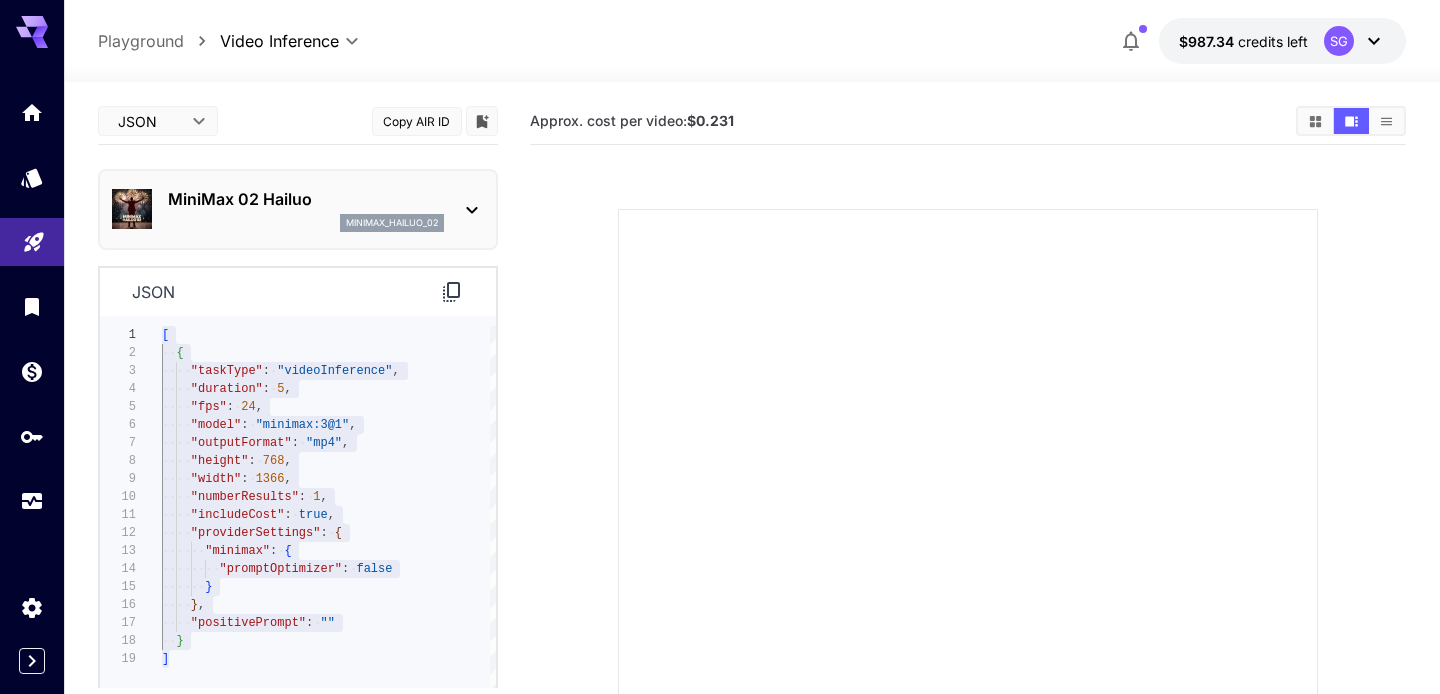 click 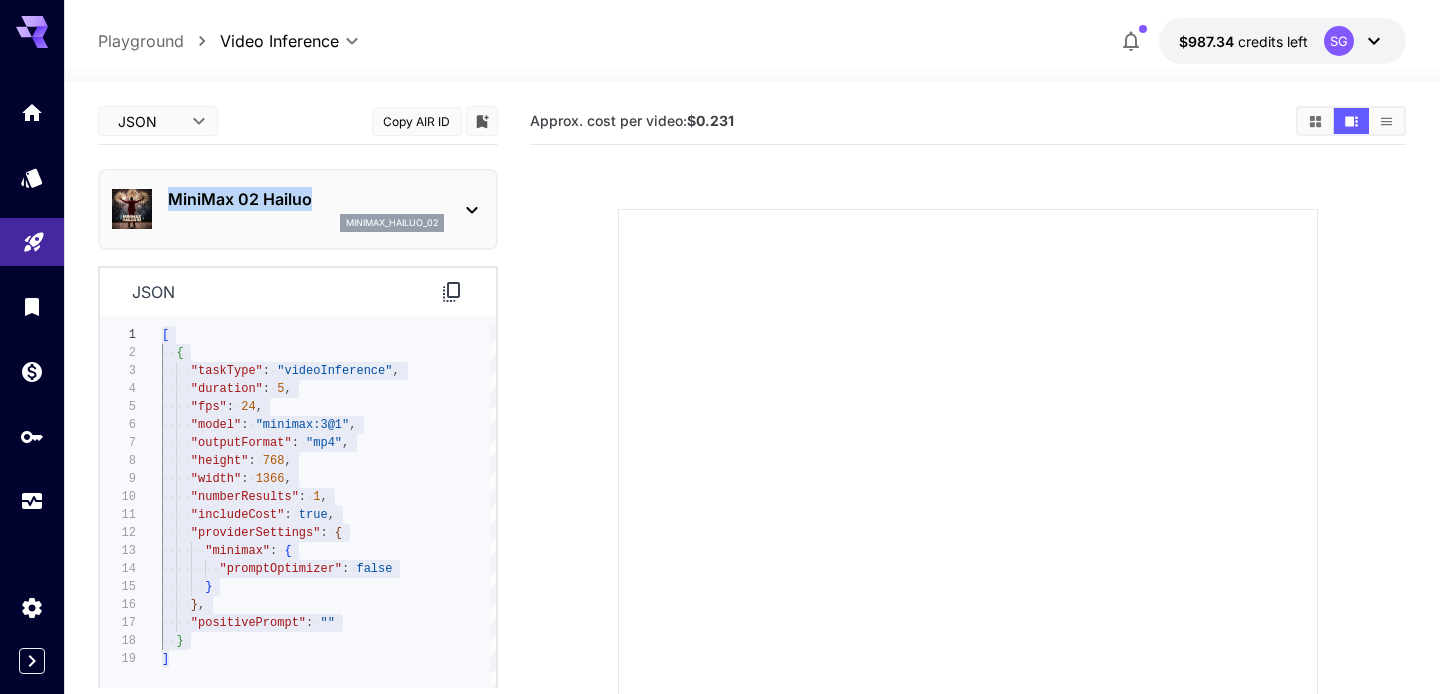 drag, startPoint x: 332, startPoint y: 201, endPoint x: 175, endPoint y: 199, distance: 157.01274 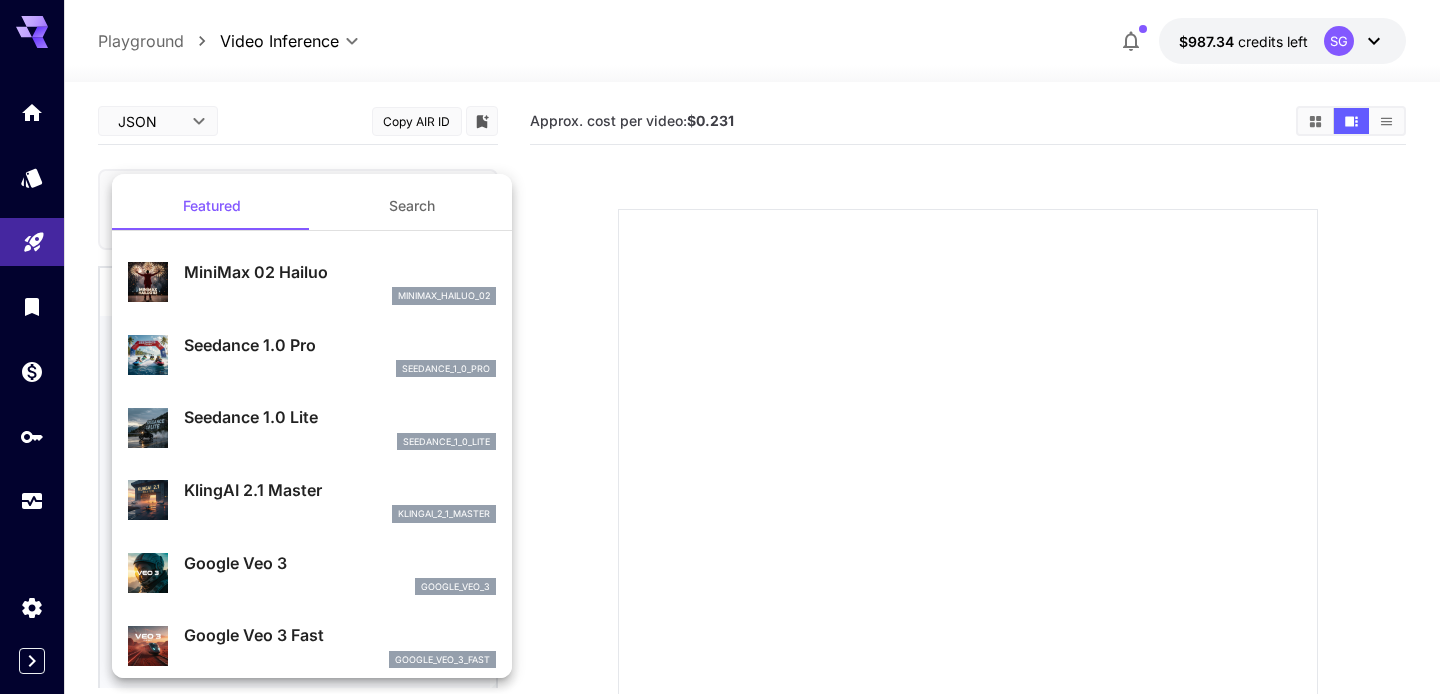click at bounding box center [720, 347] 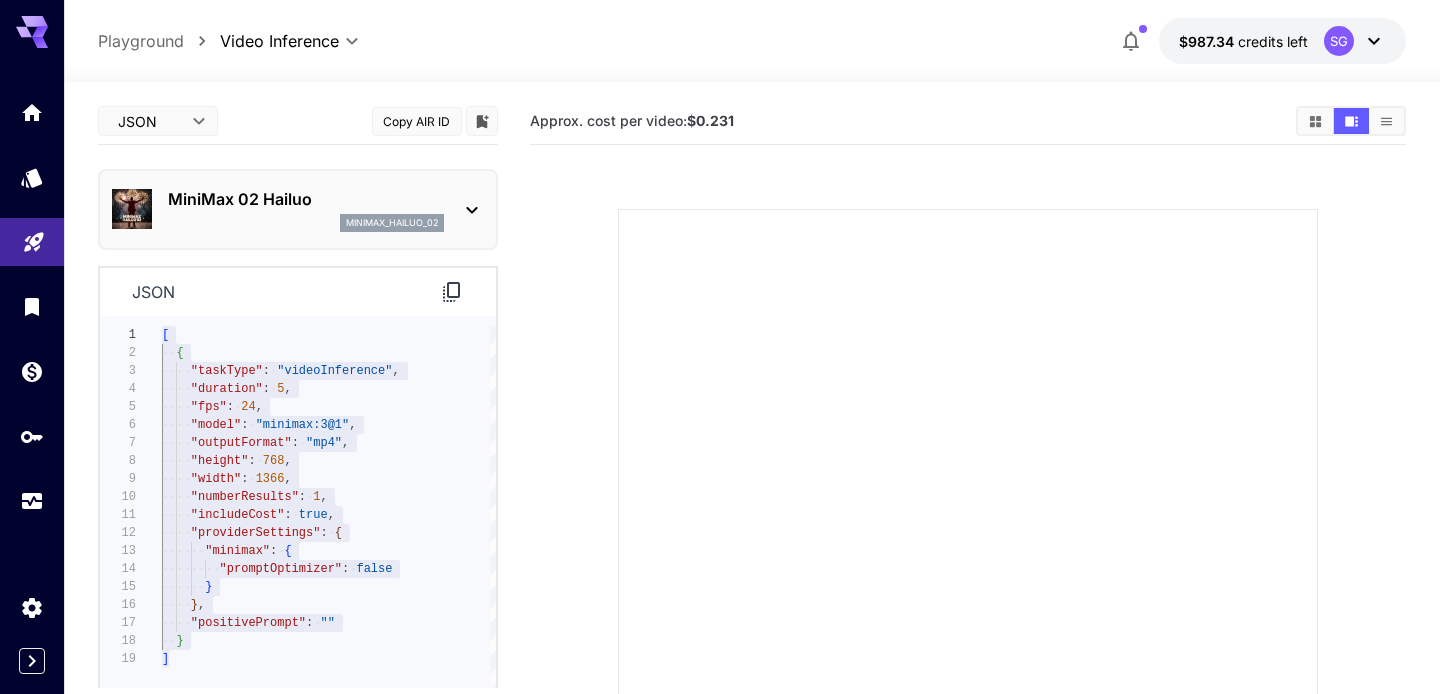 click on "MiniMax 02 Hailuo minimax_hailuo_02" at bounding box center (298, 209) 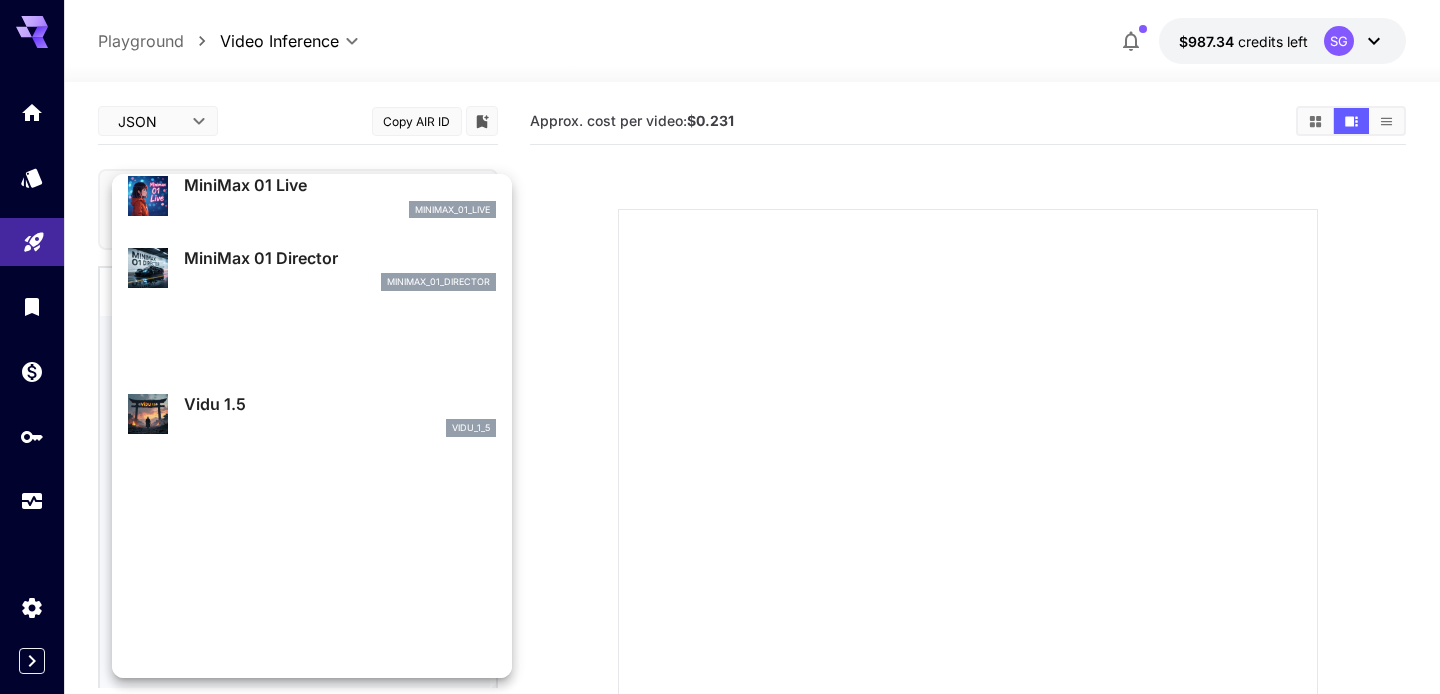 scroll, scrollTop: 0, scrollLeft: 0, axis: both 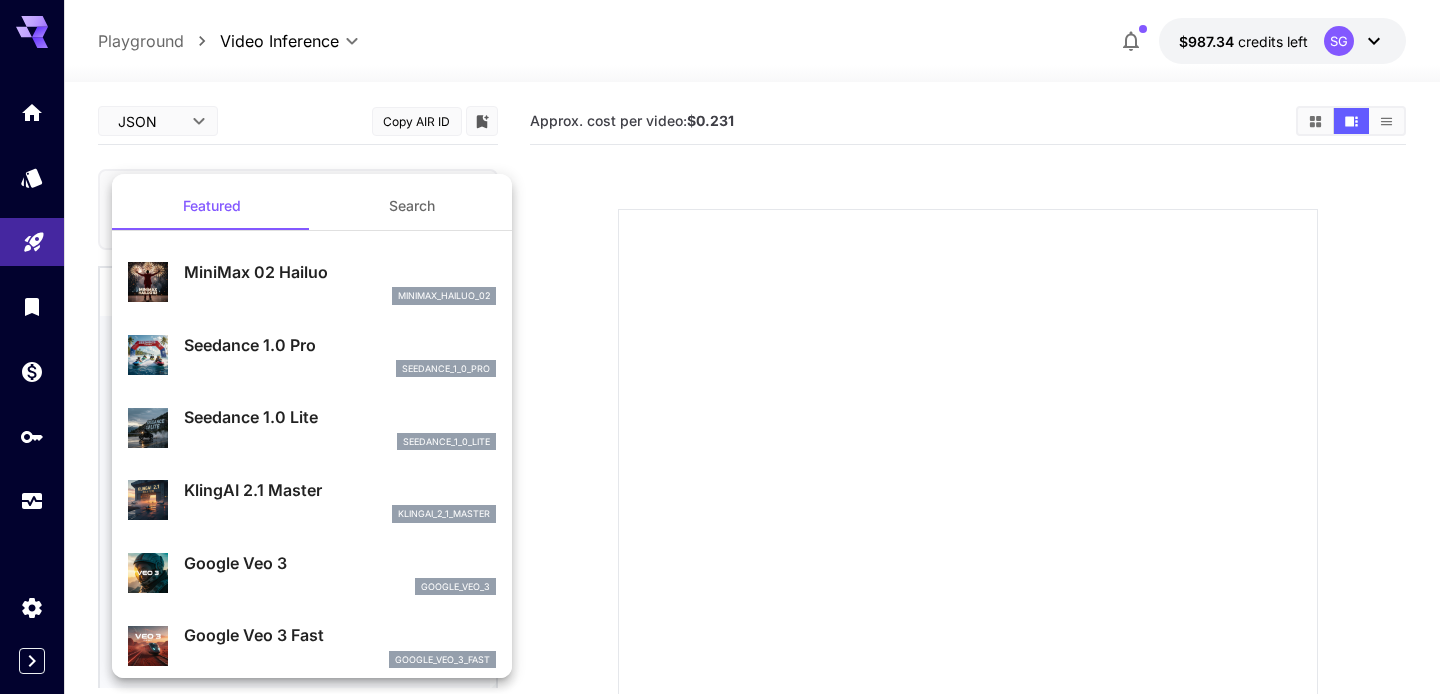 click at bounding box center [720, 347] 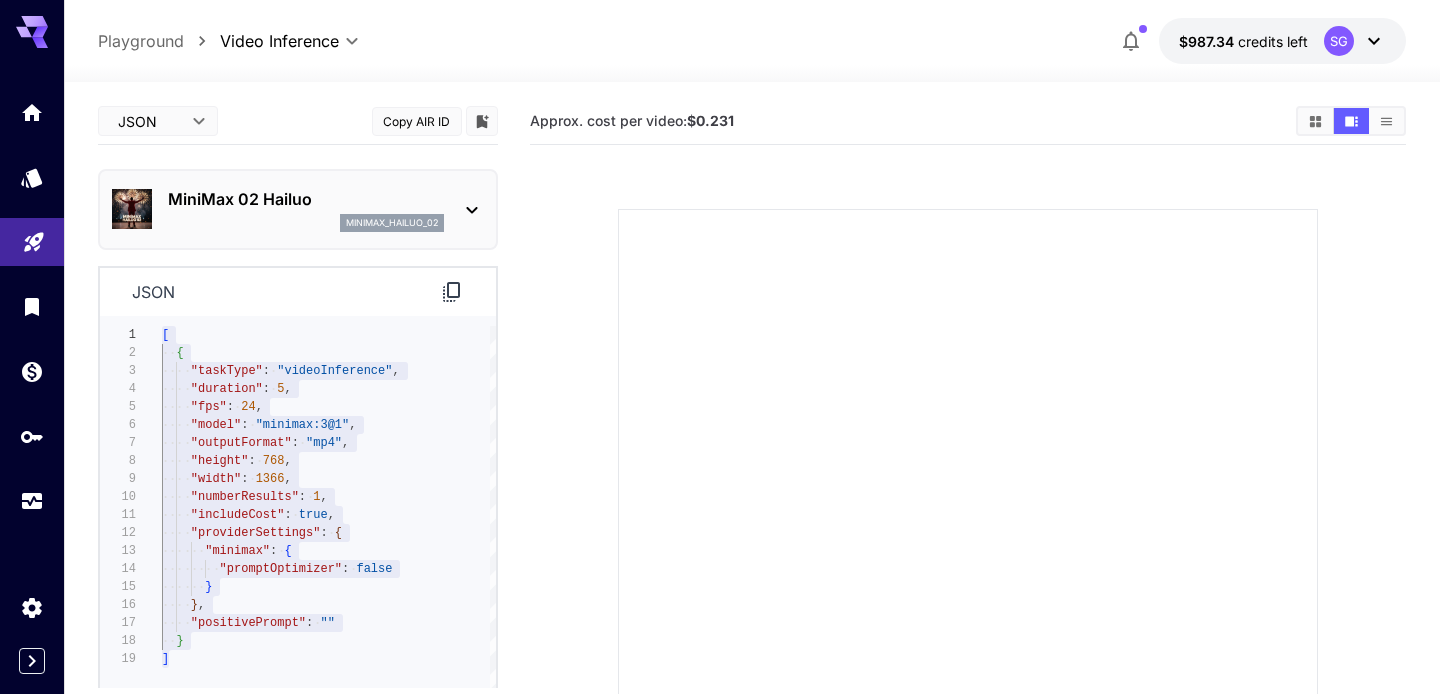 click on "MiniMax 02 Hailuo" at bounding box center [306, 199] 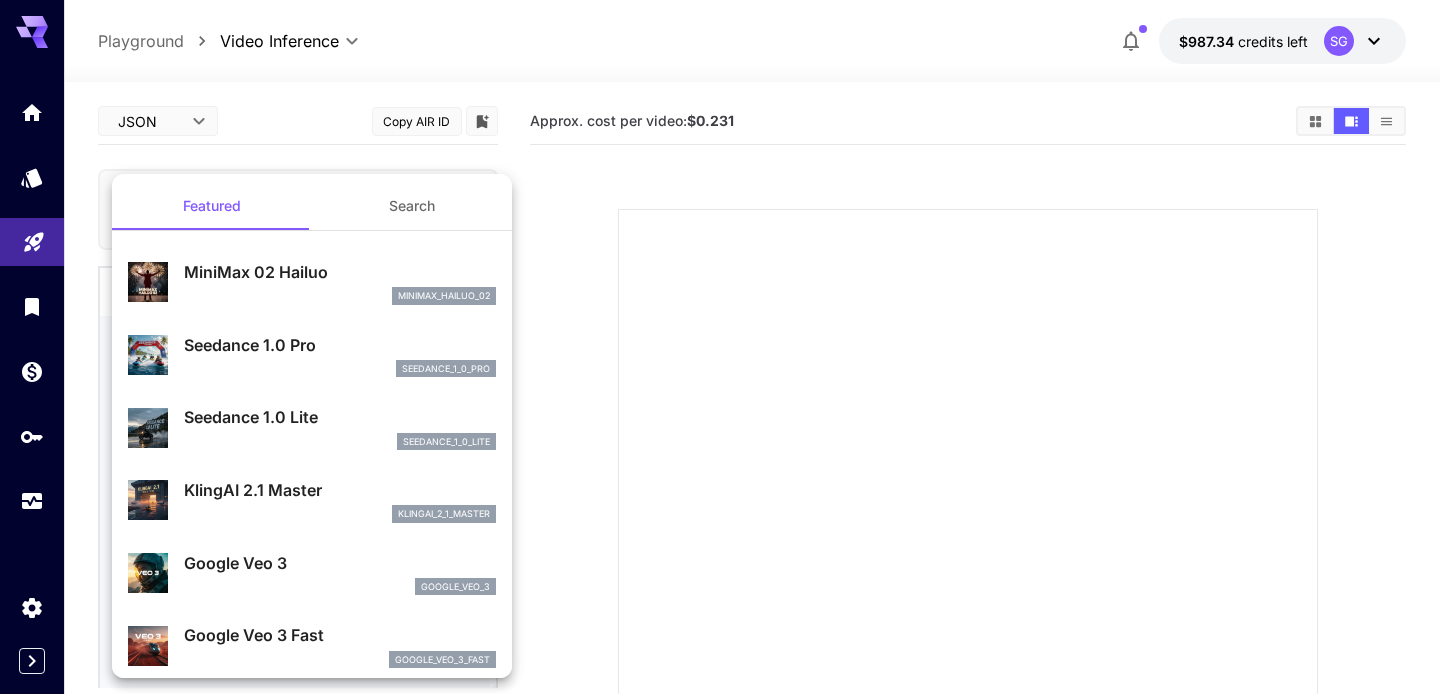 click on "Search" at bounding box center [412, 206] 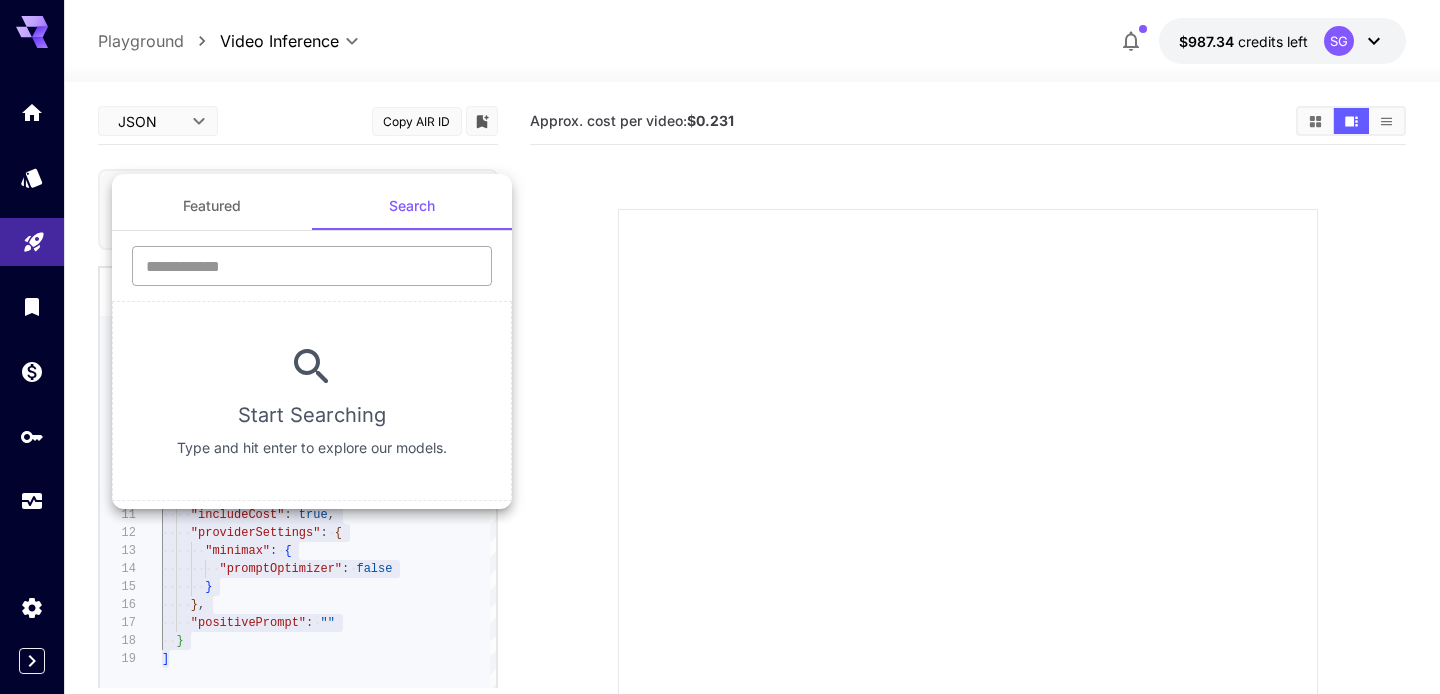 click at bounding box center [312, 266] 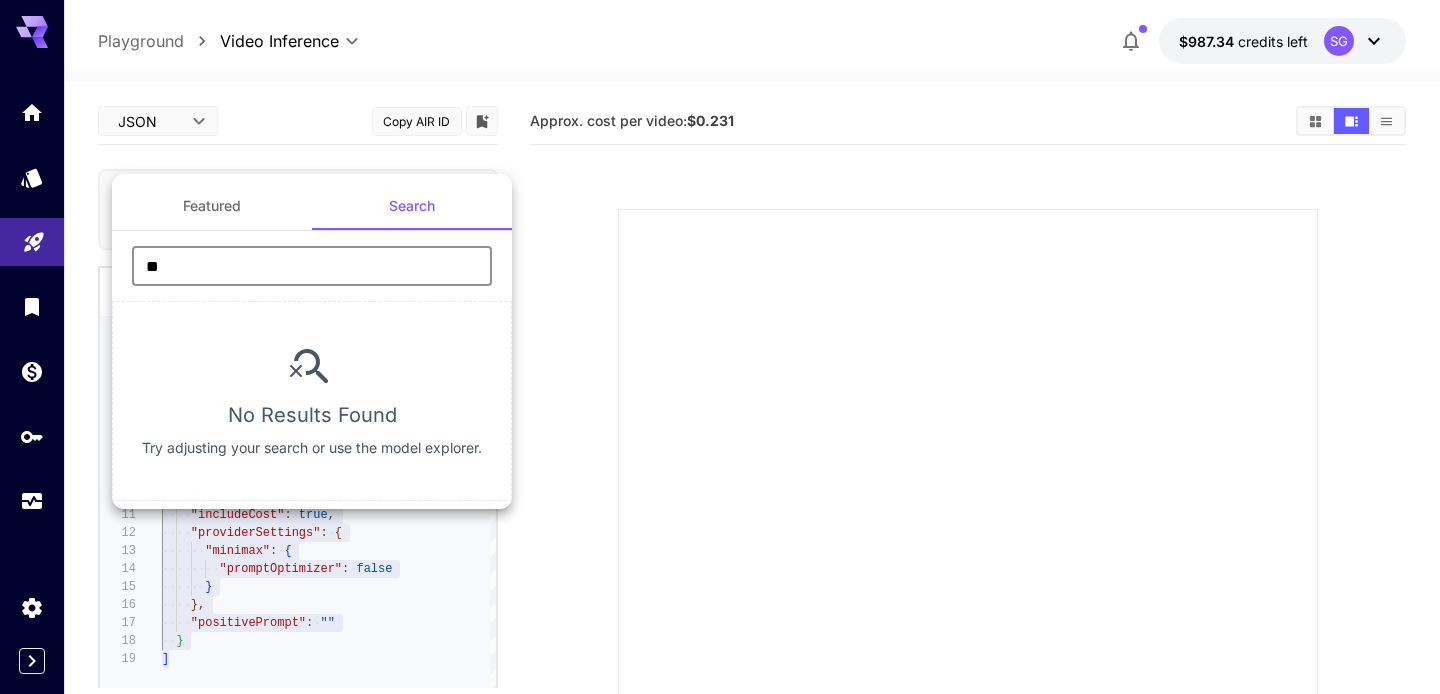 type on "*" 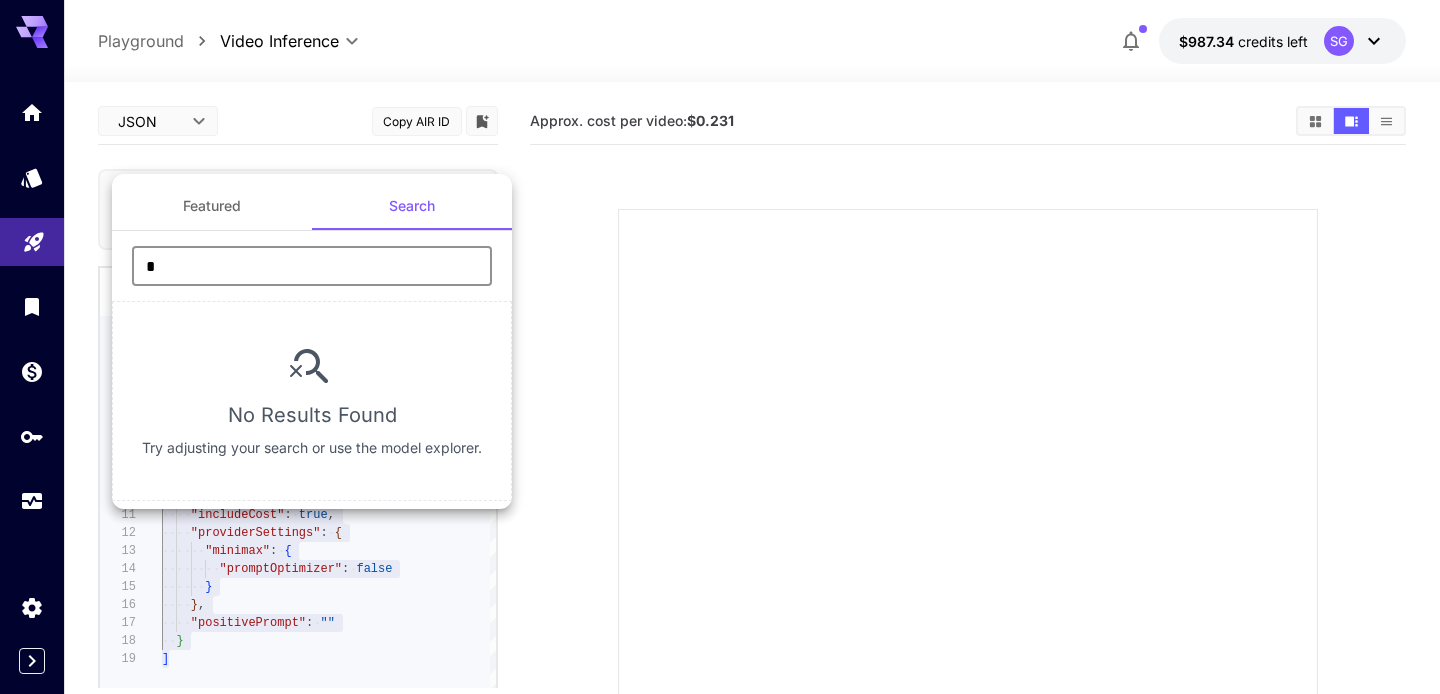 type 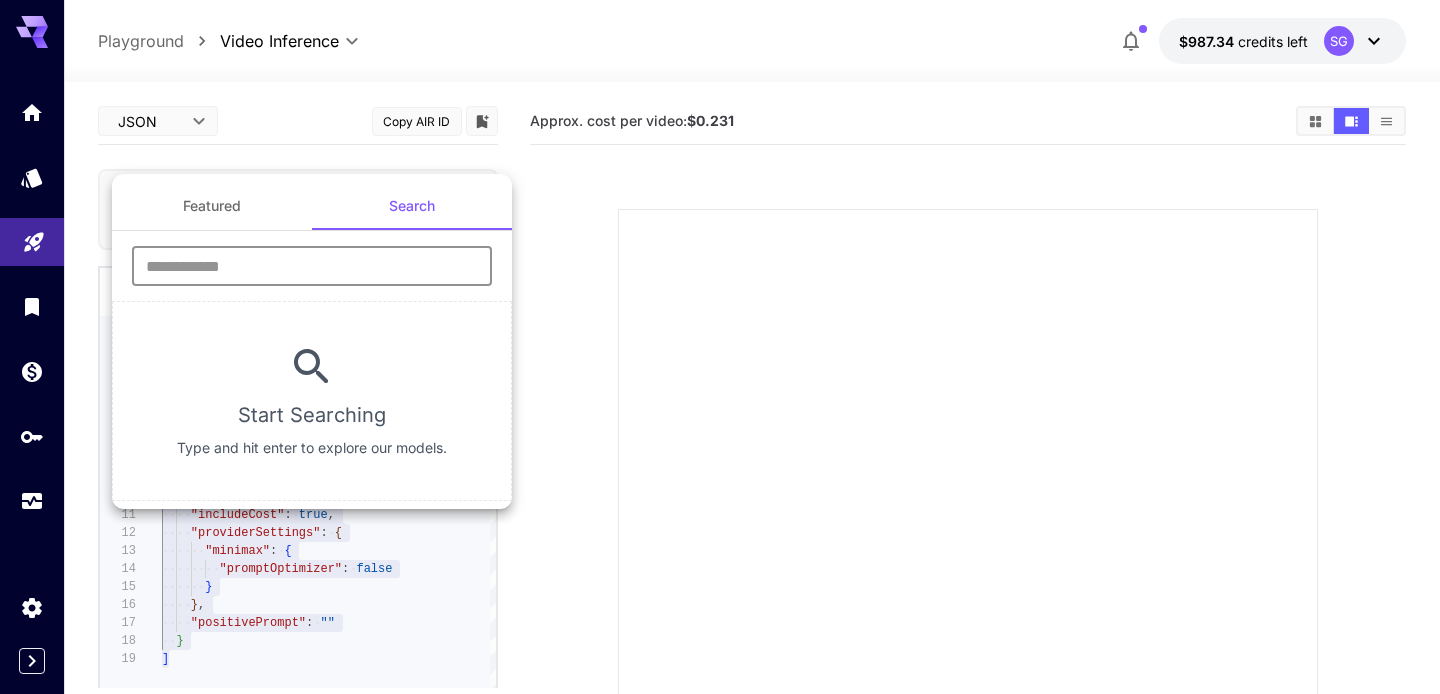 click at bounding box center [720, 347] 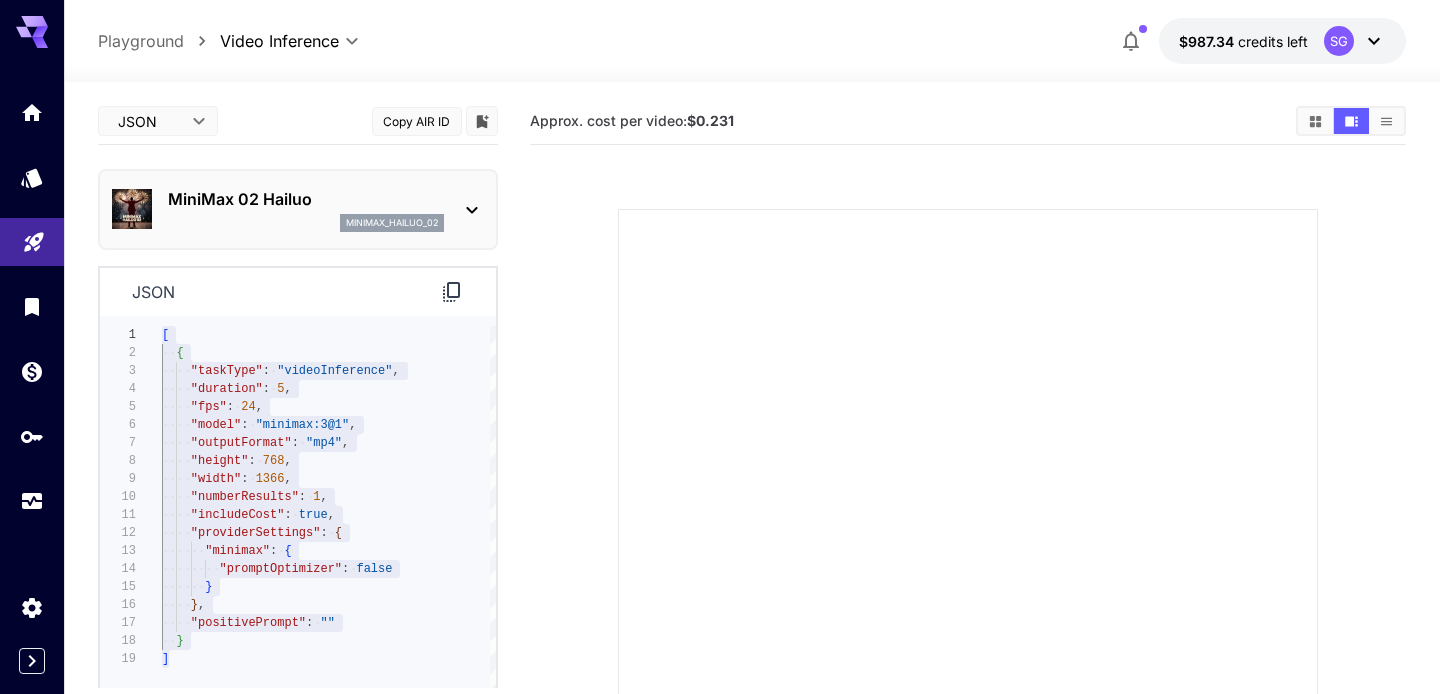 click 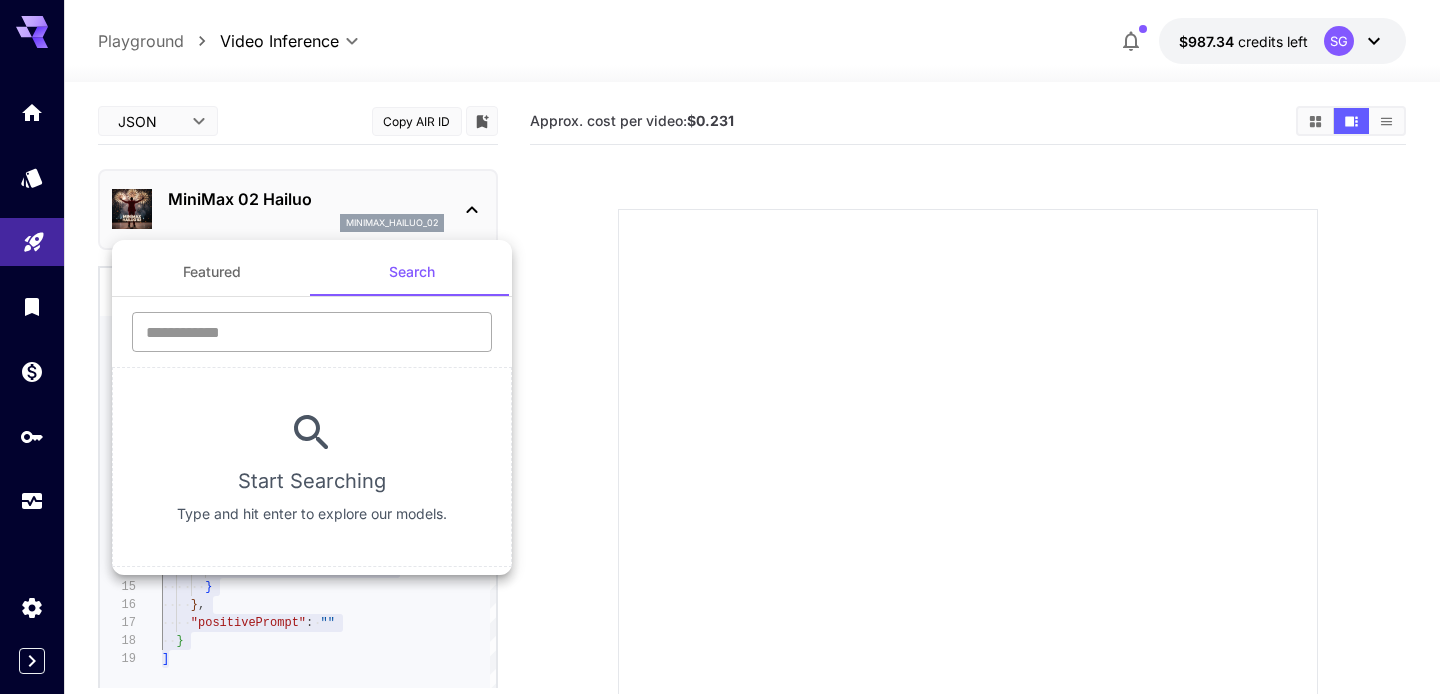click at bounding box center (312, 332) 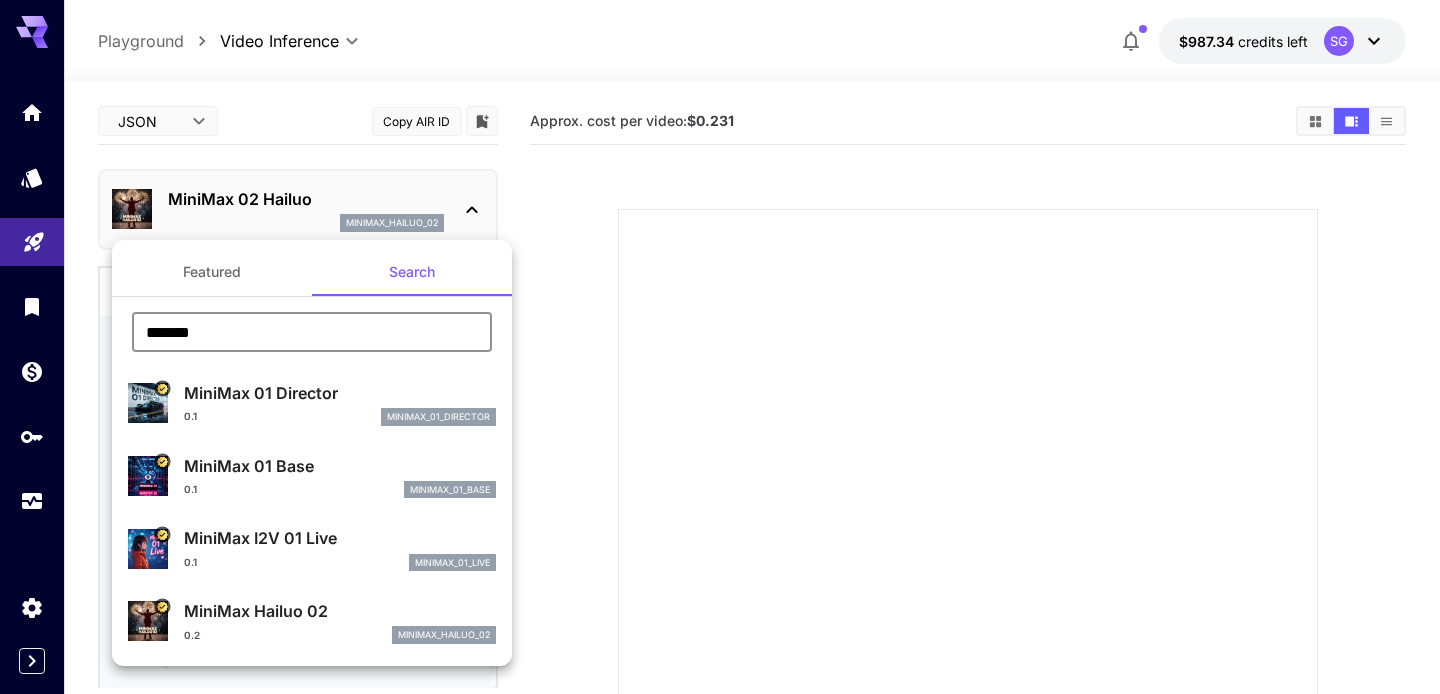 type on "*******" 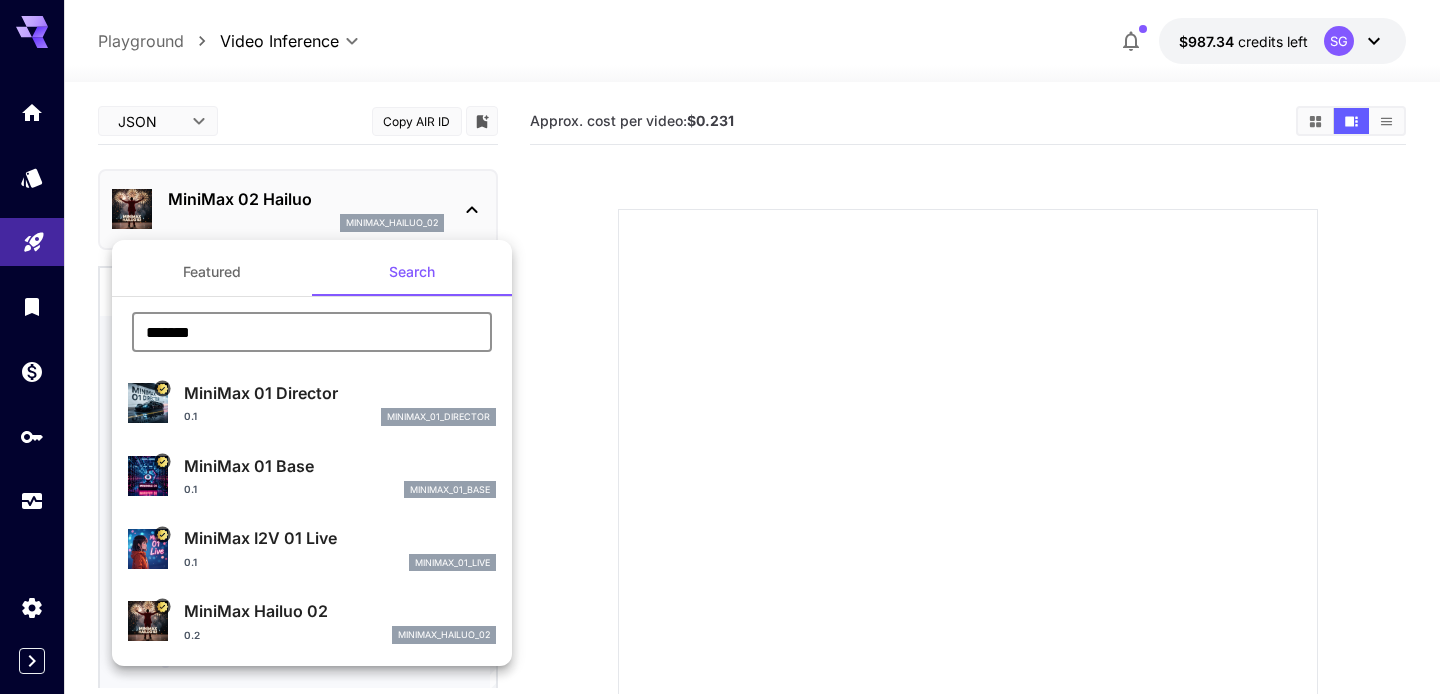 click at bounding box center (720, 347) 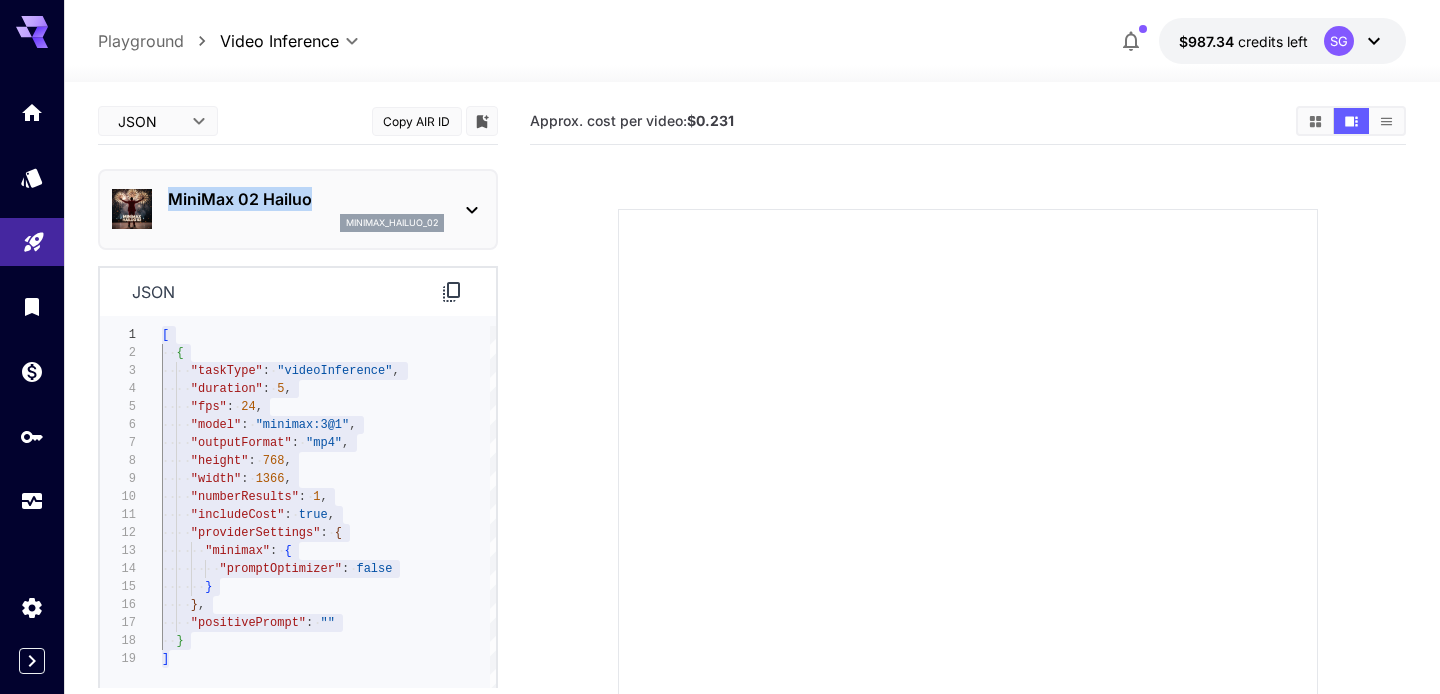 drag, startPoint x: 165, startPoint y: 197, endPoint x: 317, endPoint y: 199, distance: 152.01315 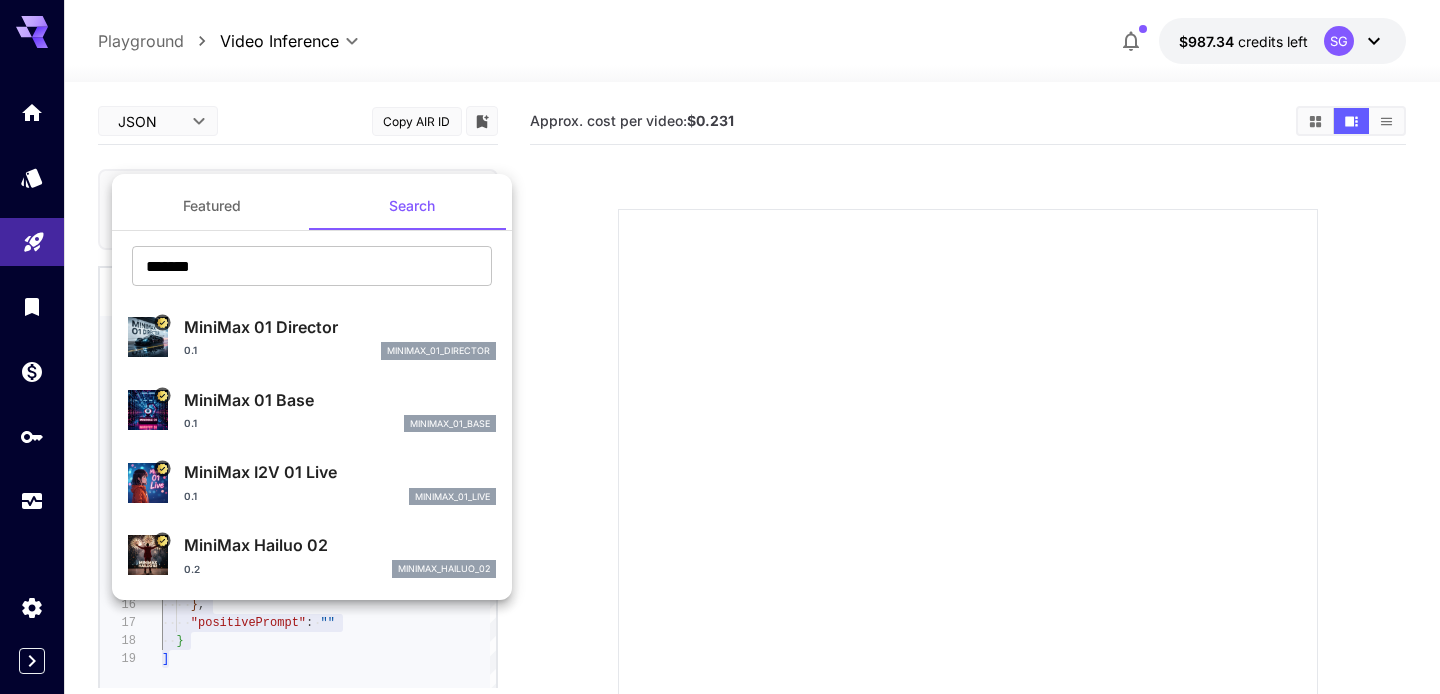 click at bounding box center [720, 347] 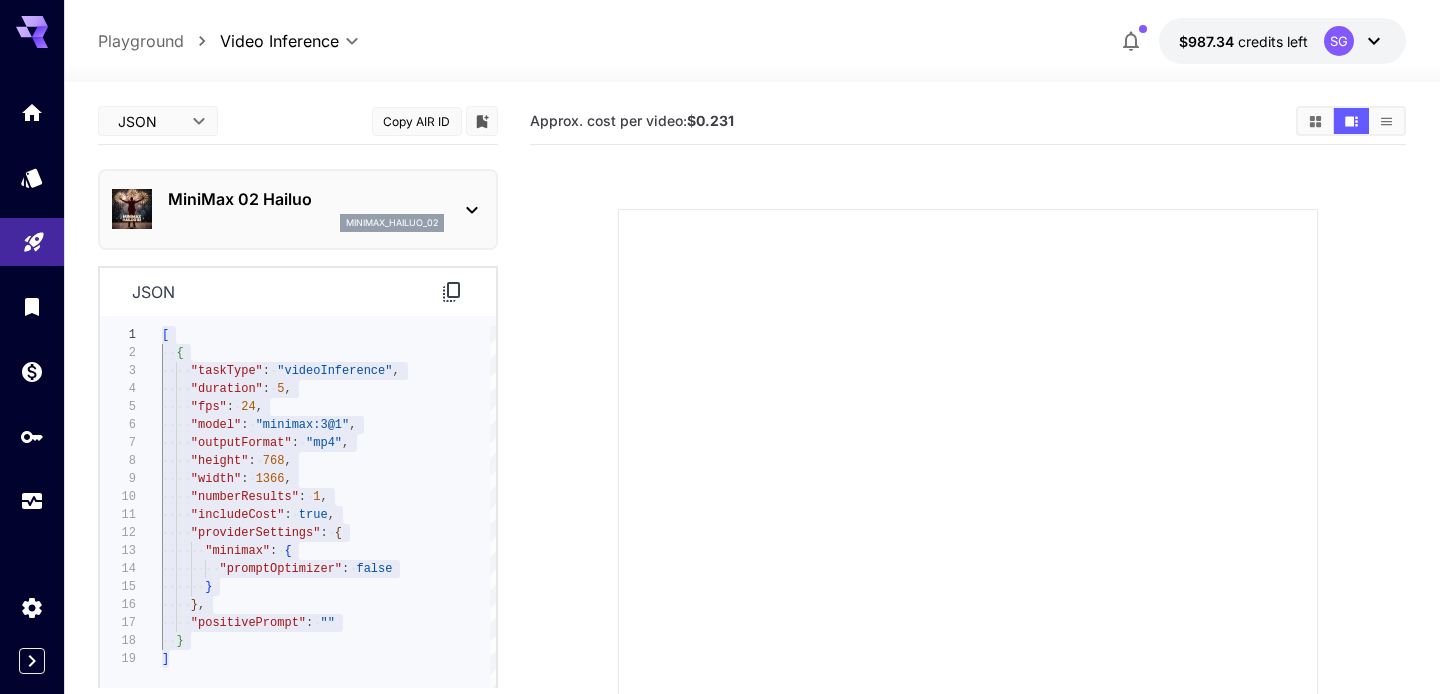 click 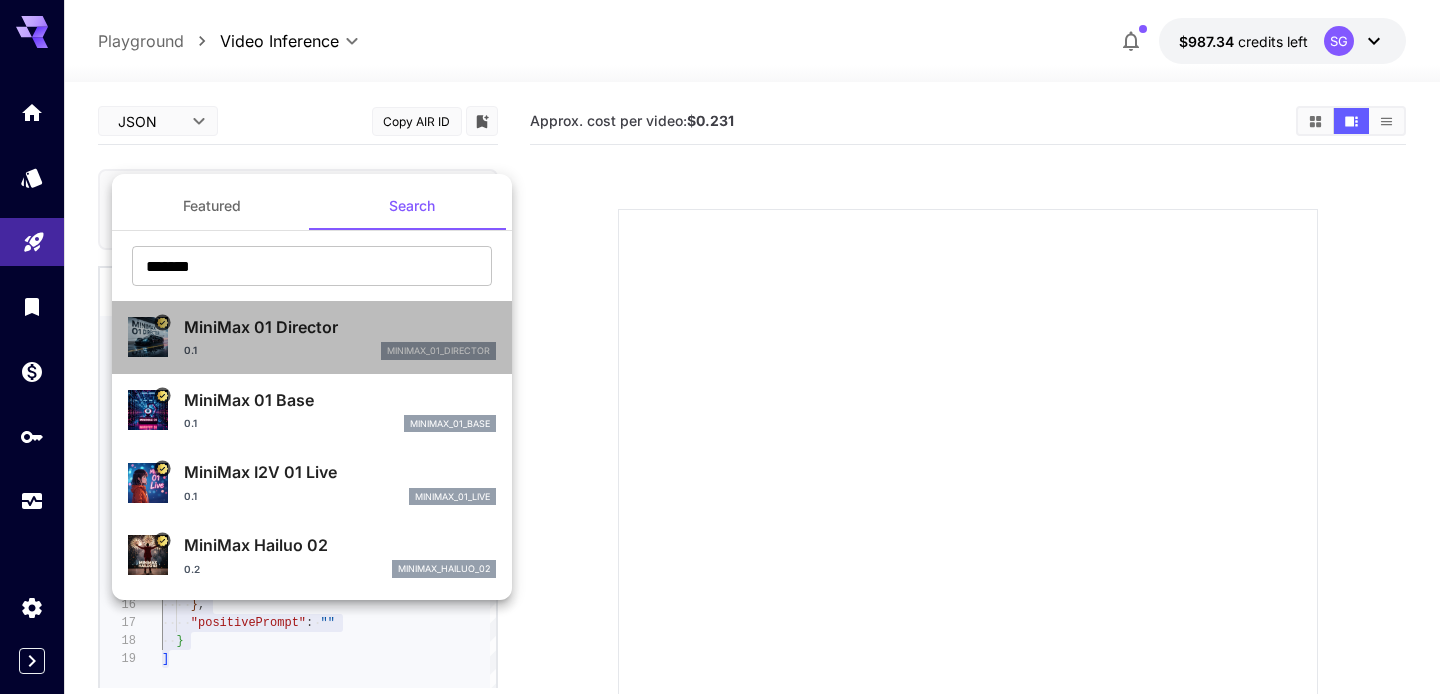 click on "MiniMax 01 Director" at bounding box center (340, 327) 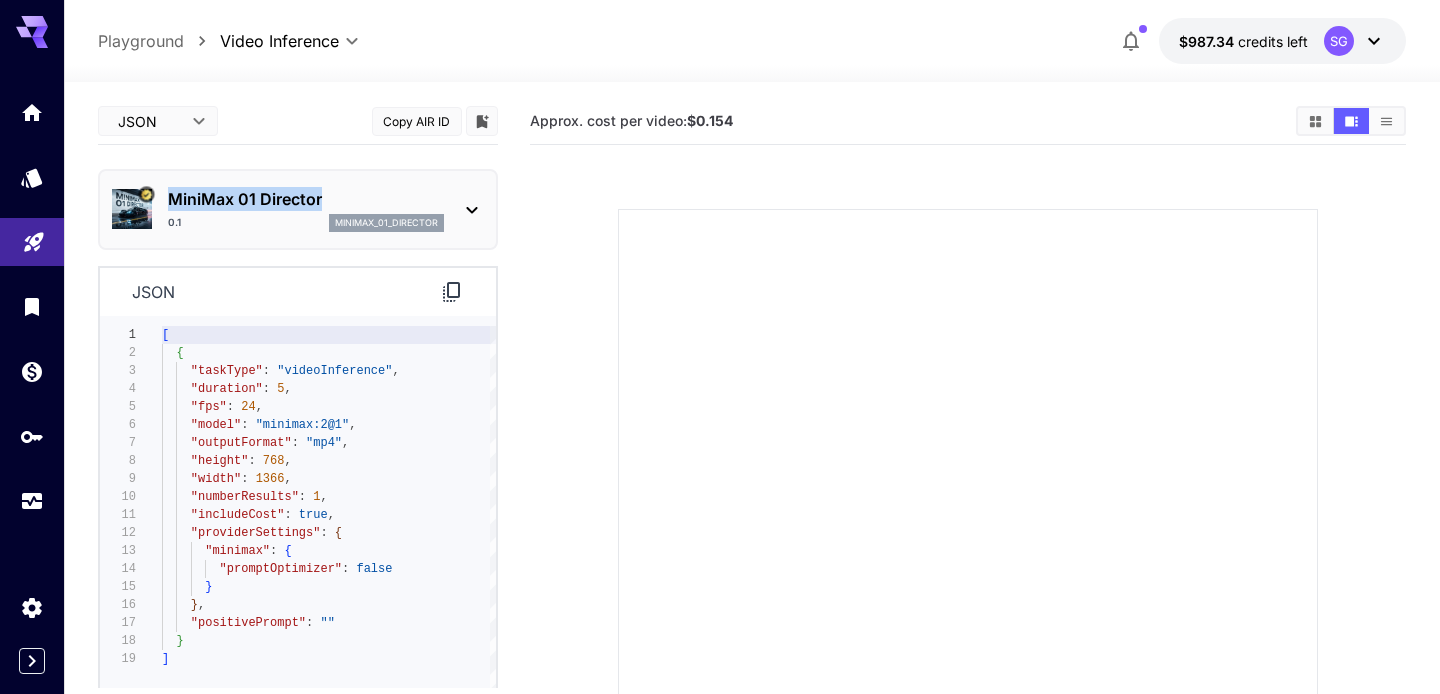 drag, startPoint x: 356, startPoint y: 188, endPoint x: 172, endPoint y: 190, distance: 184.01086 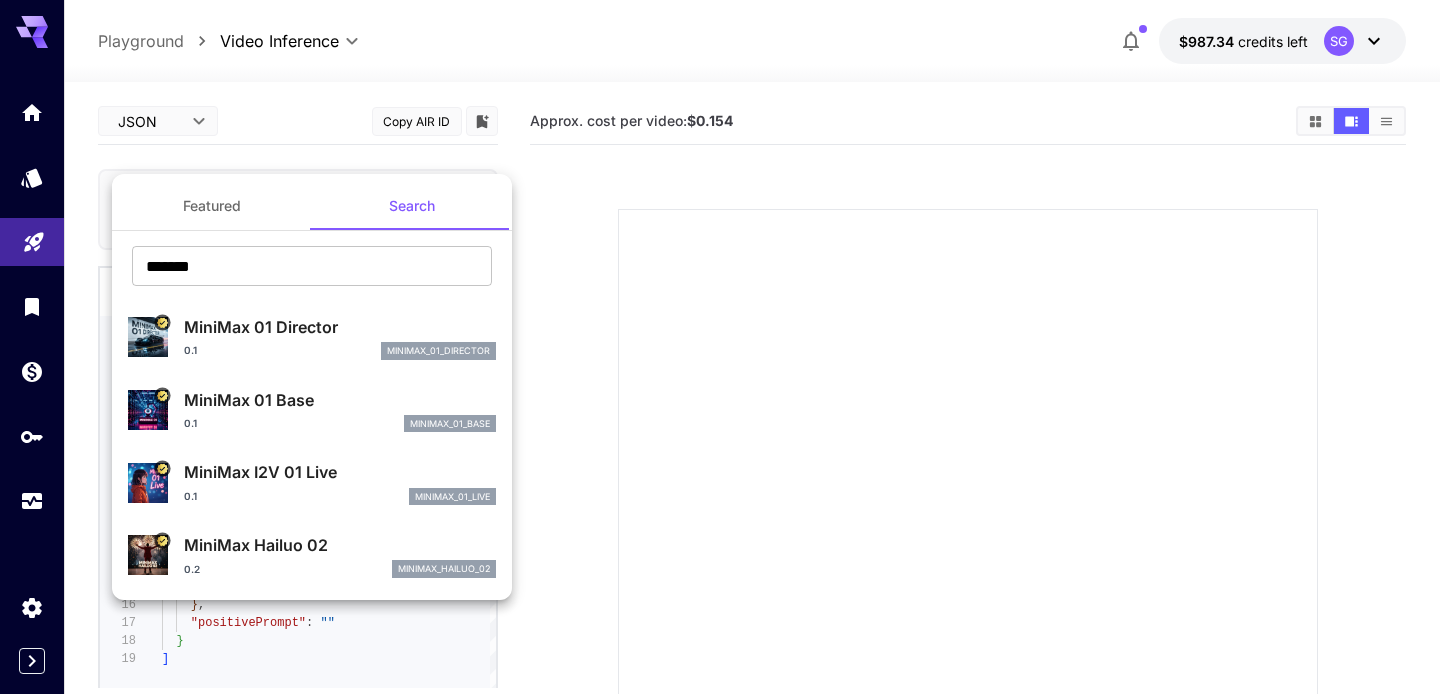 click at bounding box center [720, 347] 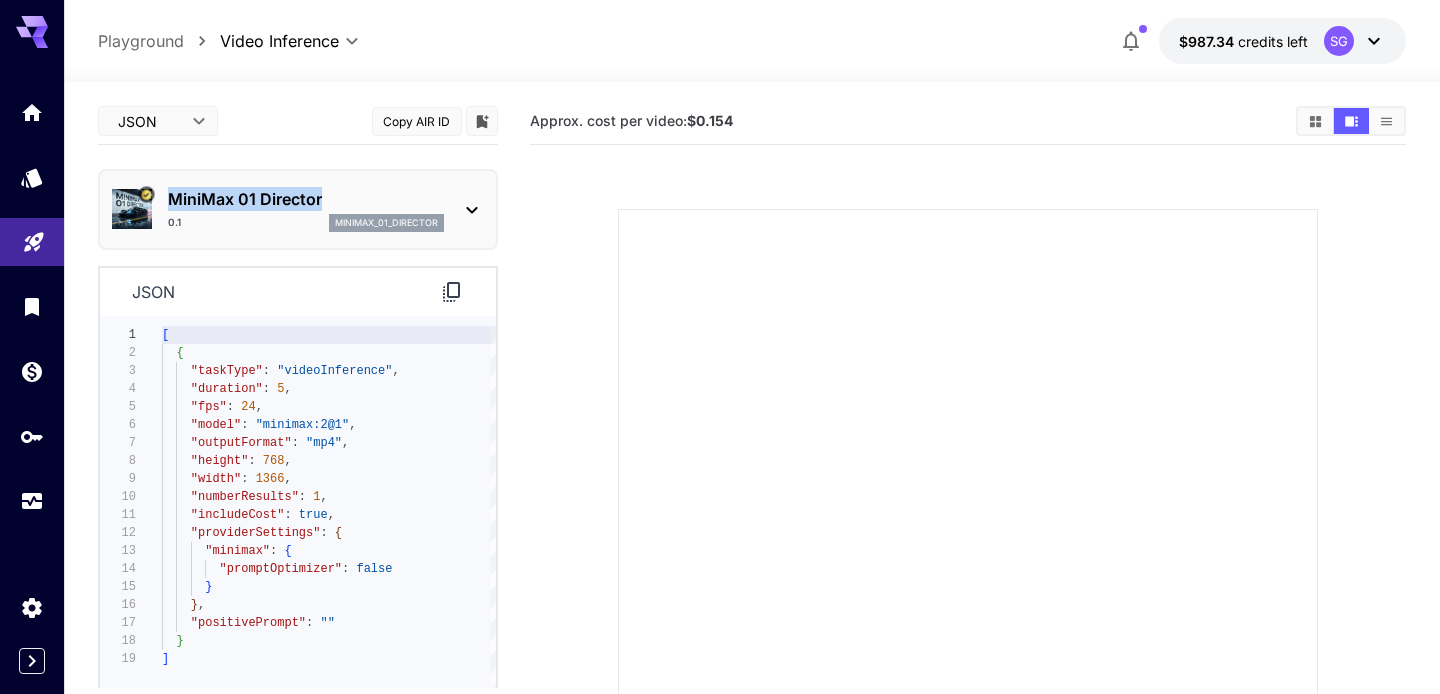 drag, startPoint x: 337, startPoint y: 200, endPoint x: 172, endPoint y: 200, distance: 165 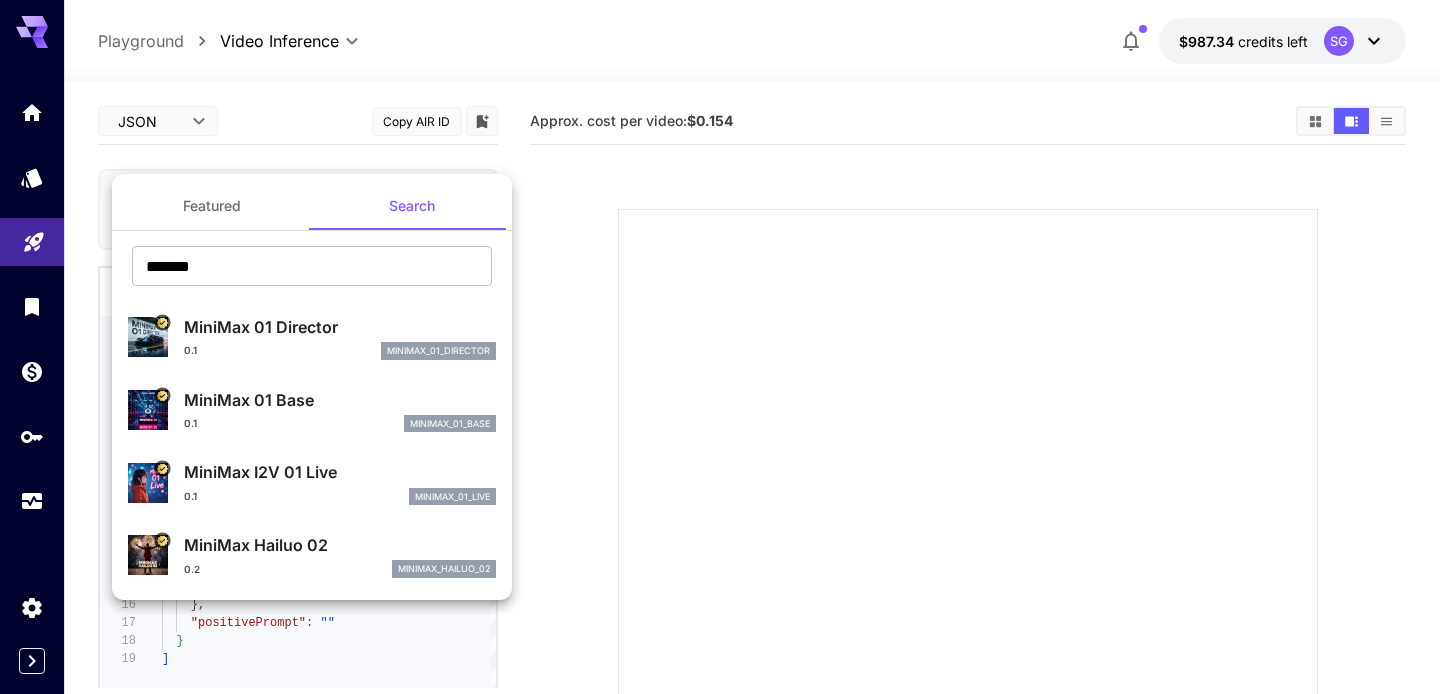 click at bounding box center (720, 347) 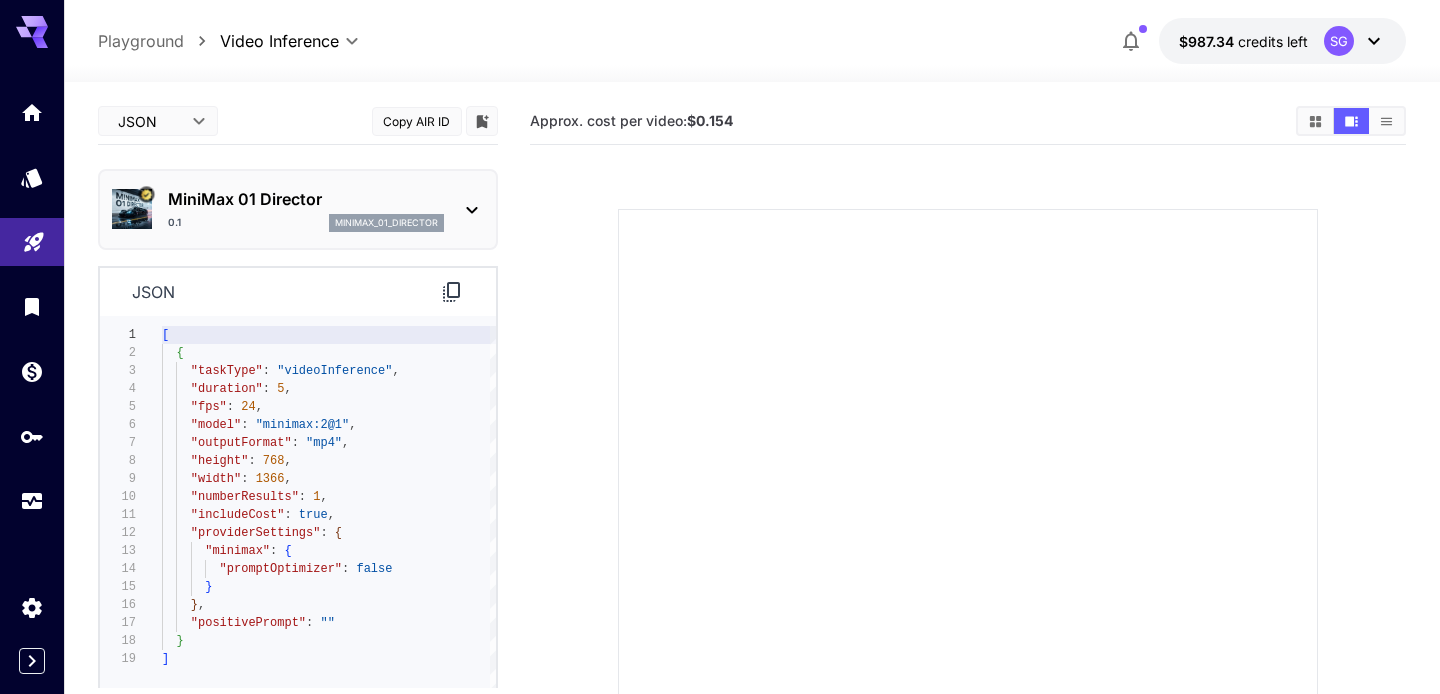 click 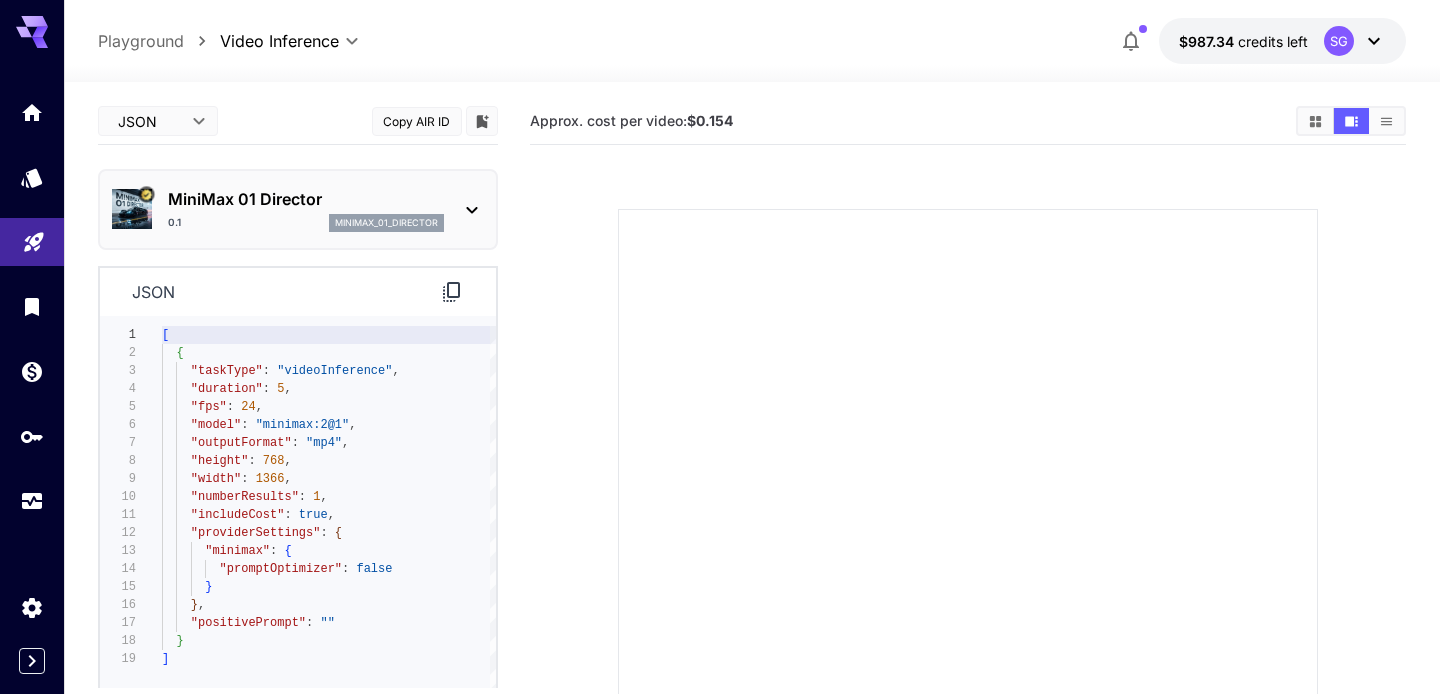 click 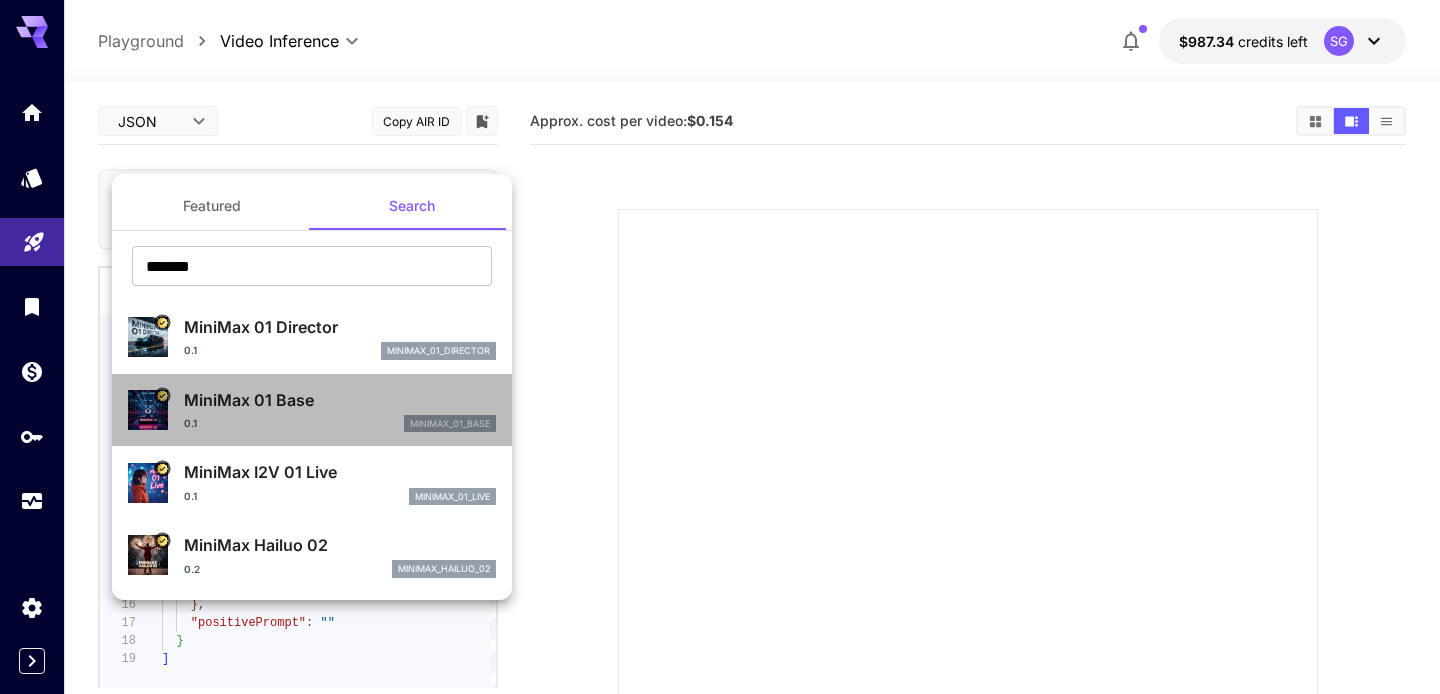 click on "MiniMax 01 Base" at bounding box center [340, 400] 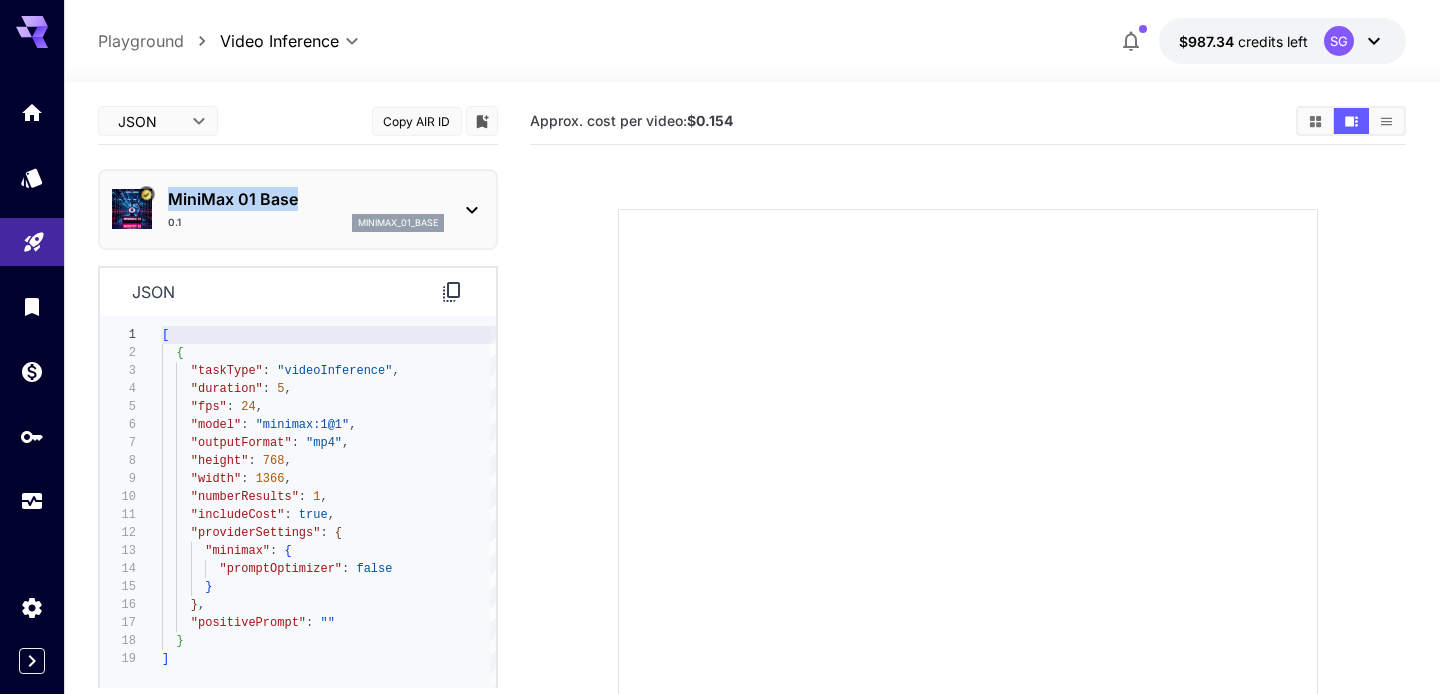 drag, startPoint x: 336, startPoint y: 198, endPoint x: 167, endPoint y: 198, distance: 169 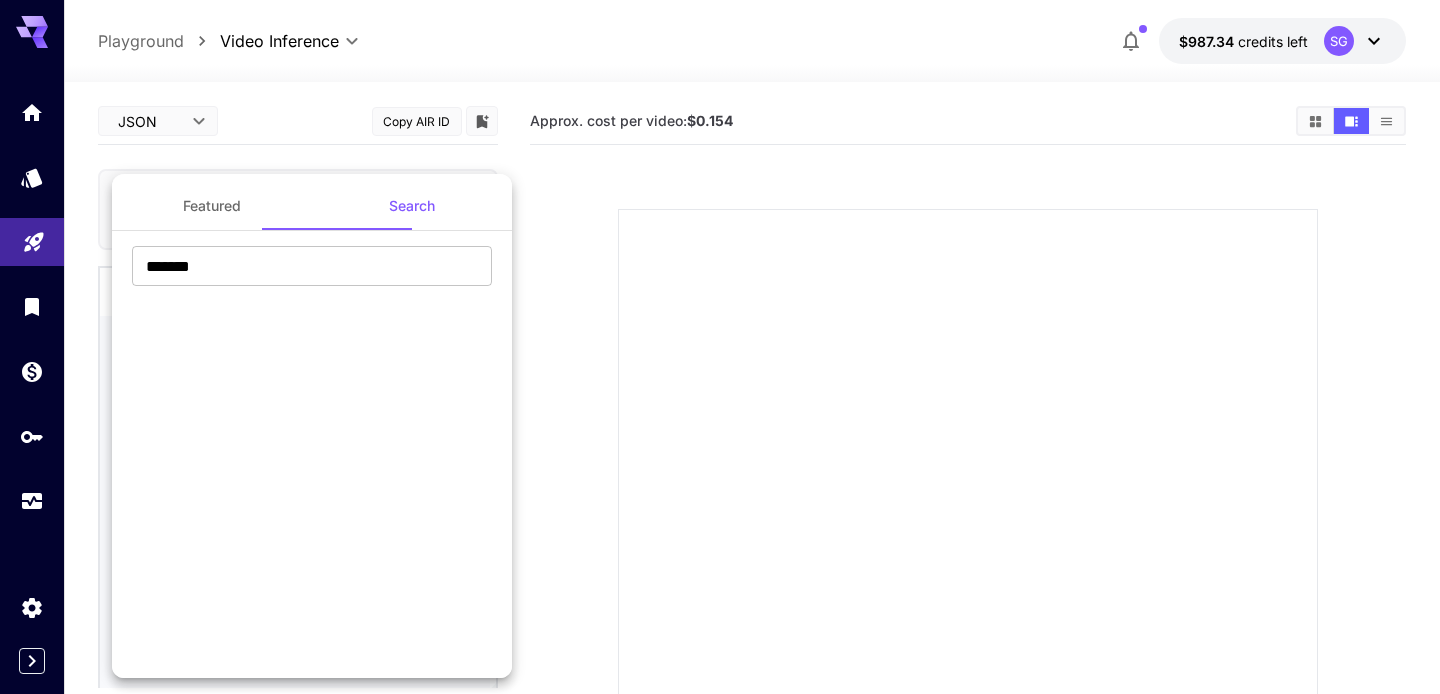 copy on "MiniMax 01 Base" 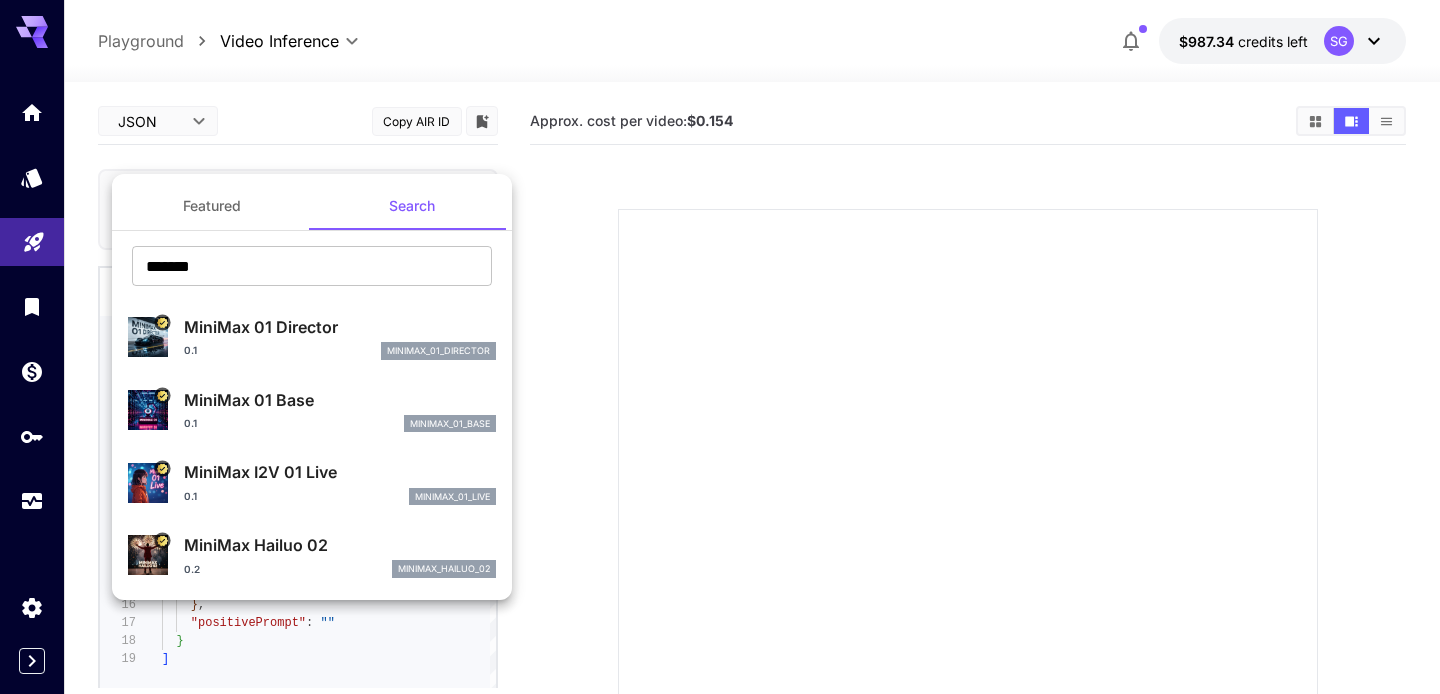 click at bounding box center (720, 347) 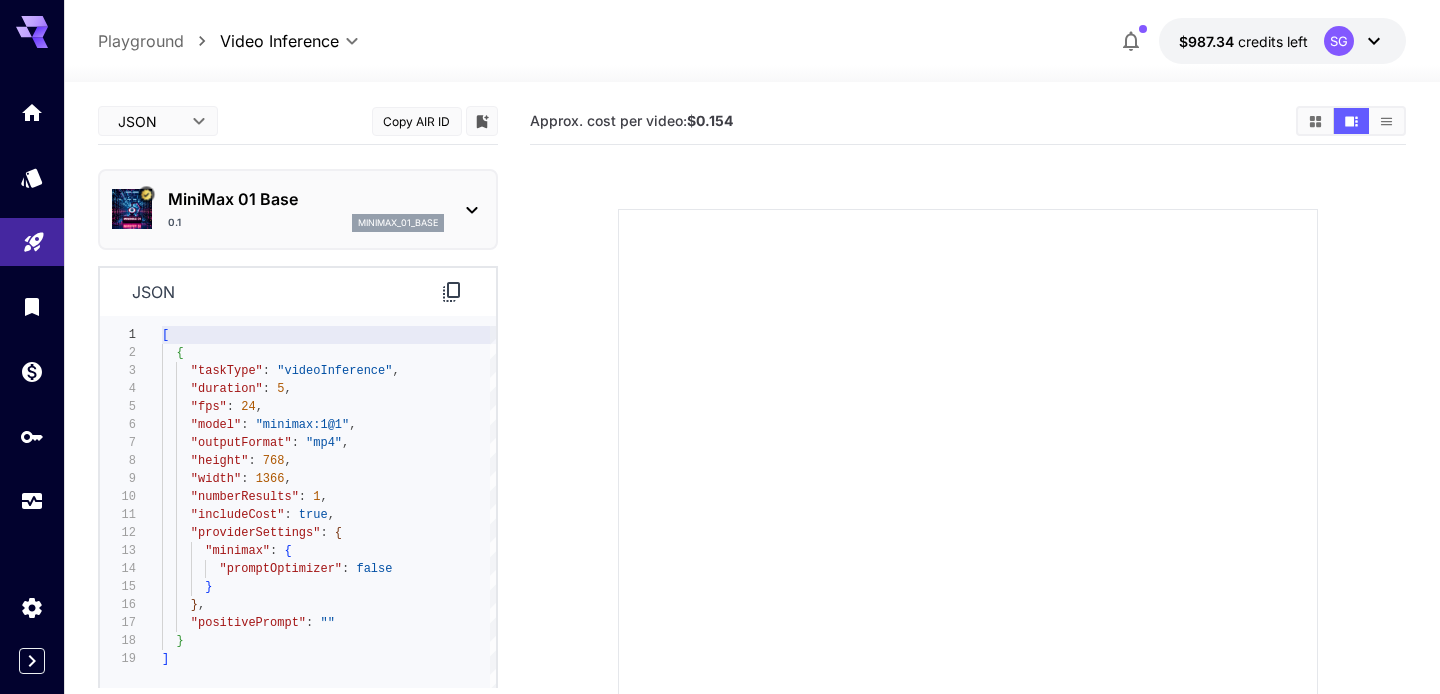 click 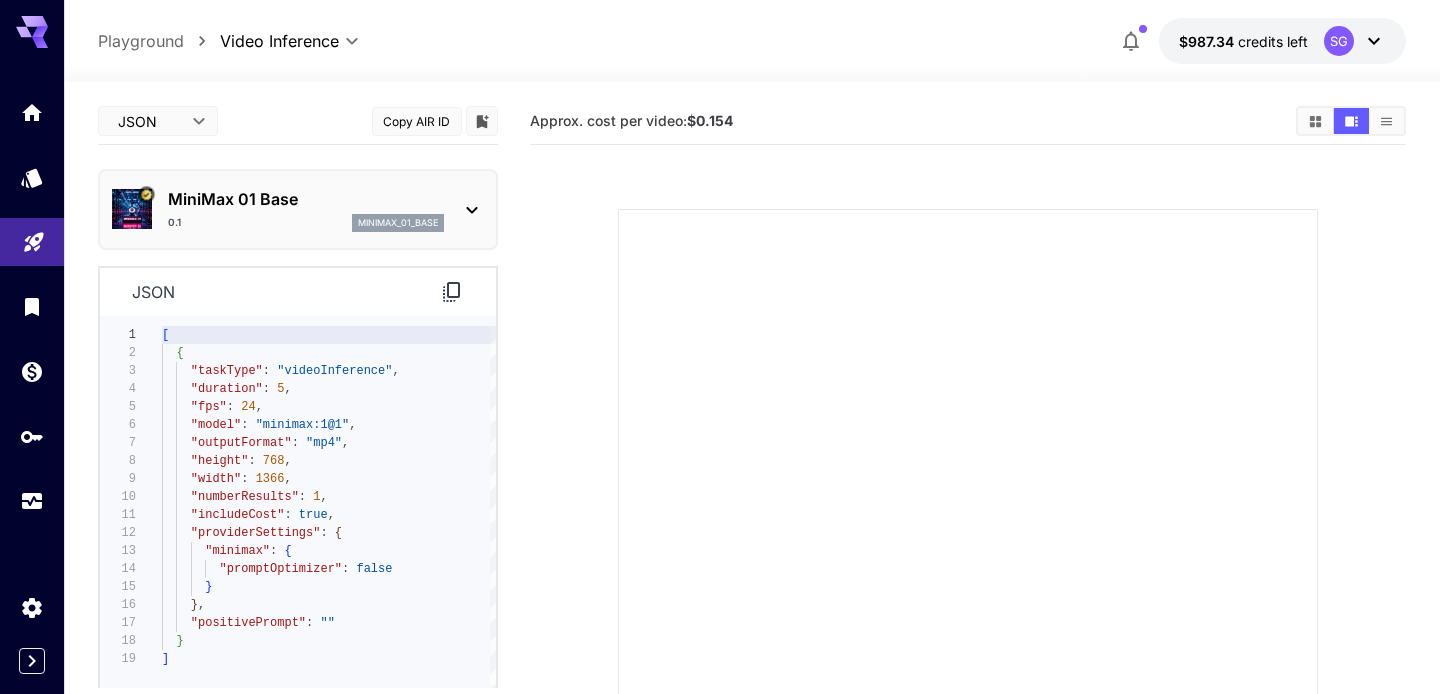 click on "MiniMax 01 Base" at bounding box center [306, 199] 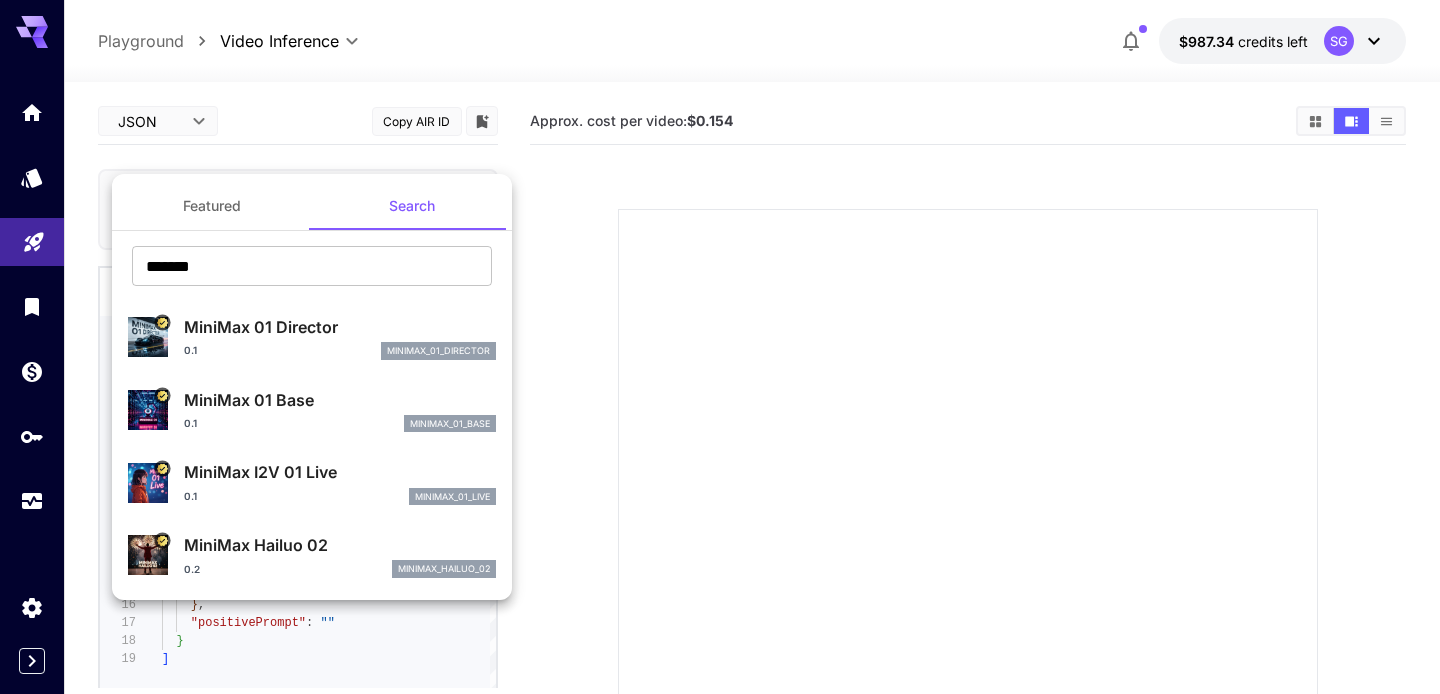 click on "MiniMax I2V 01 Live" at bounding box center (340, 472) 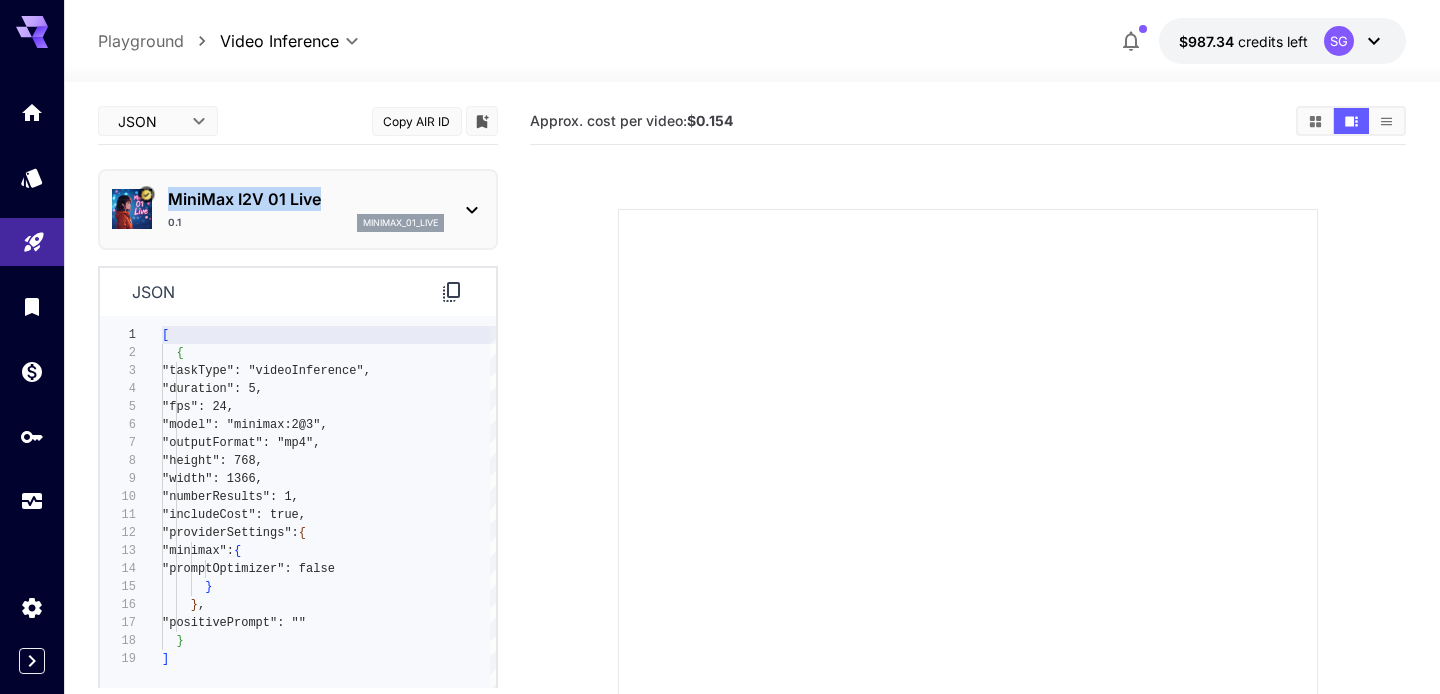 drag, startPoint x: 172, startPoint y: 199, endPoint x: 346, endPoint y: 200, distance: 174.00287 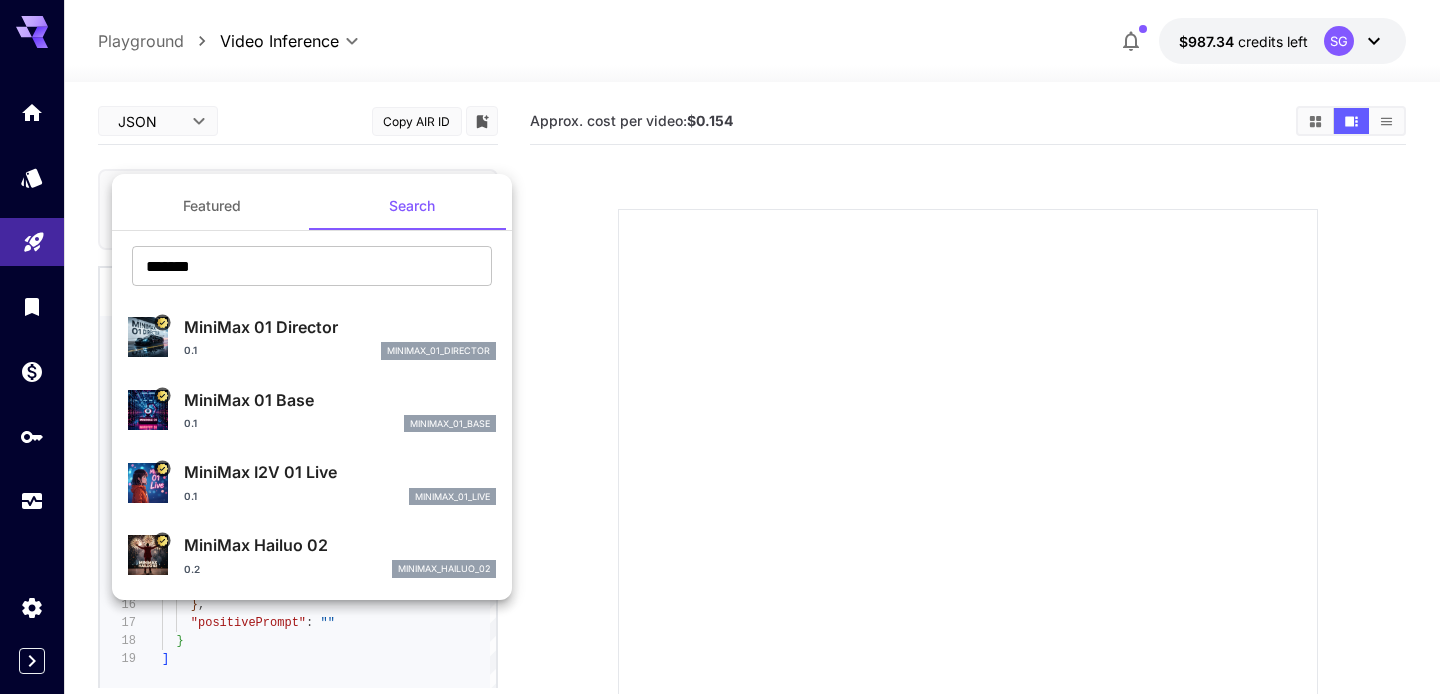 click at bounding box center [720, 347] 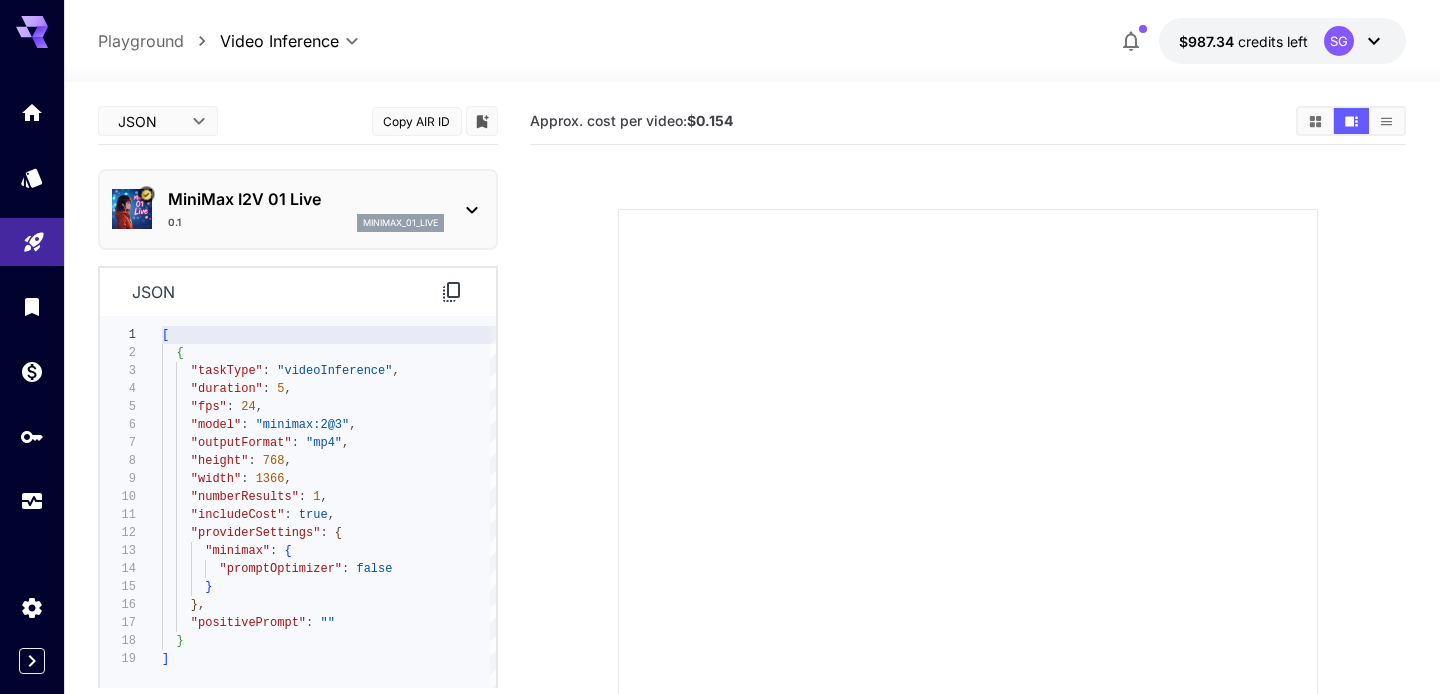 click 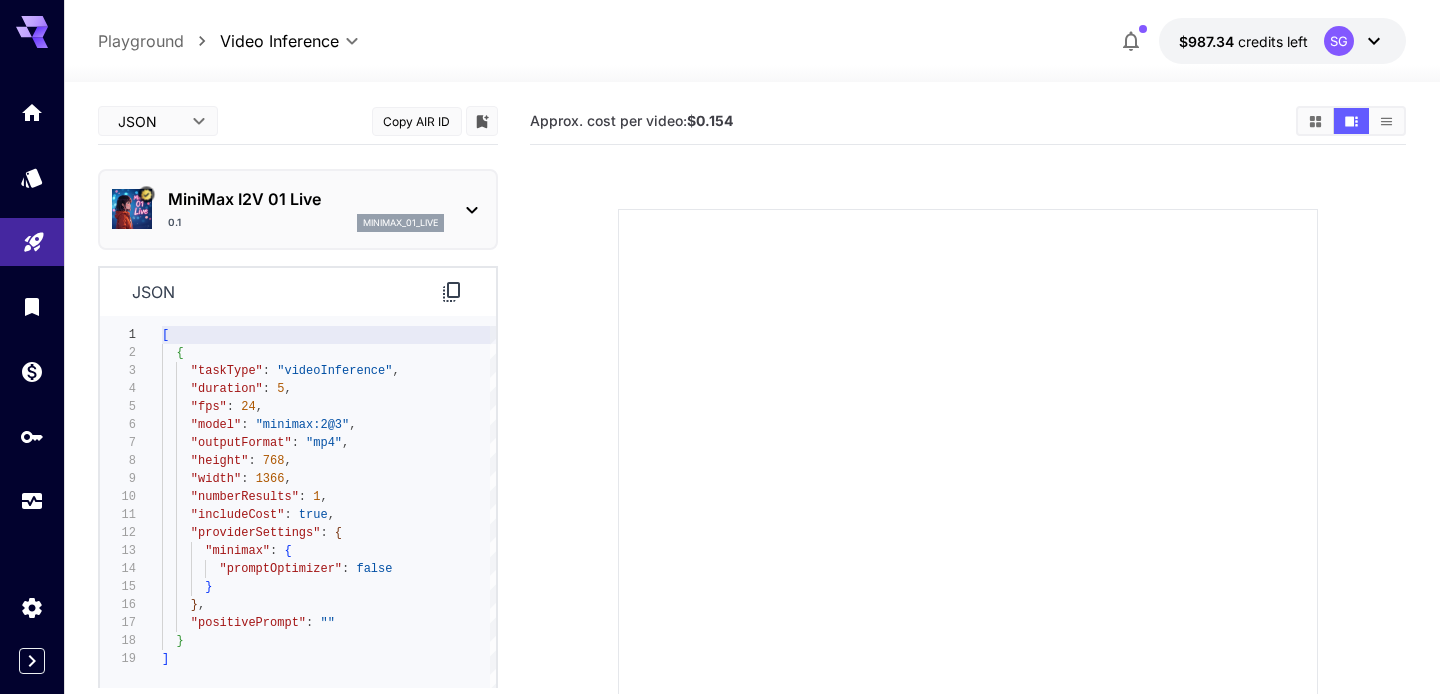 click on "MiniMax I2V 01 Live" at bounding box center (306, 199) 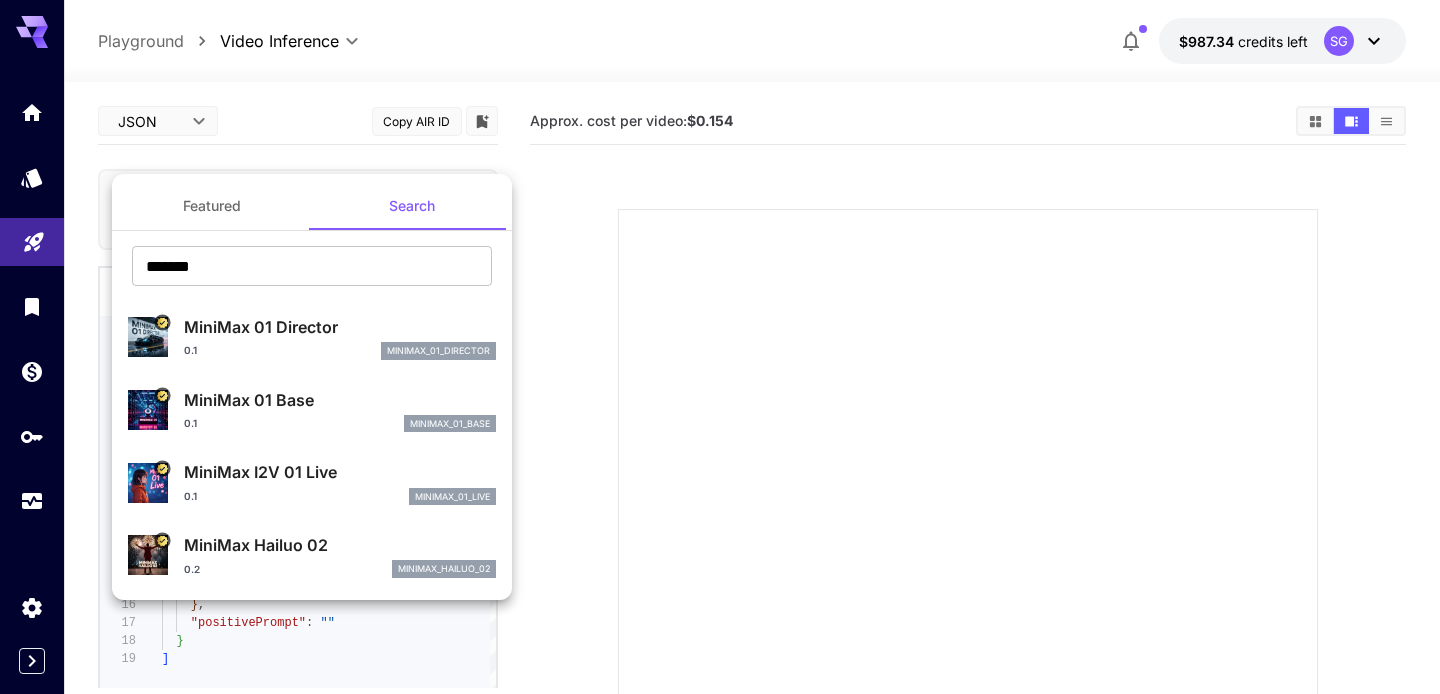 click on "0.2 minimax_hailuo_02" at bounding box center [340, 569] 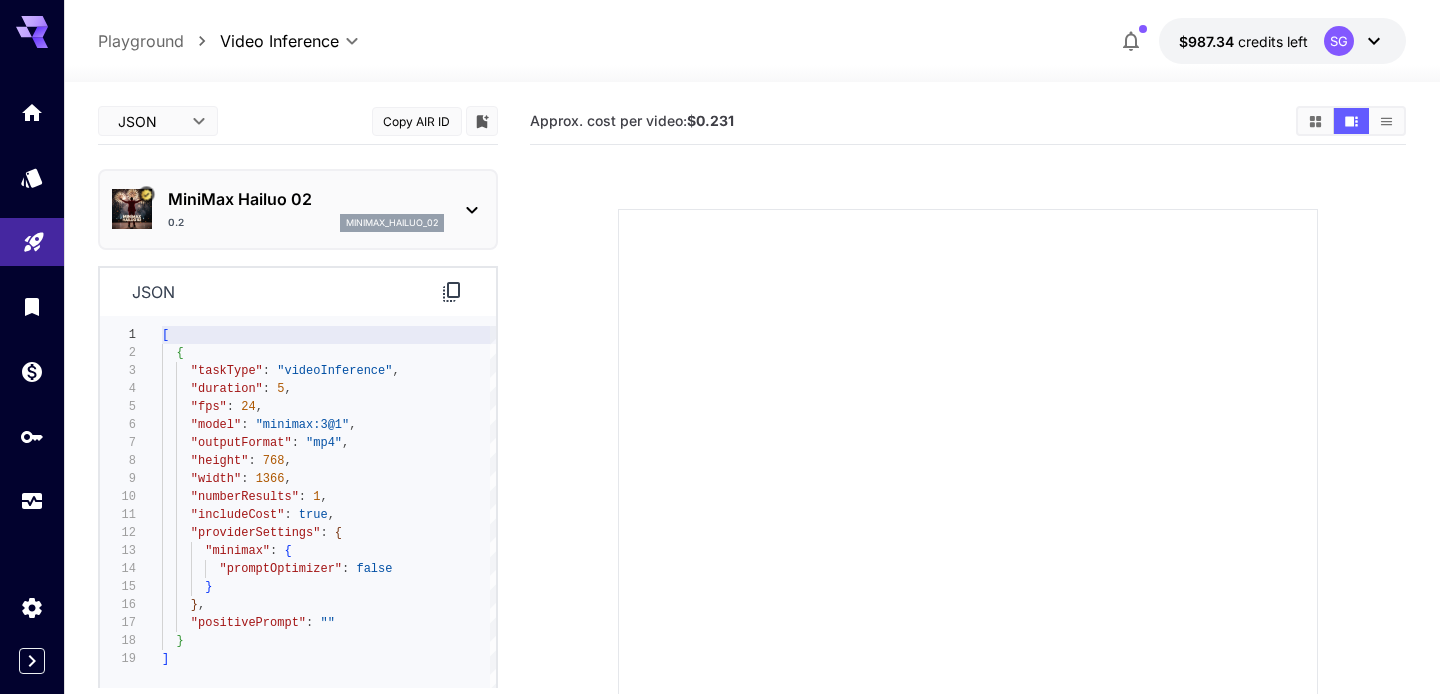 click at bounding box center [968, 535] 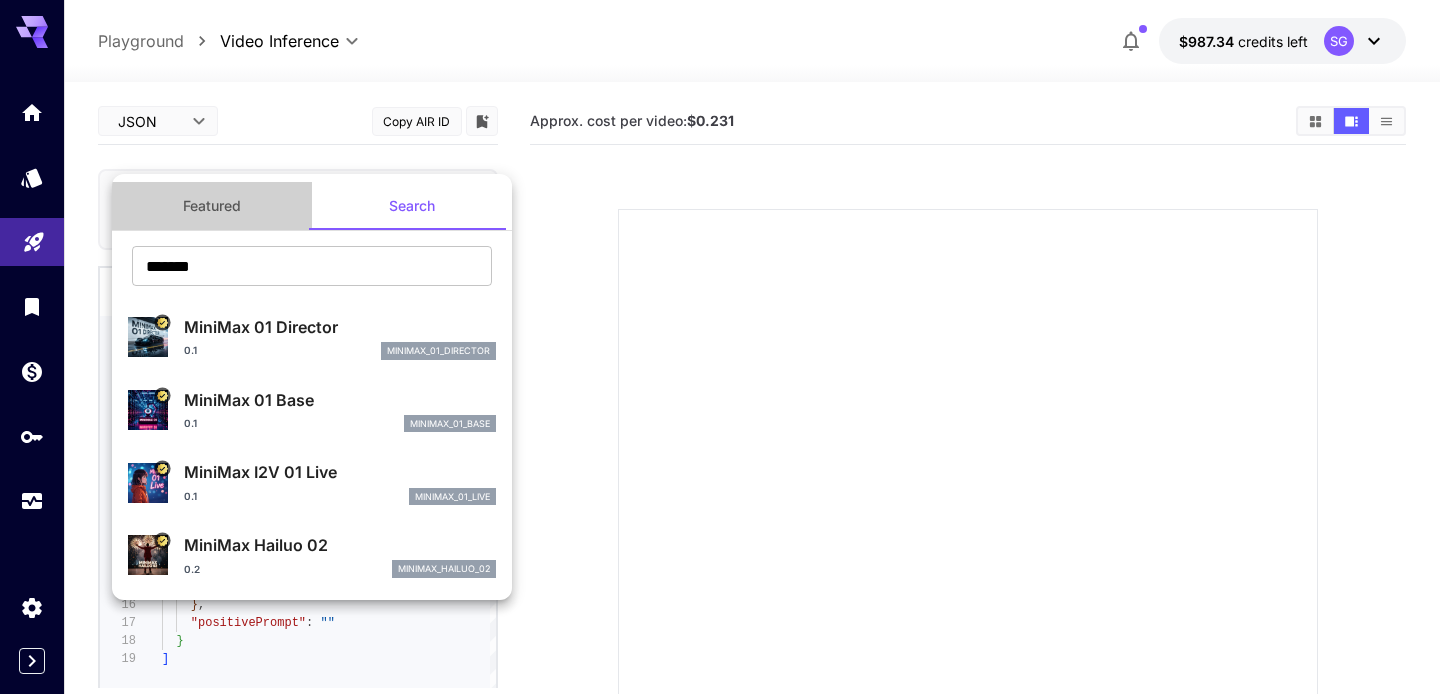 click on "Featured" at bounding box center [212, 206] 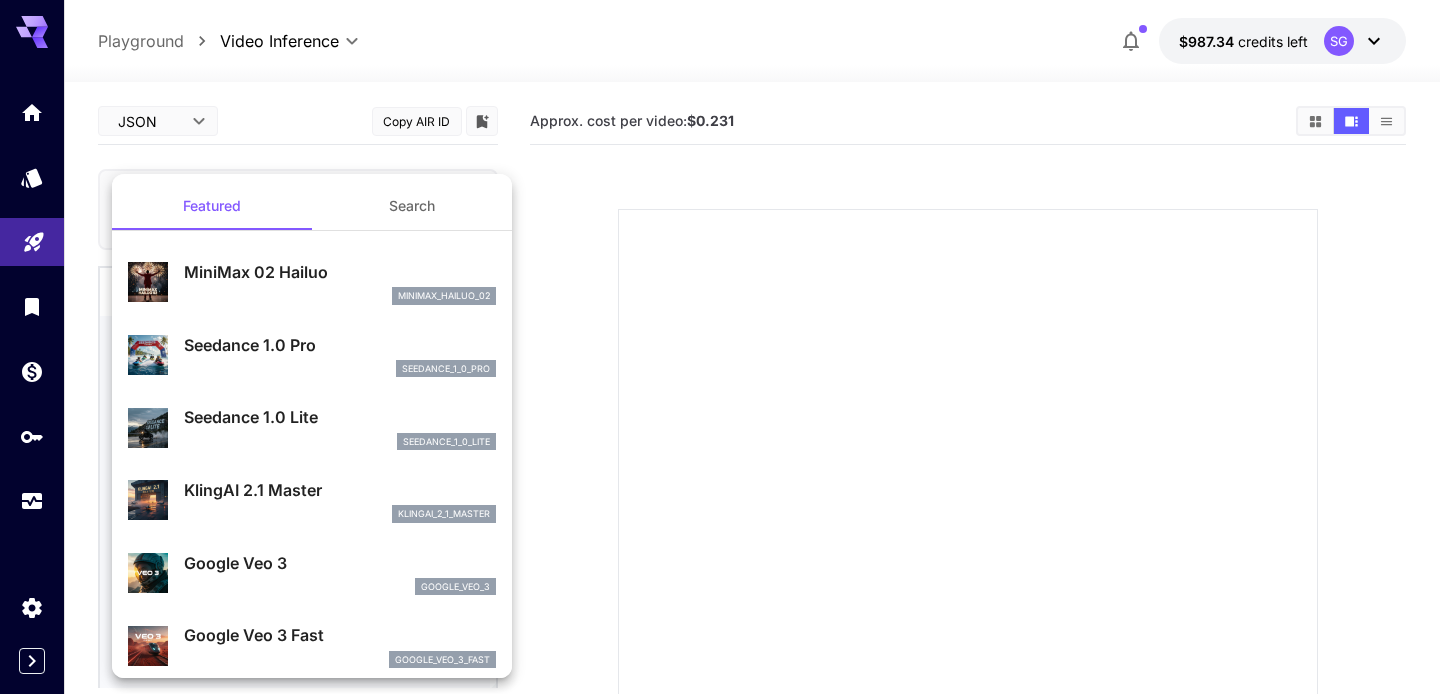 click on "Search" at bounding box center [412, 206] 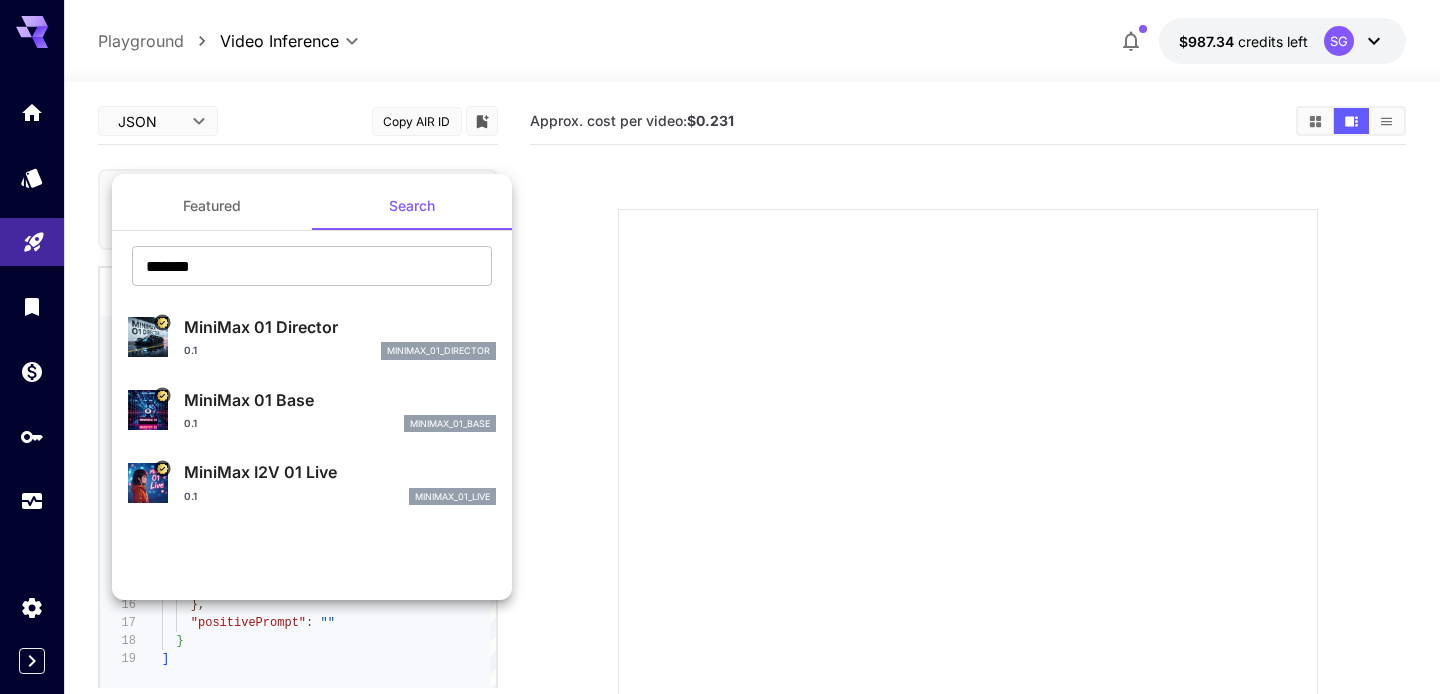 type 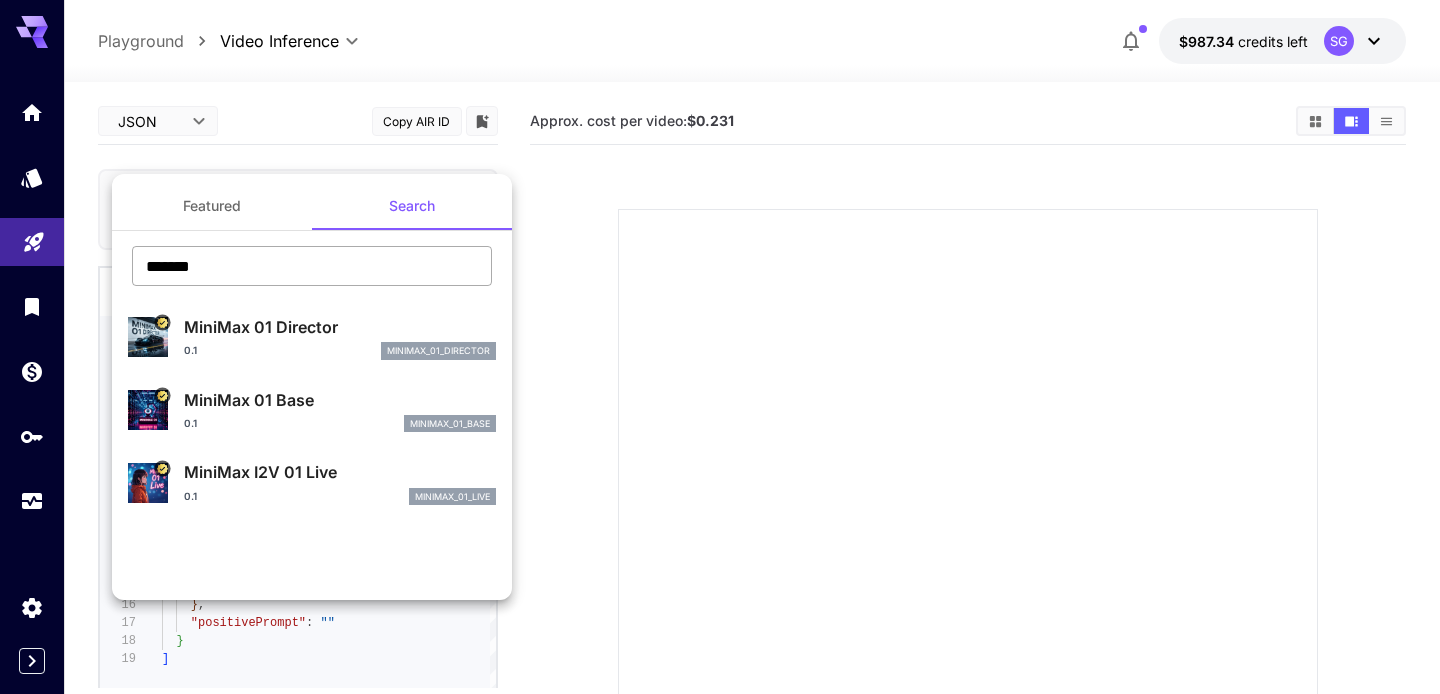 click on "*******" at bounding box center (312, 266) 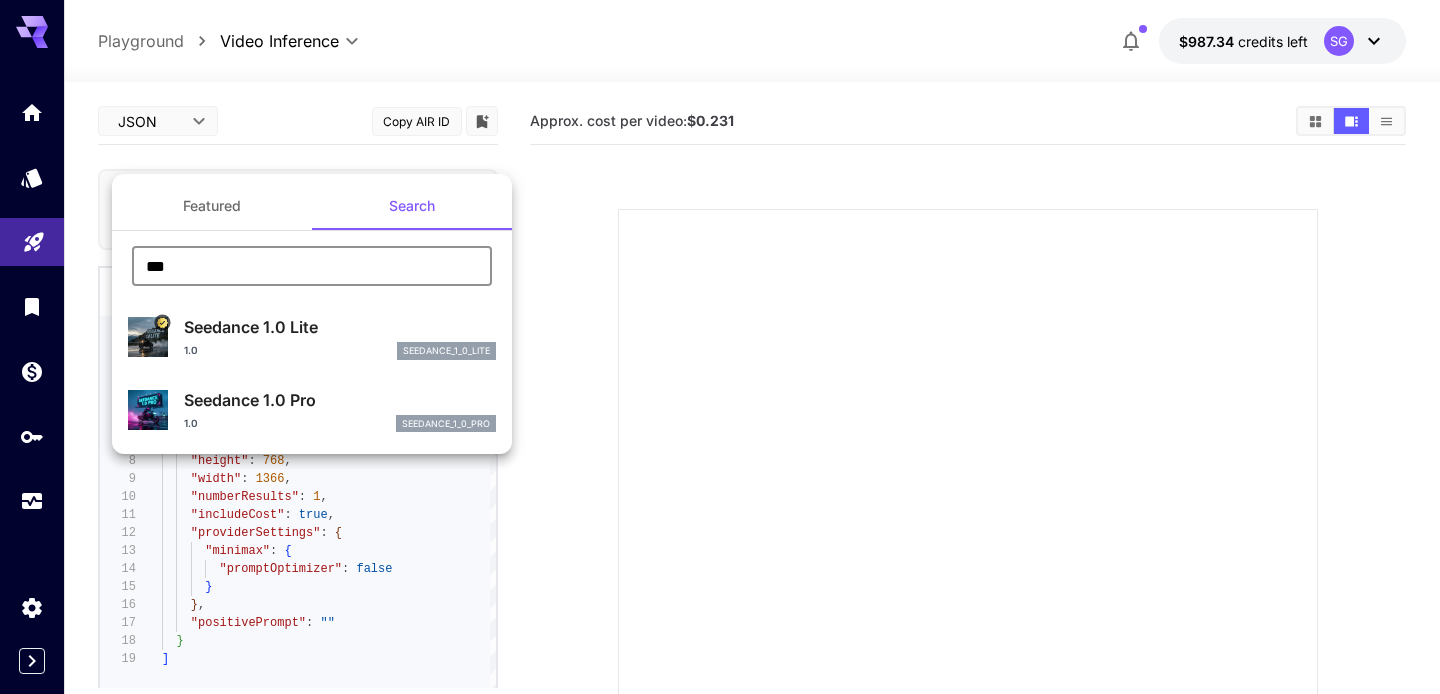 type on "***" 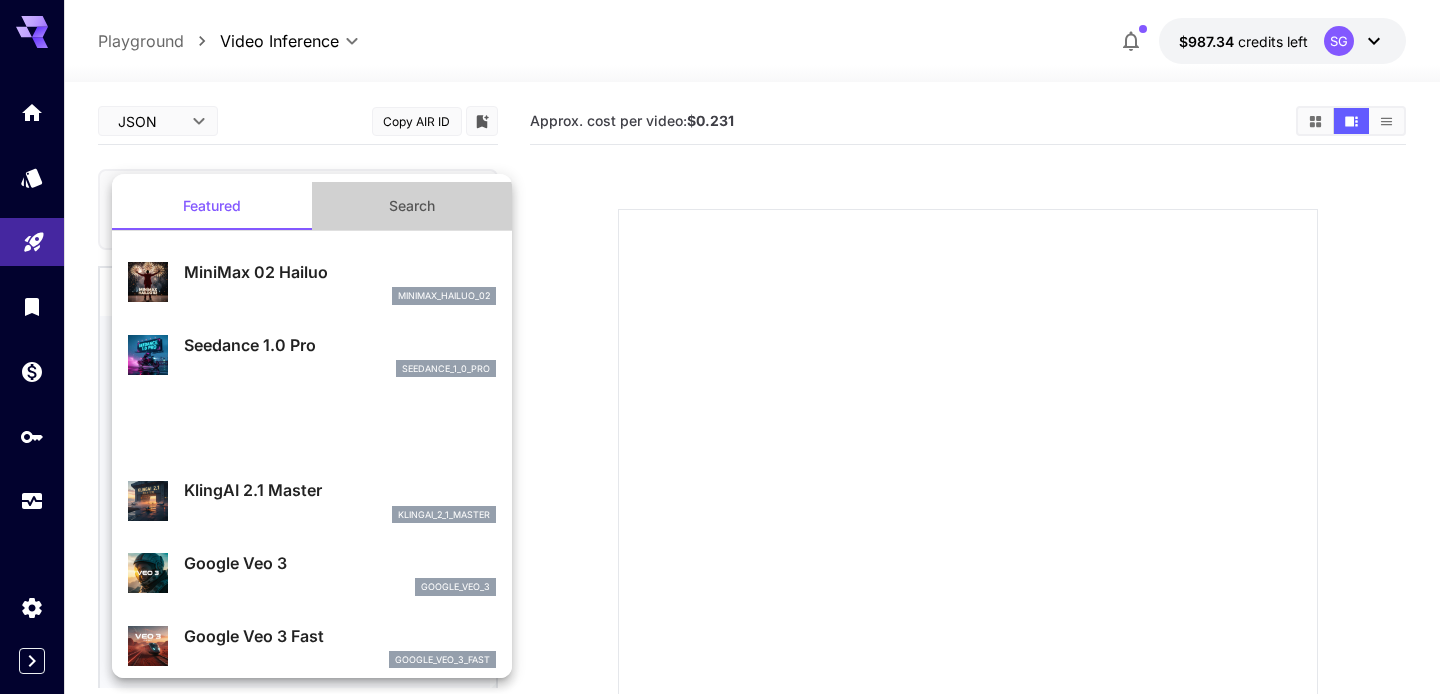 click on "Search" at bounding box center (412, 206) 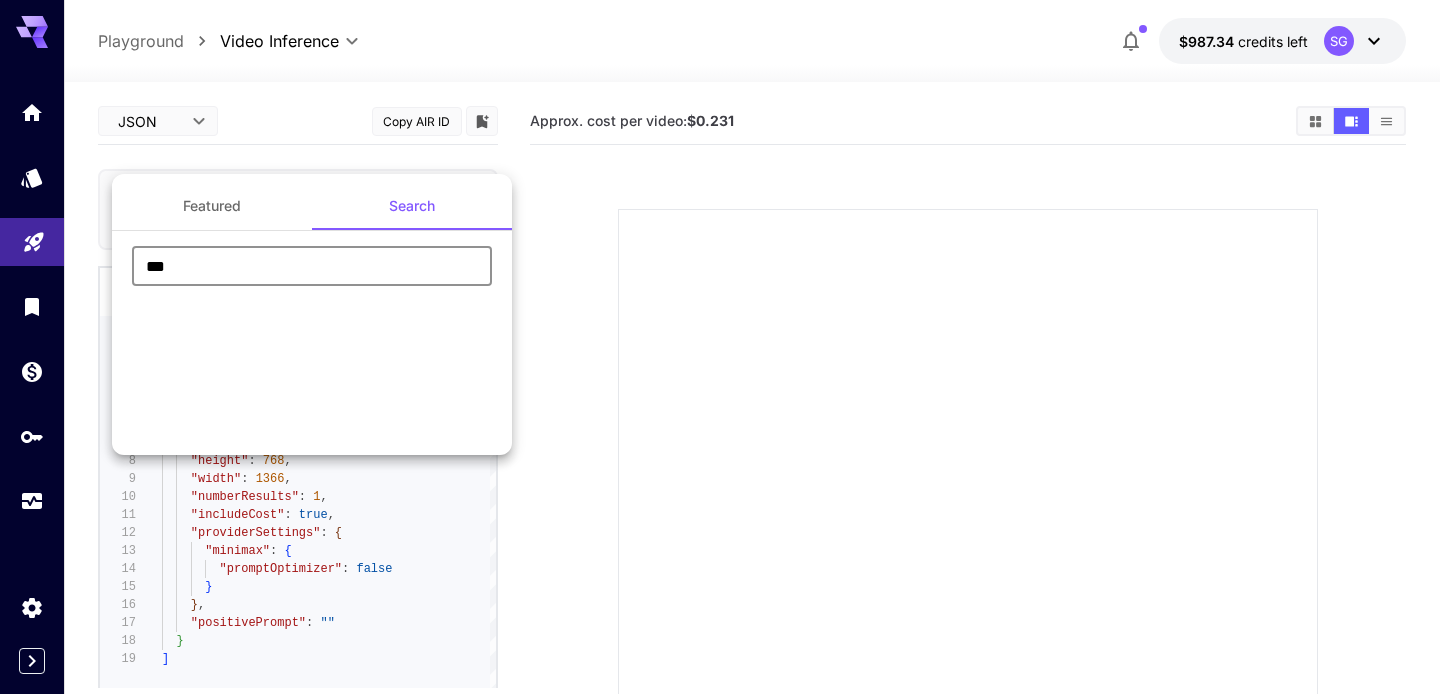 click on "***" at bounding box center [312, 266] 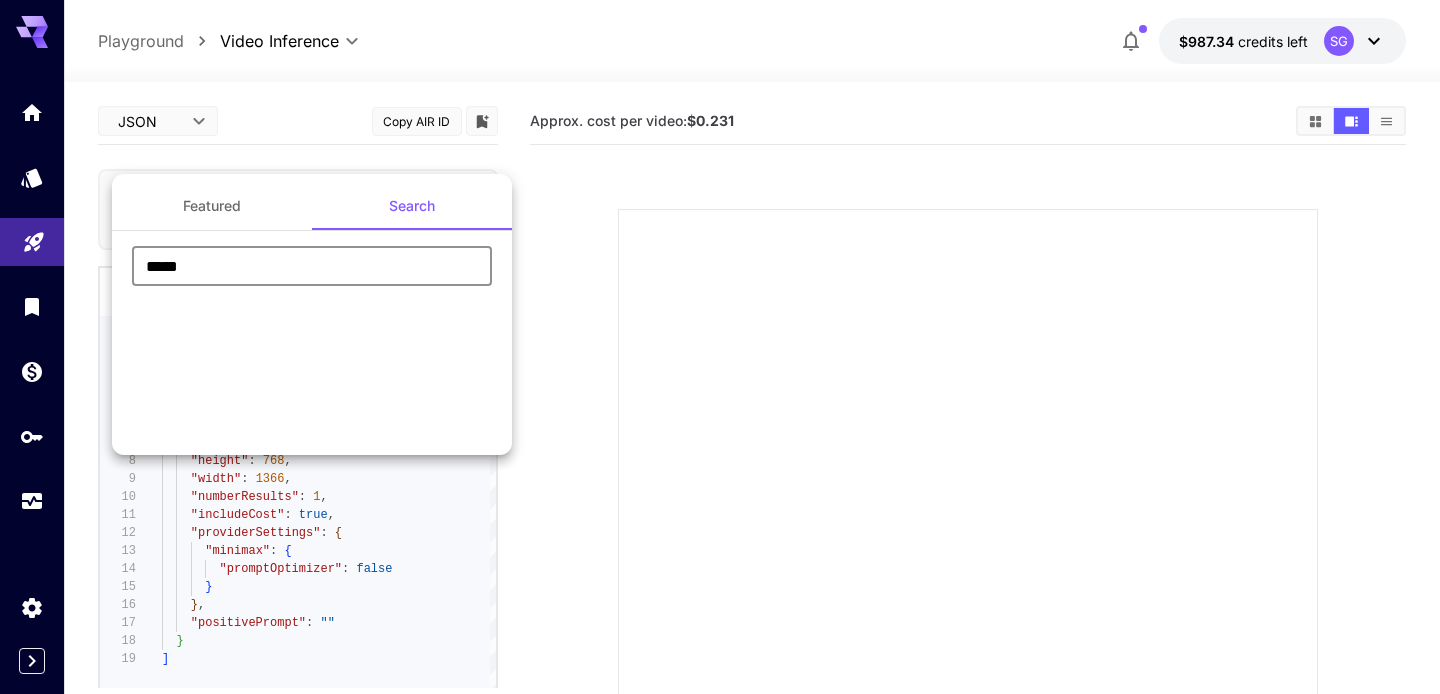 type on "*****" 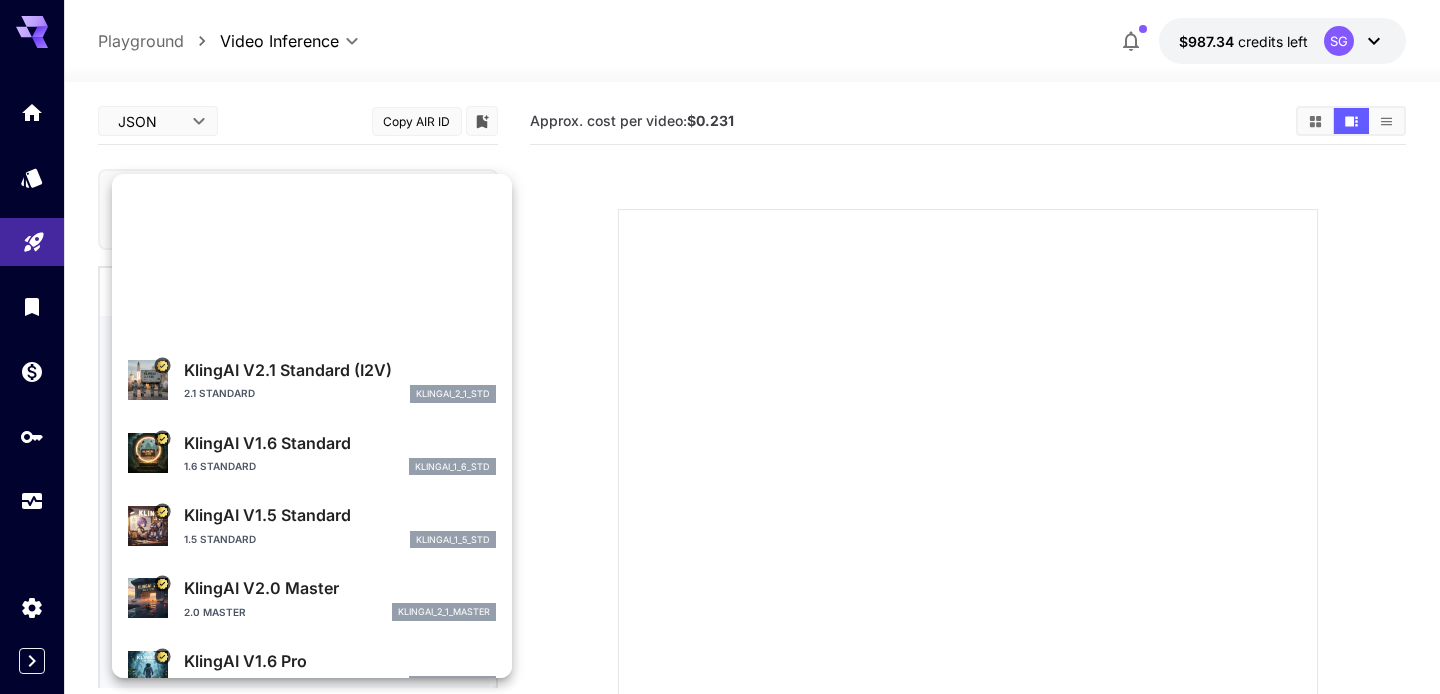 scroll, scrollTop: 359, scrollLeft: 0, axis: vertical 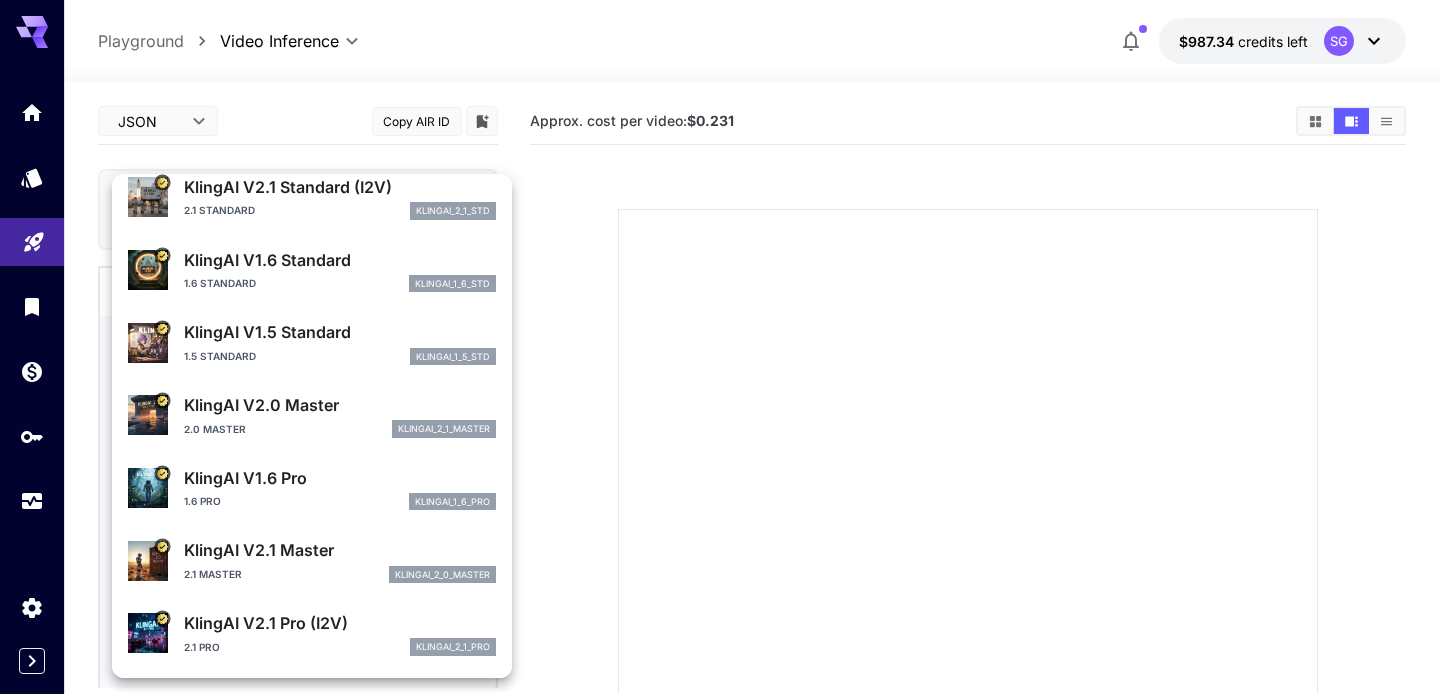 click at bounding box center [720, 347] 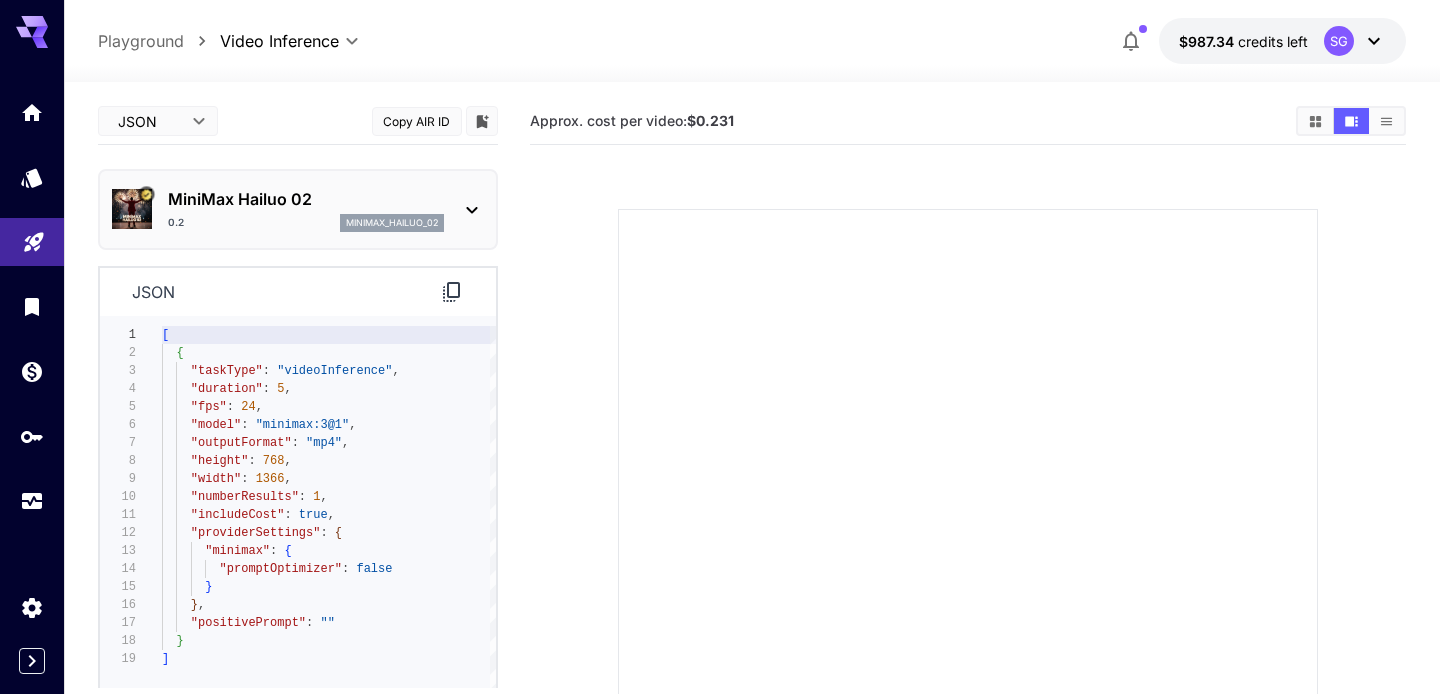 click 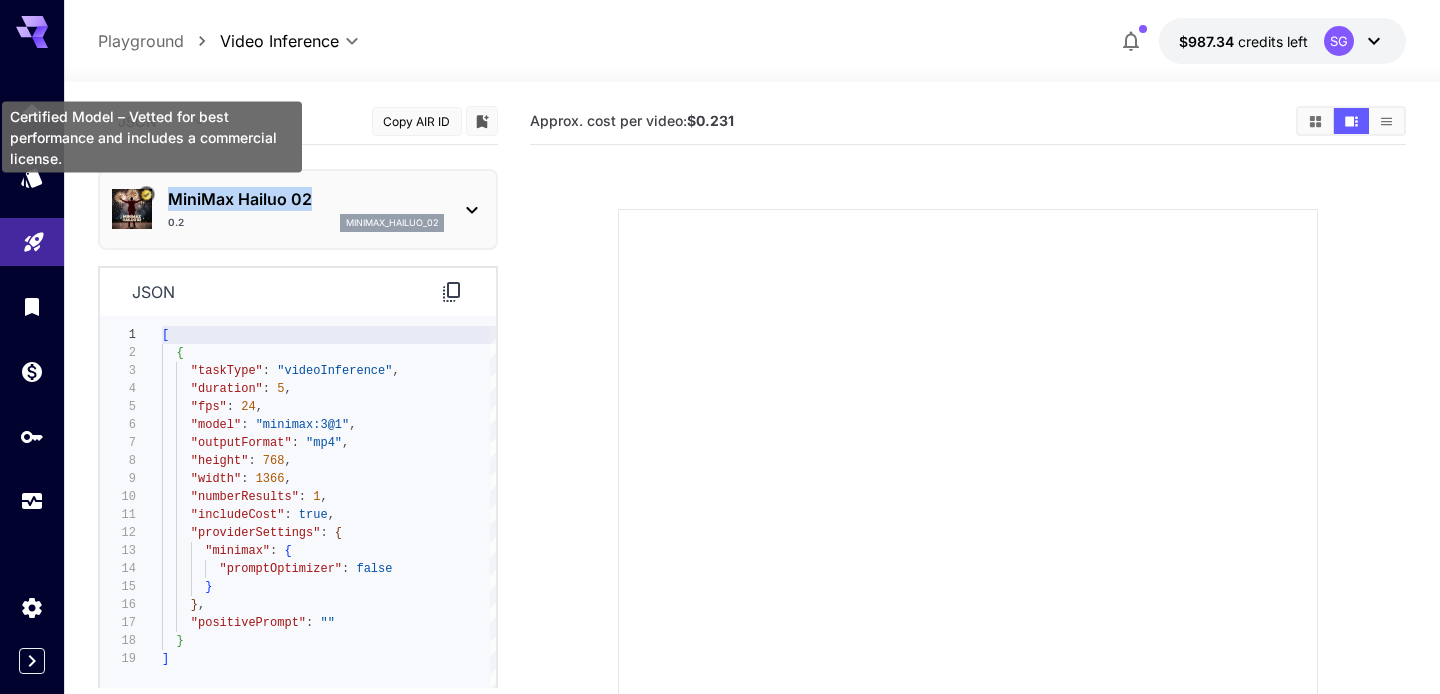 drag, startPoint x: 326, startPoint y: 191, endPoint x: 153, endPoint y: 192, distance: 173.00288 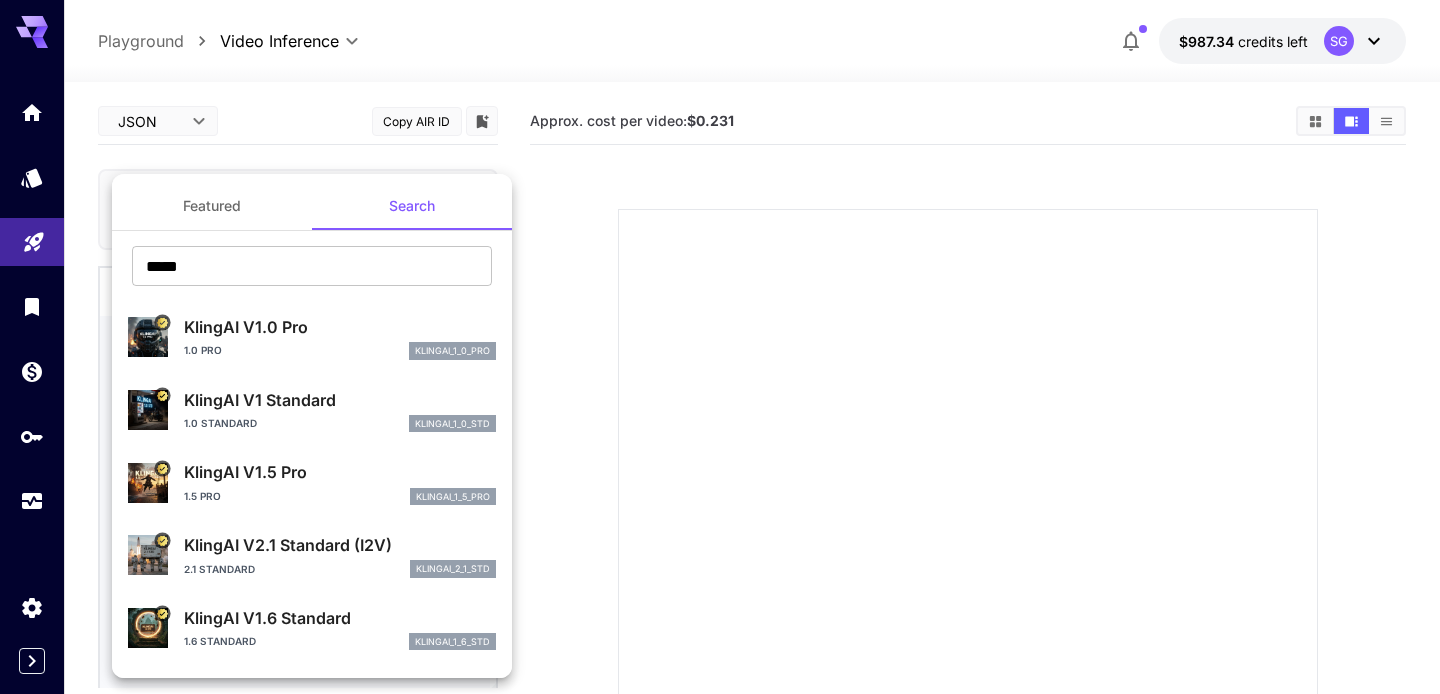 click at bounding box center [720, 347] 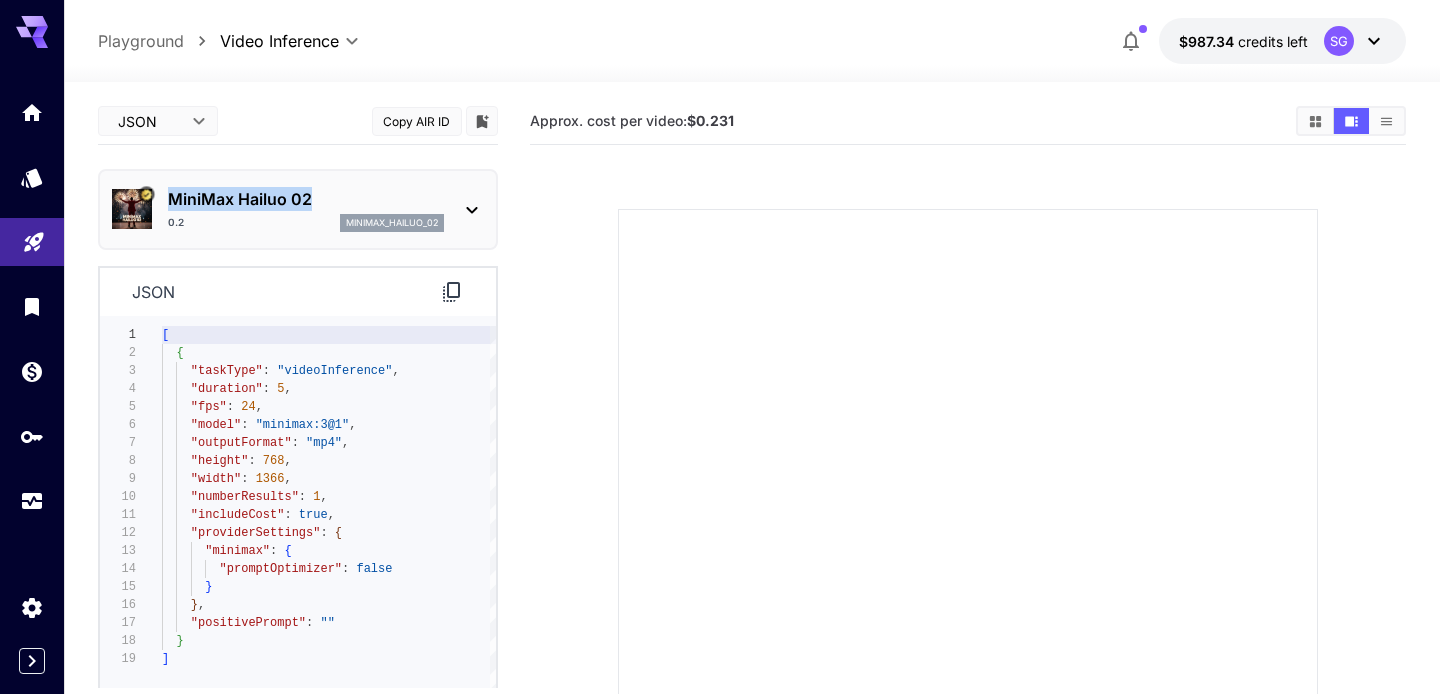 drag, startPoint x: 329, startPoint y: 198, endPoint x: 169, endPoint y: 198, distance: 160 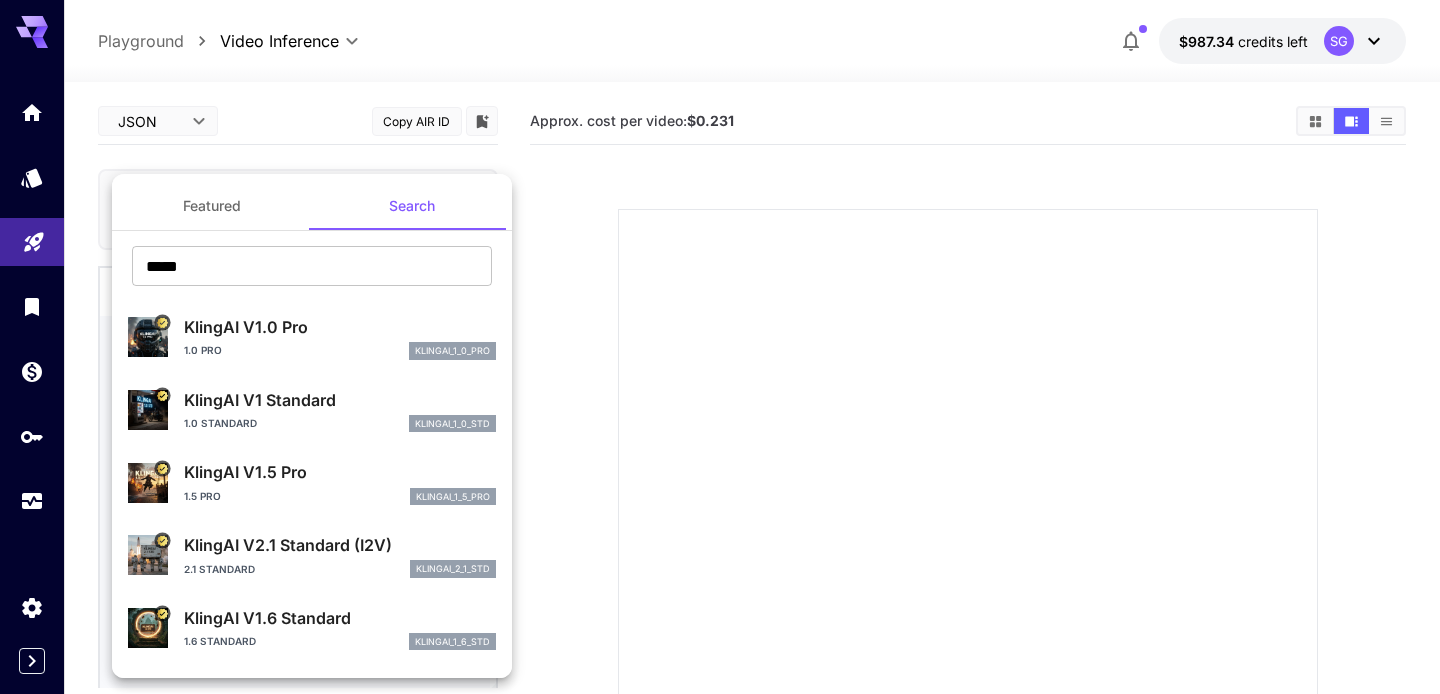 click at bounding box center (720, 347) 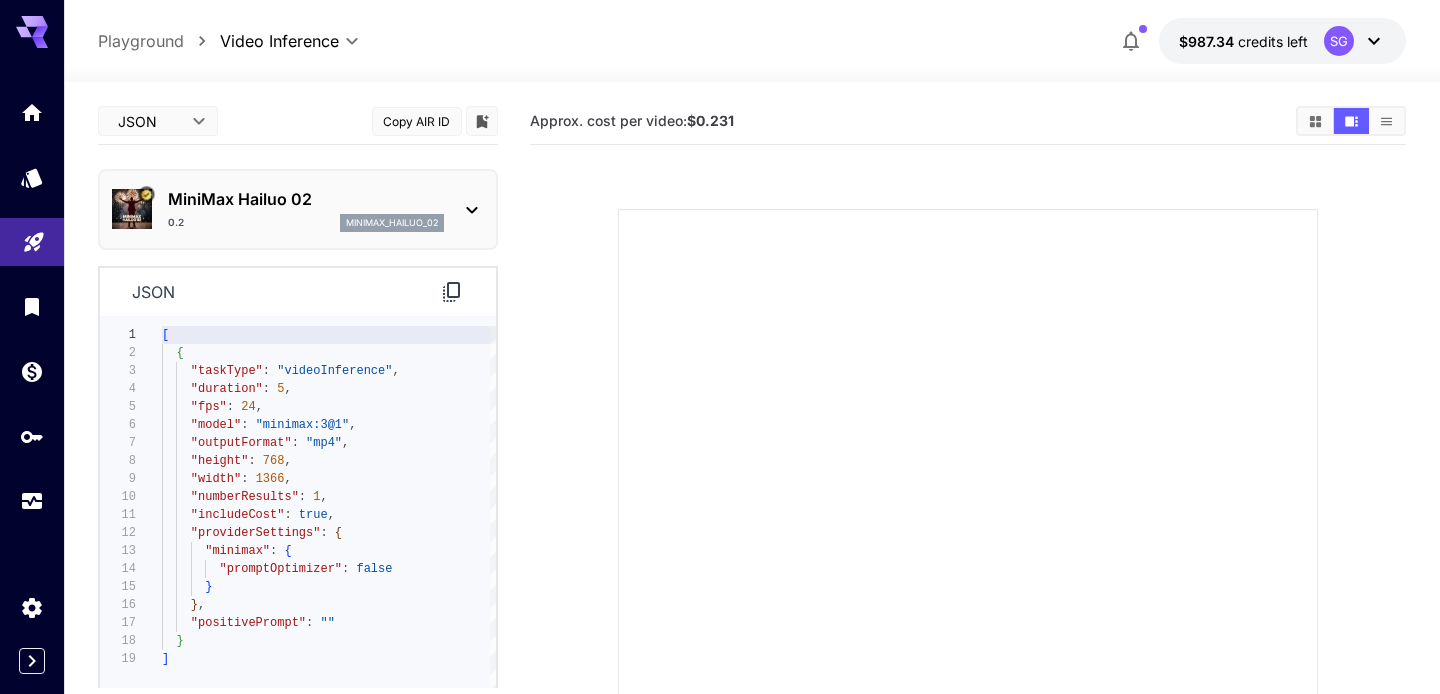 click 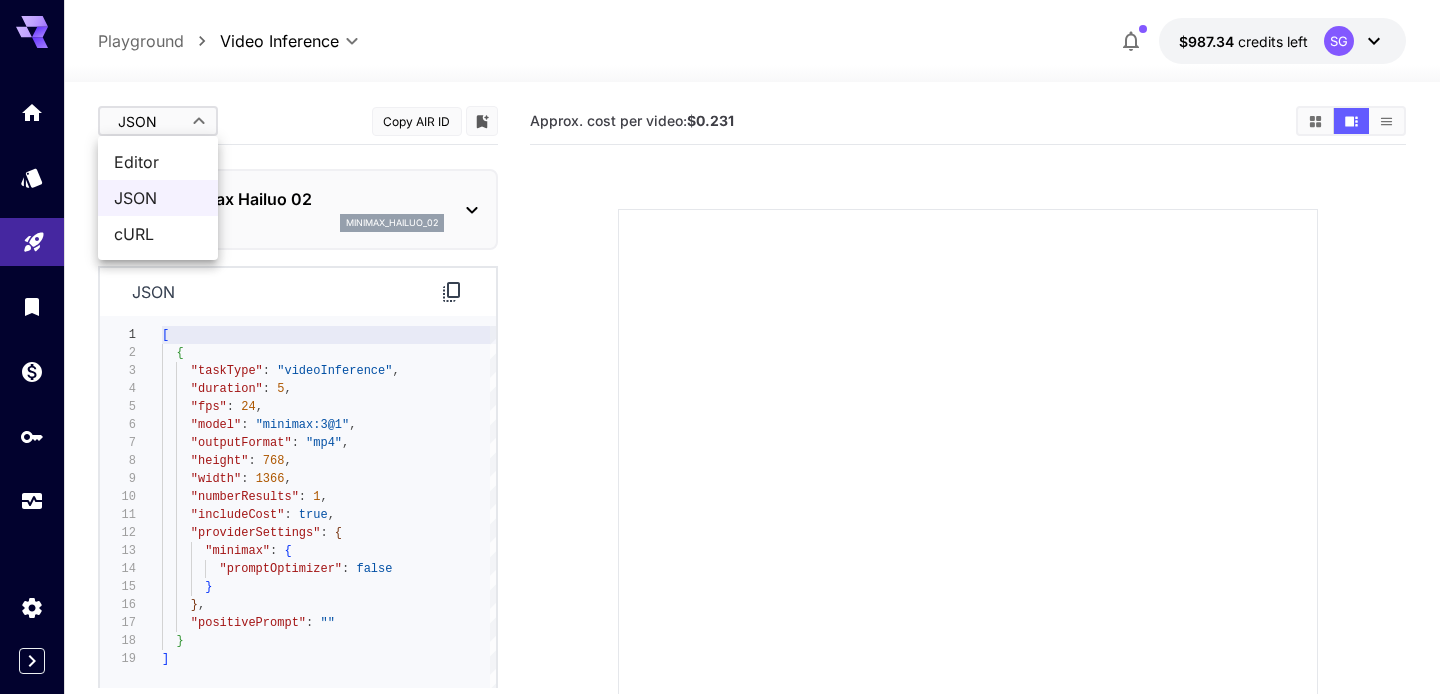 click on "Editor" at bounding box center (158, 162) 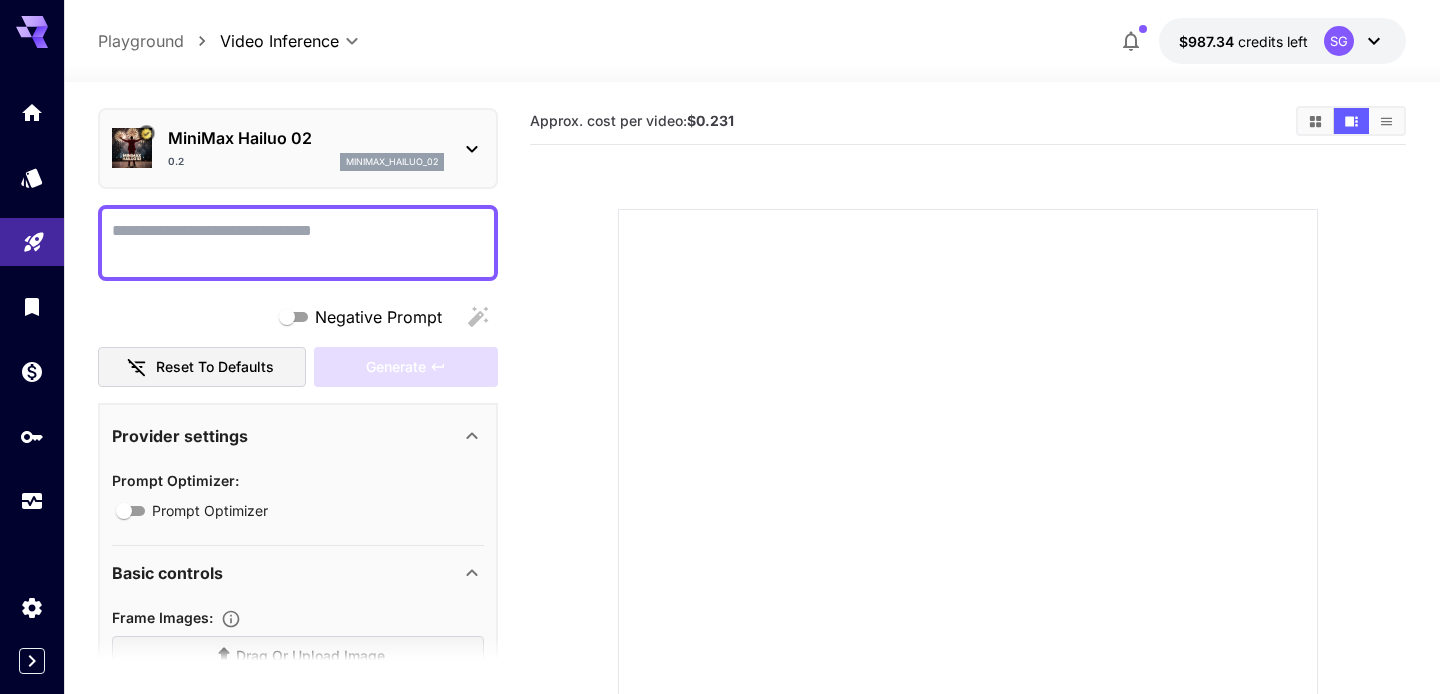 scroll, scrollTop: 0, scrollLeft: 0, axis: both 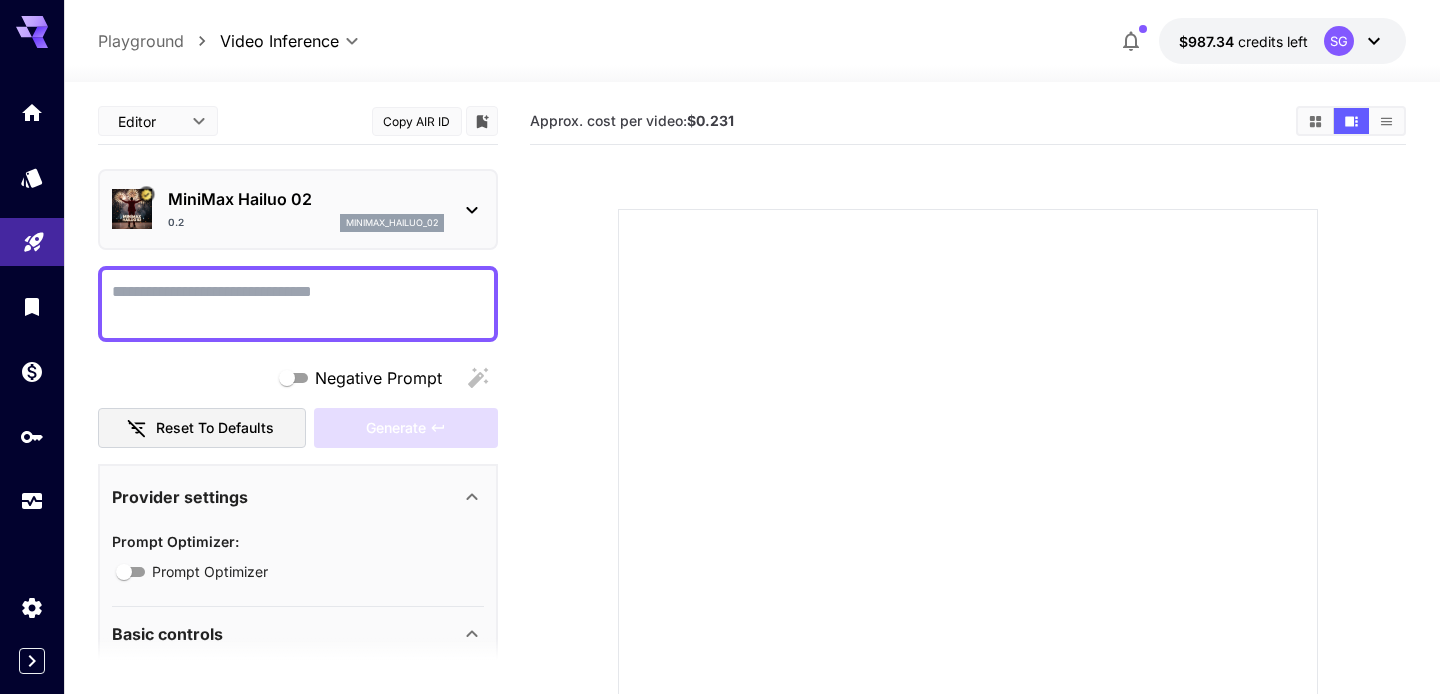 click at bounding box center (968, 535) 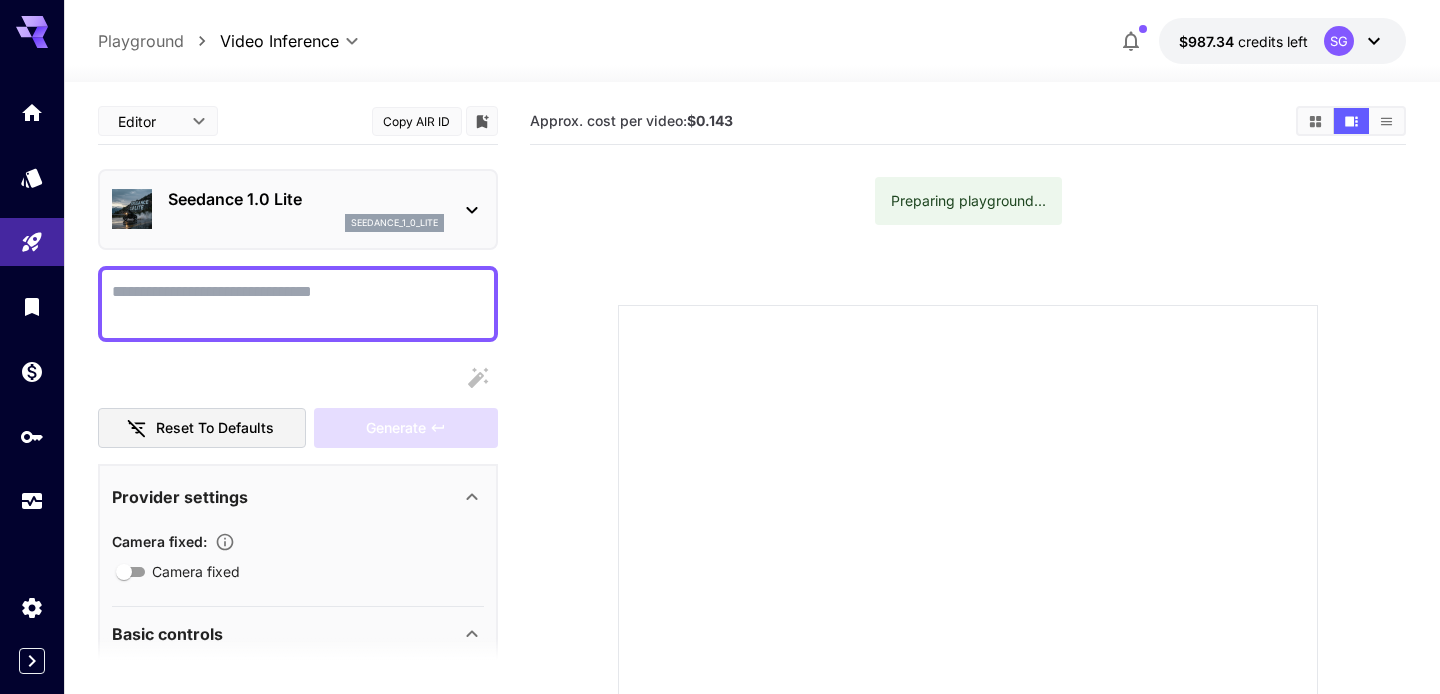 scroll, scrollTop: 0, scrollLeft: 0, axis: both 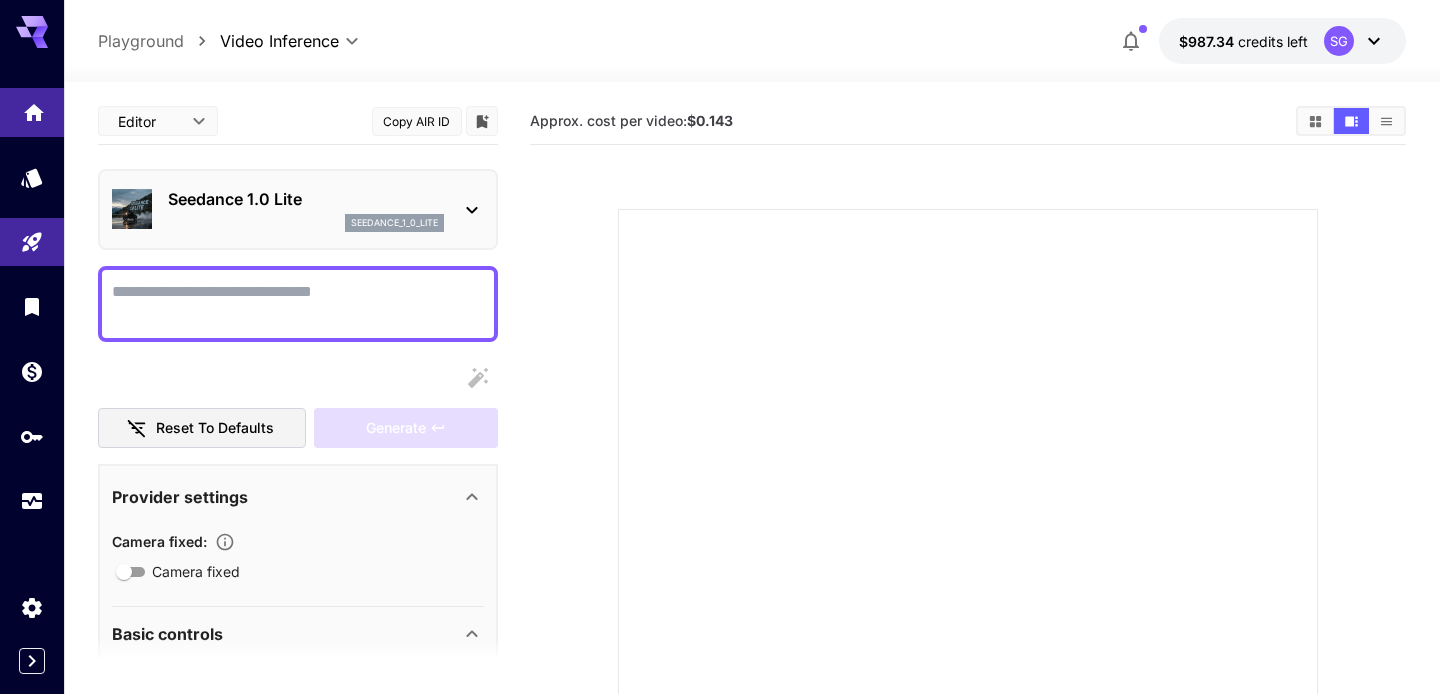 click at bounding box center [32, 112] 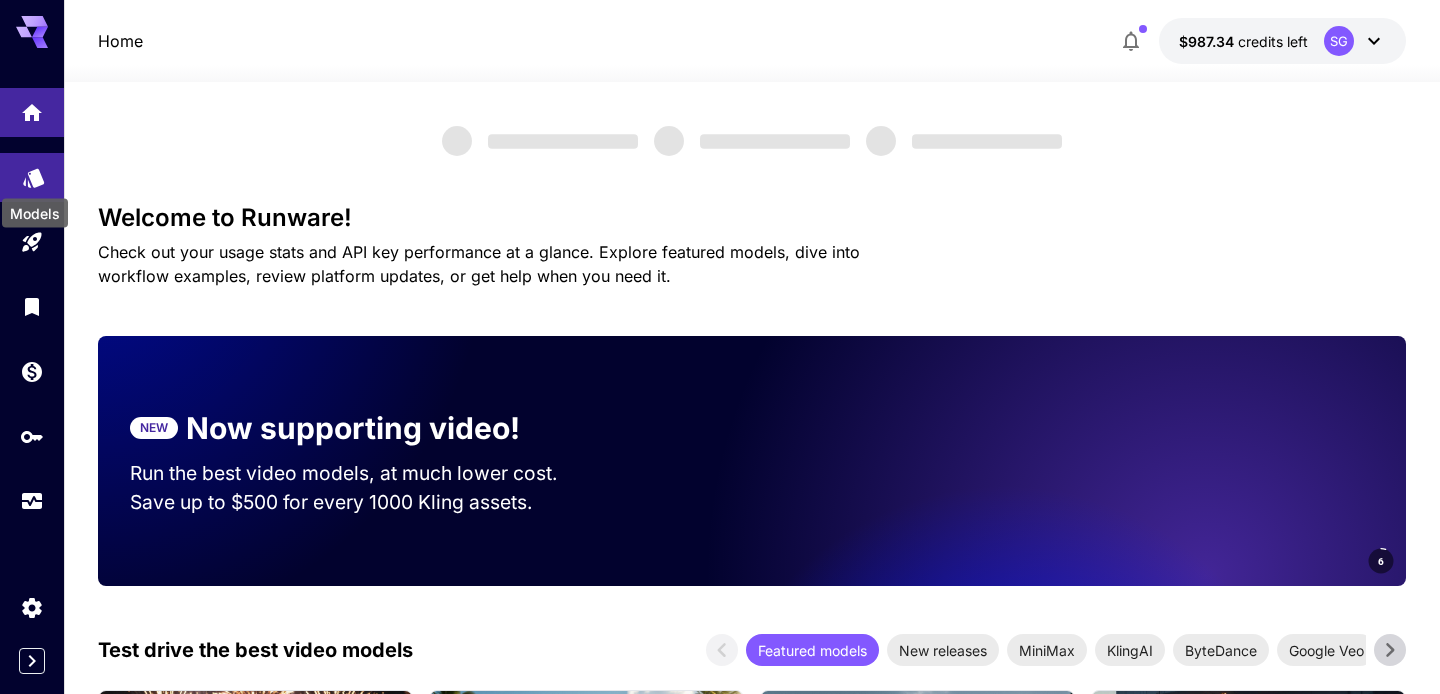click 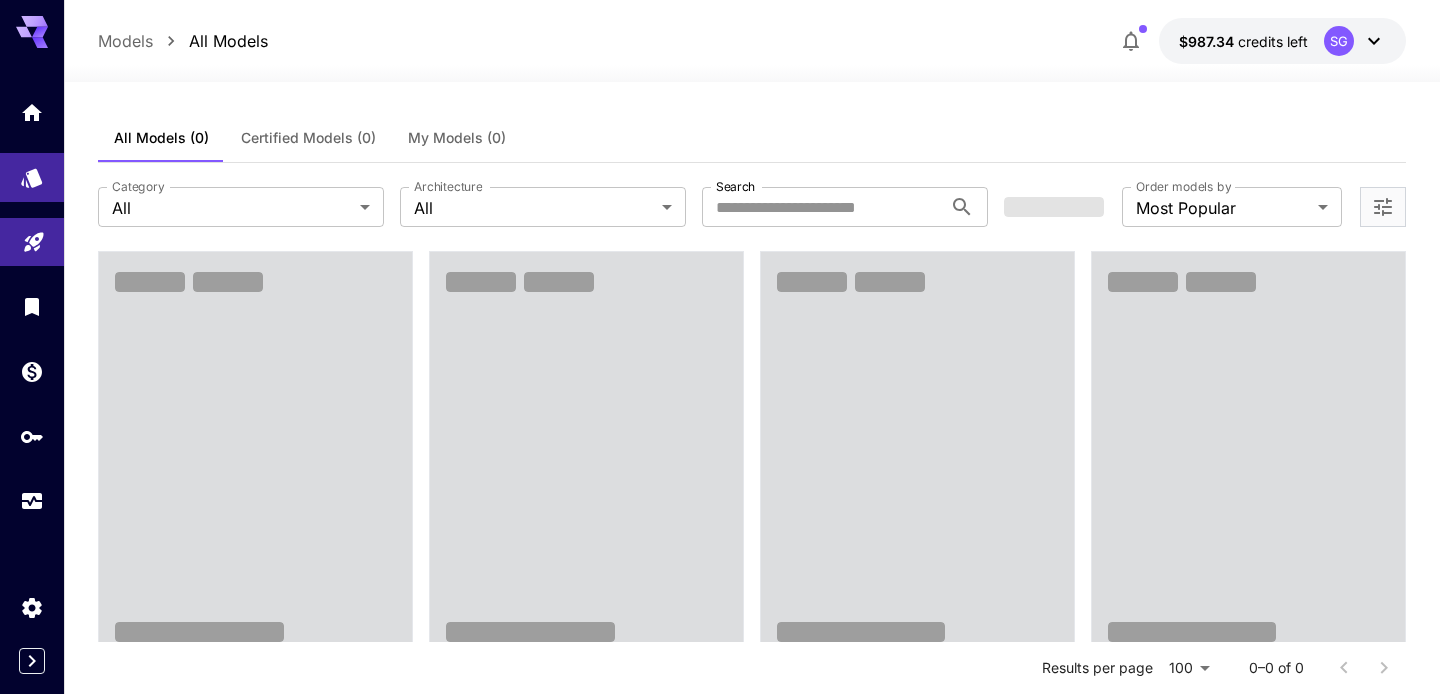 click at bounding box center (32, 242) 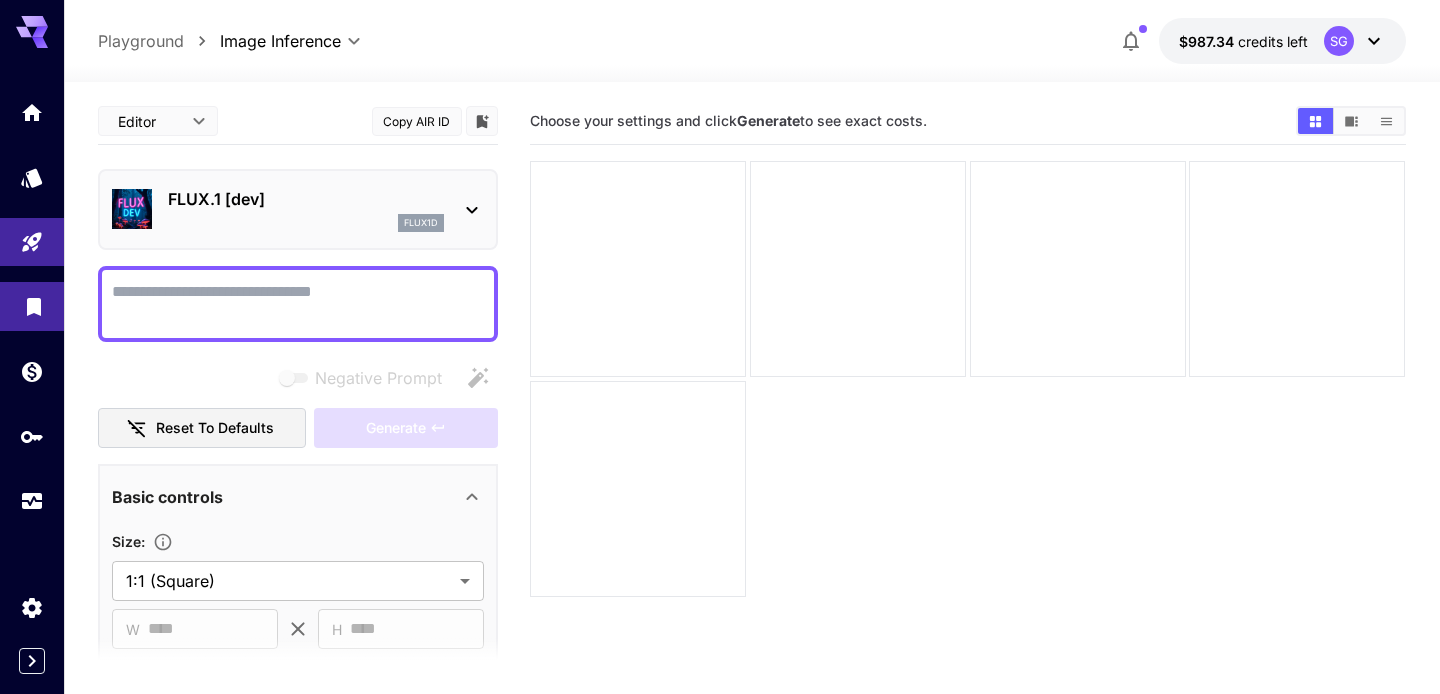 click on "**********" at bounding box center [720, 426] 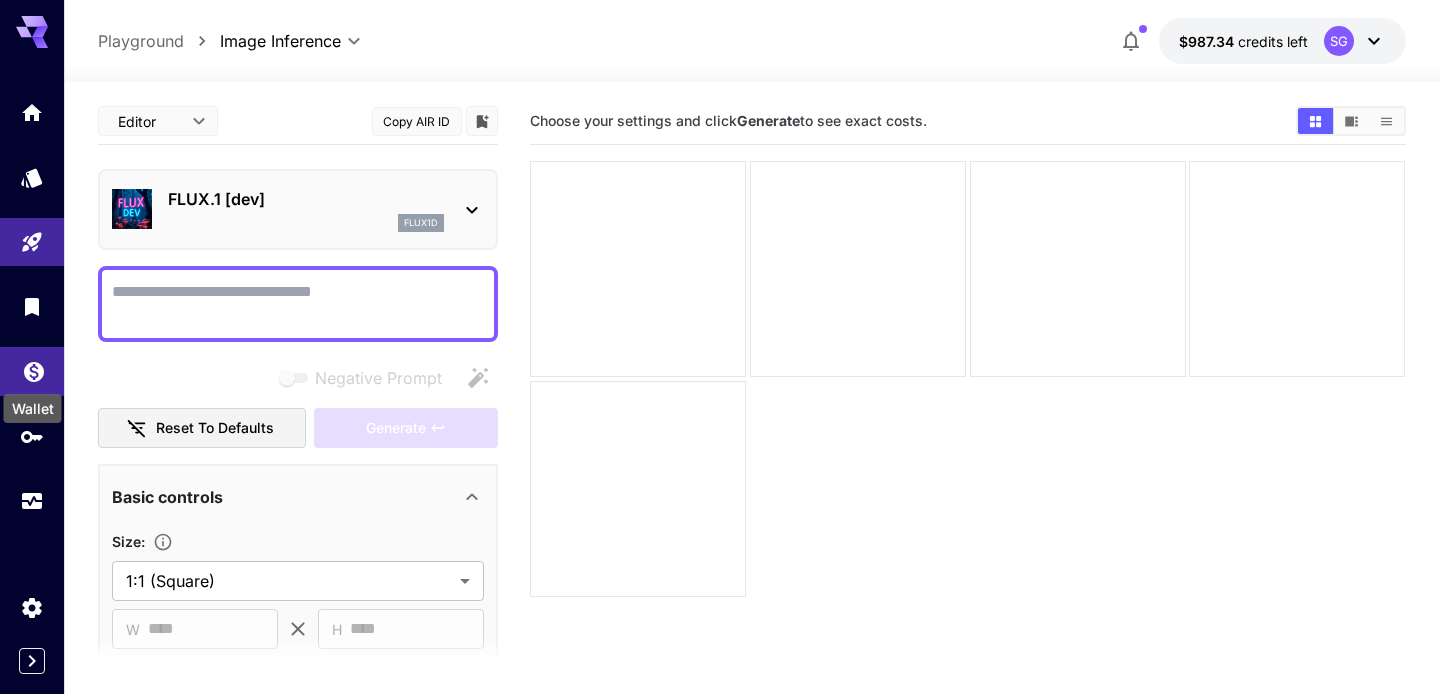 drag, startPoint x: 44, startPoint y: 315, endPoint x: 36, endPoint y: 376, distance: 61.522354 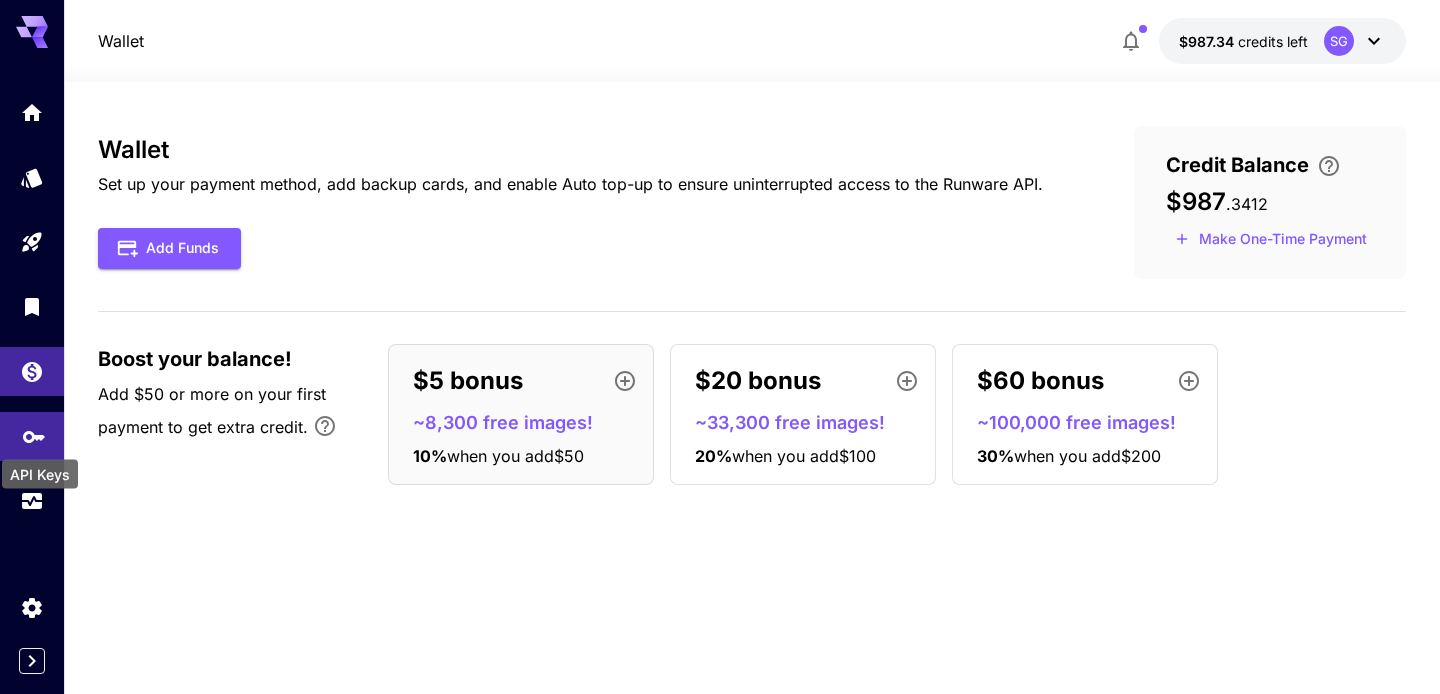 click 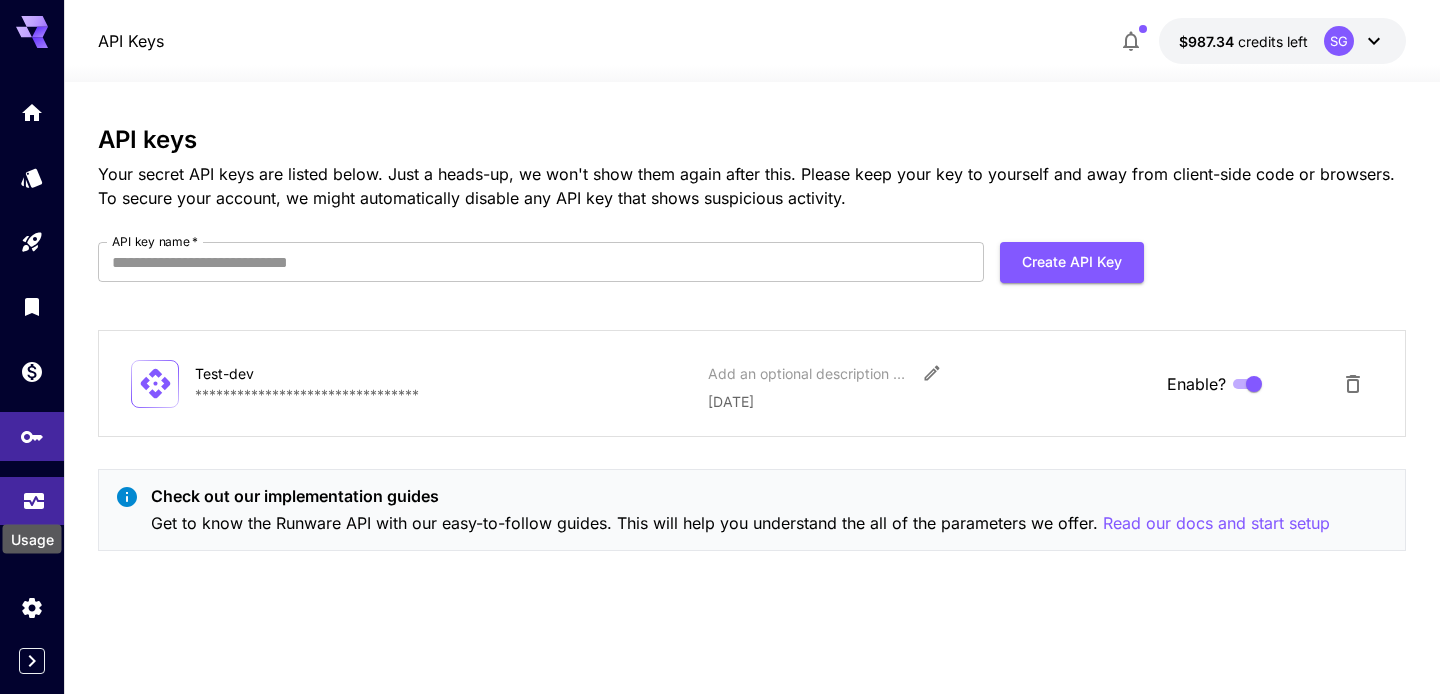 click 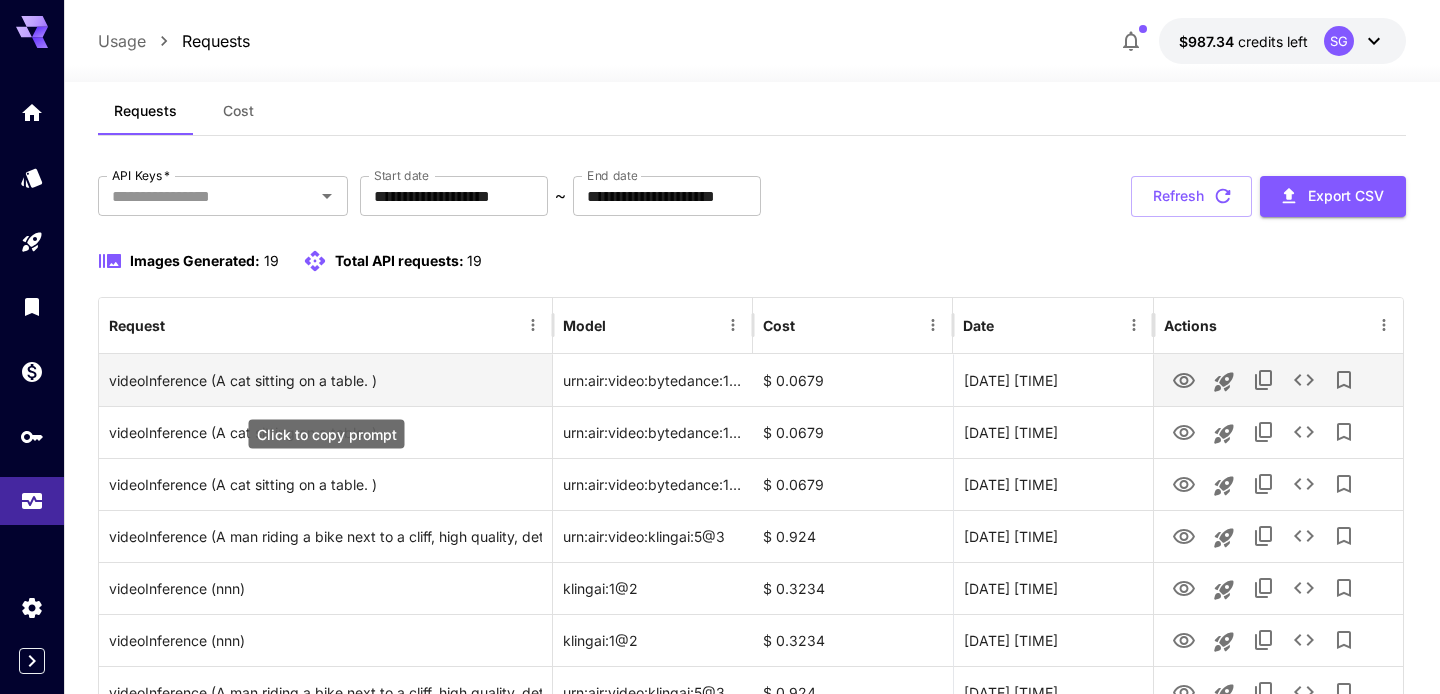 scroll, scrollTop: 44, scrollLeft: 0, axis: vertical 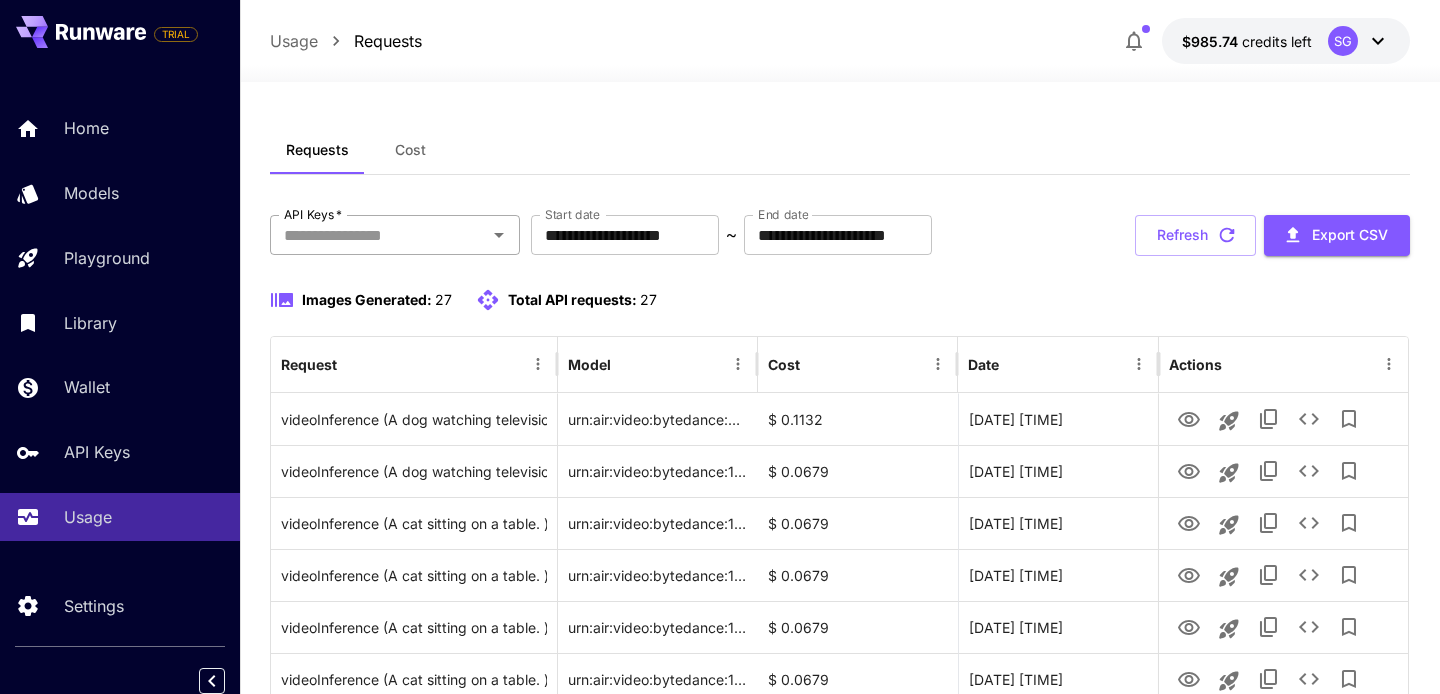 click on "API Keys   *" at bounding box center (378, 235) 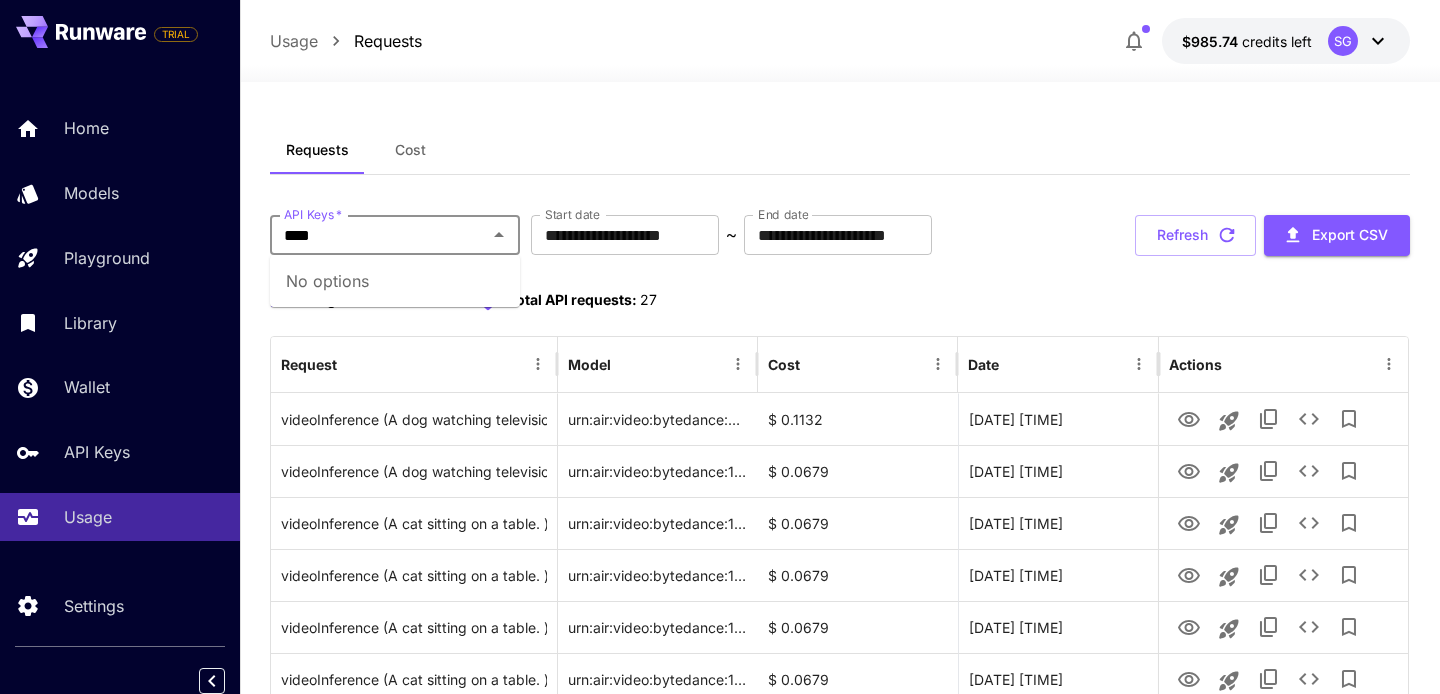 type on "****" 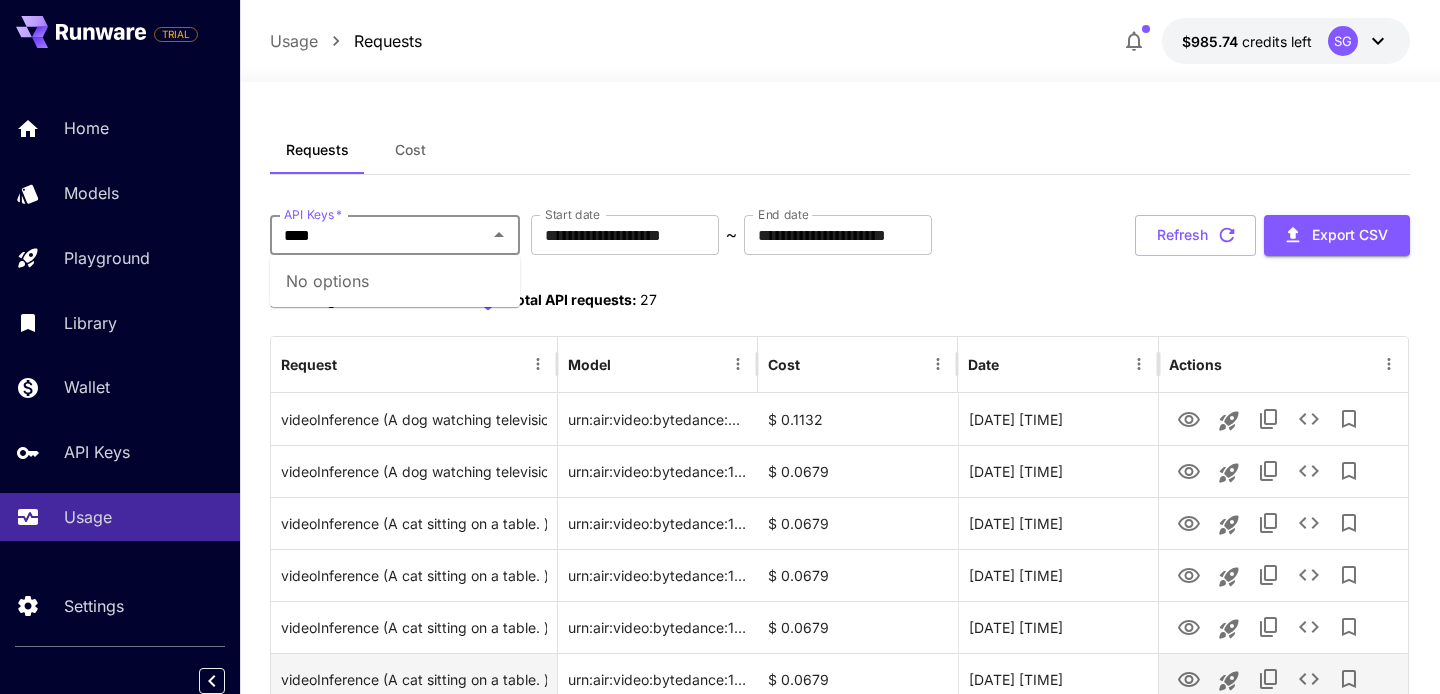type 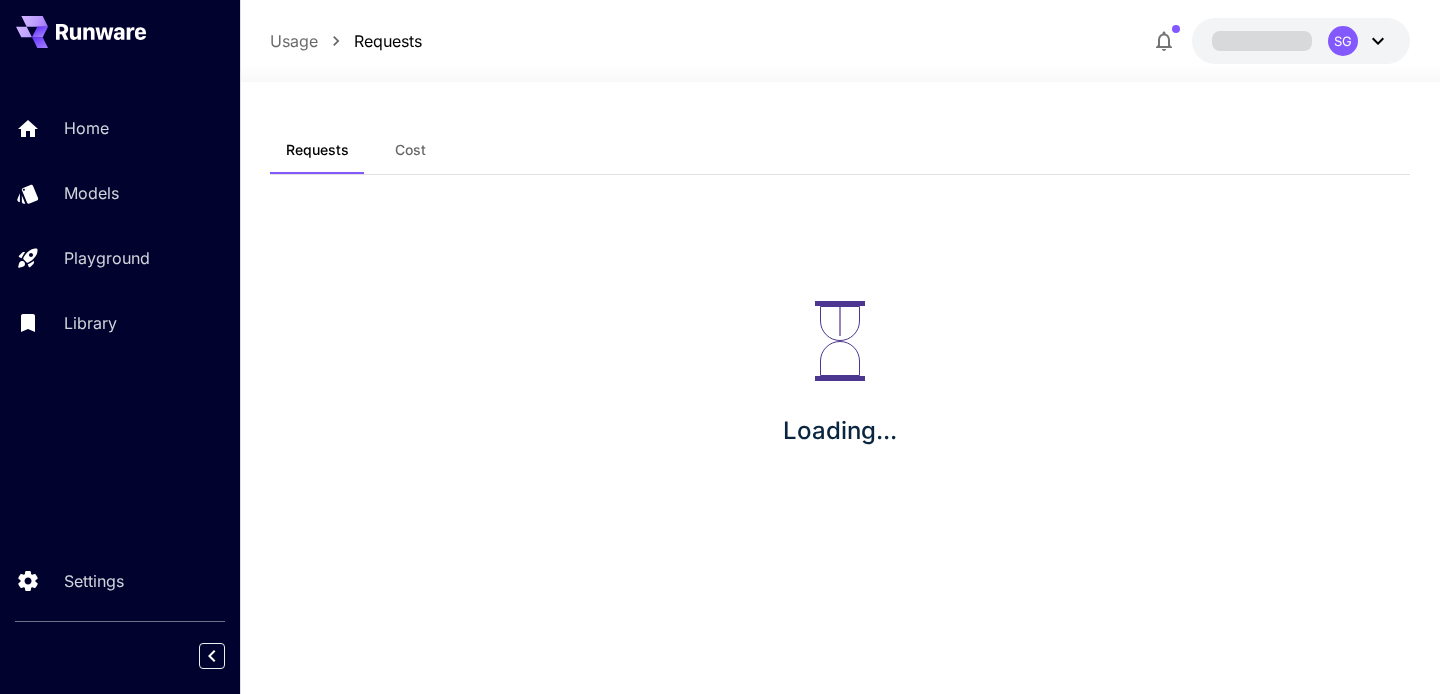 scroll, scrollTop: 0, scrollLeft: 0, axis: both 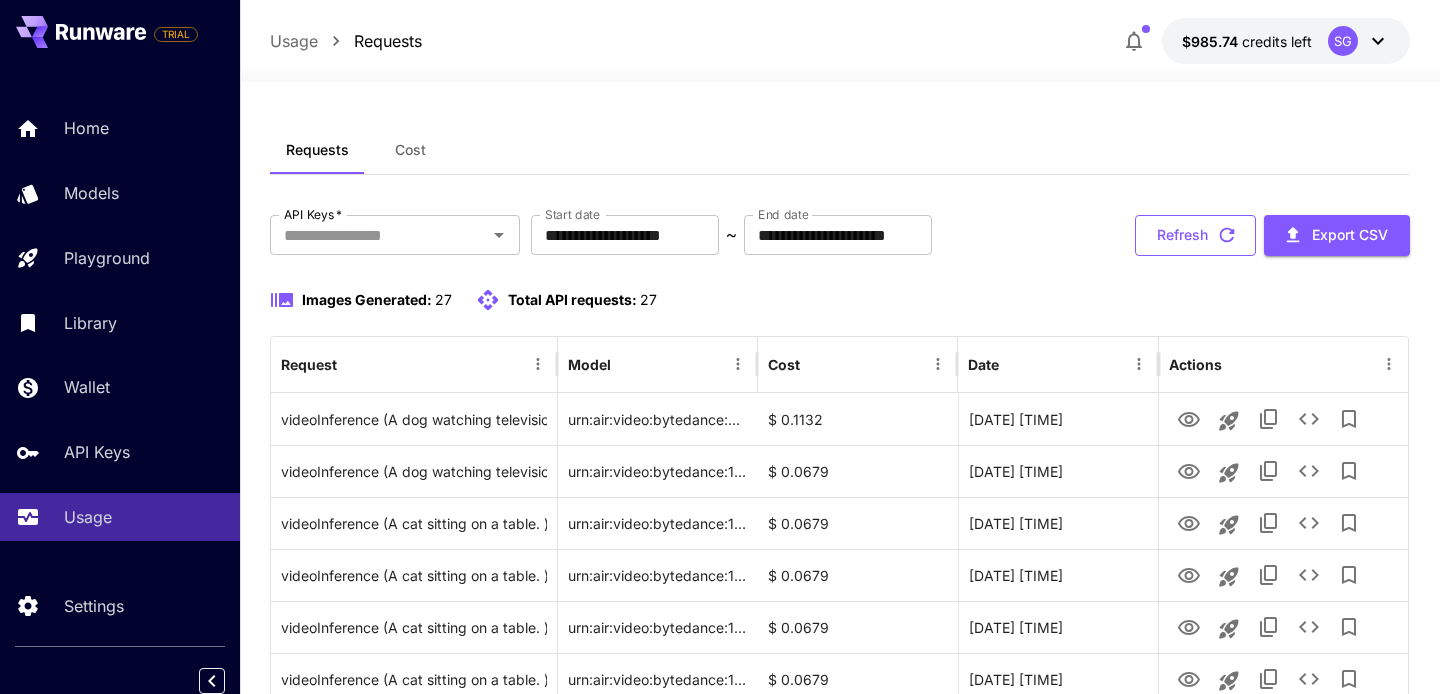 click on "Refresh" at bounding box center (1195, 235) 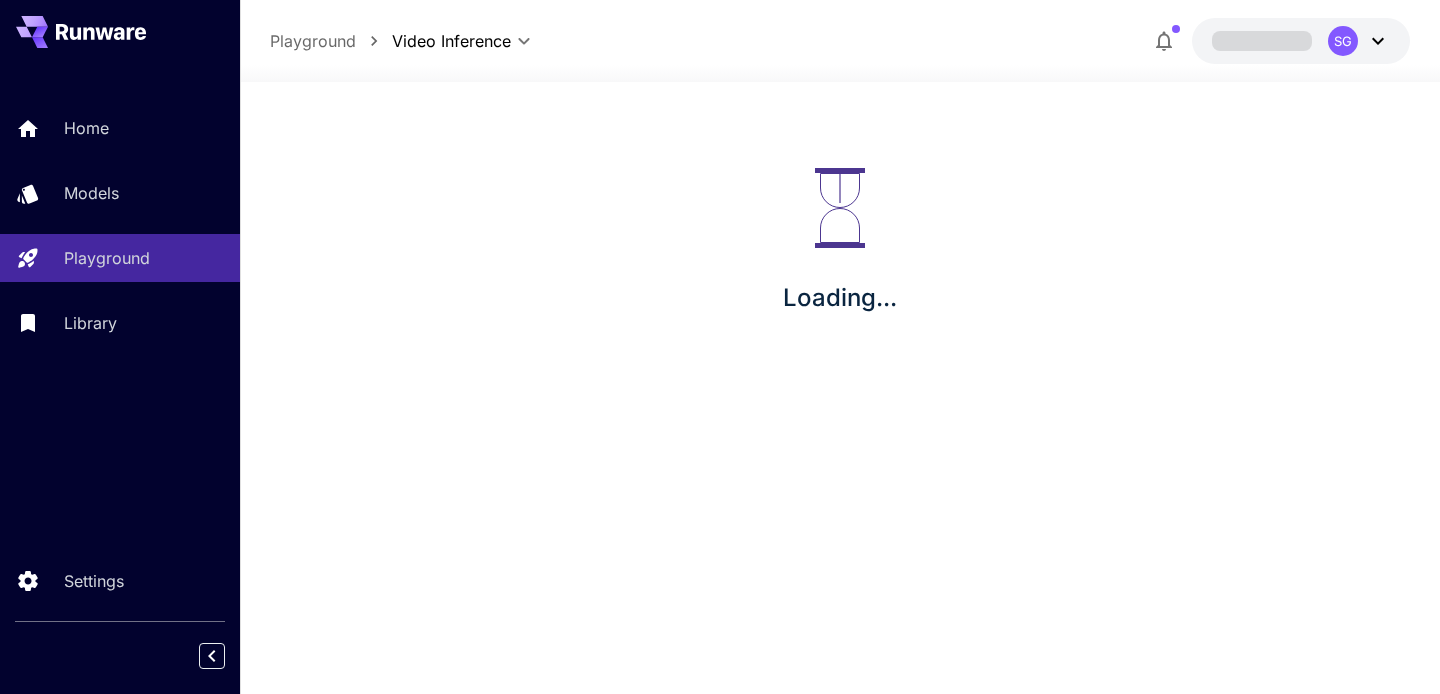 scroll, scrollTop: 0, scrollLeft: 0, axis: both 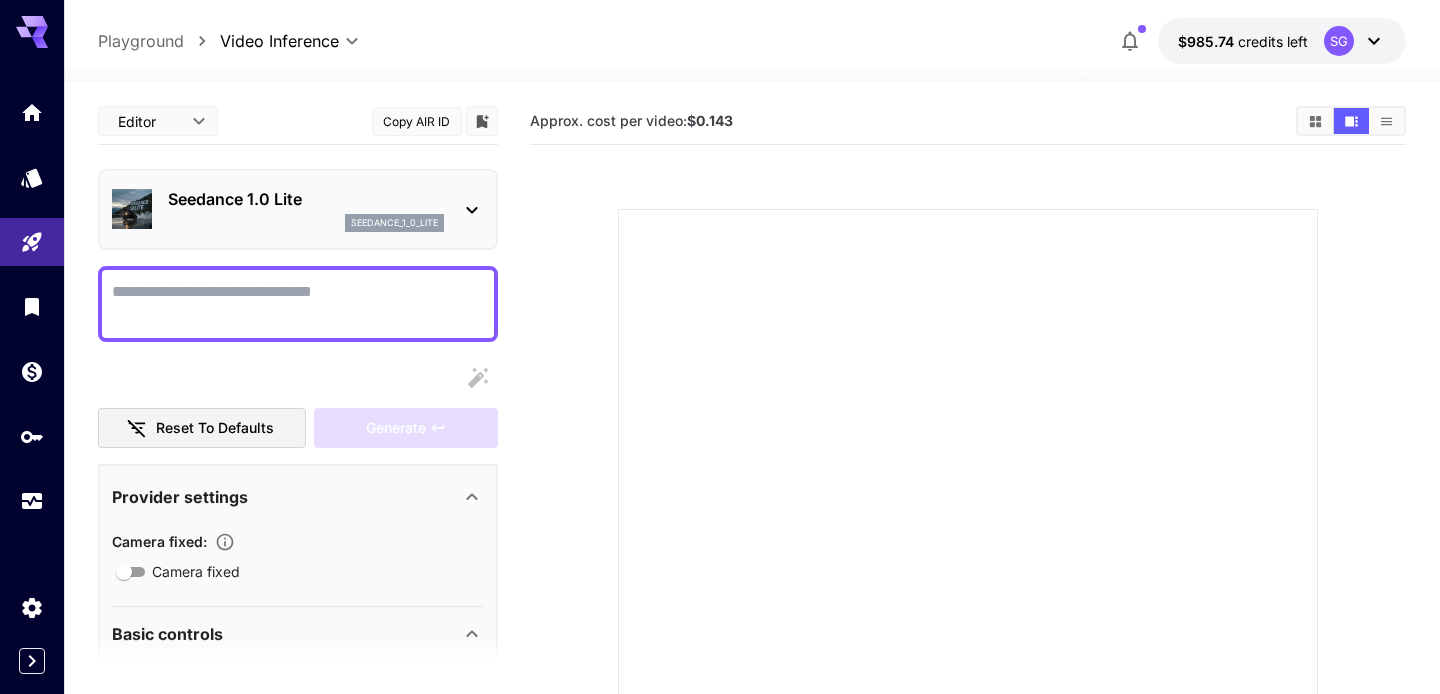click on "Seedance 1.0 Lite seedance_1_0_lite" at bounding box center [298, 209] 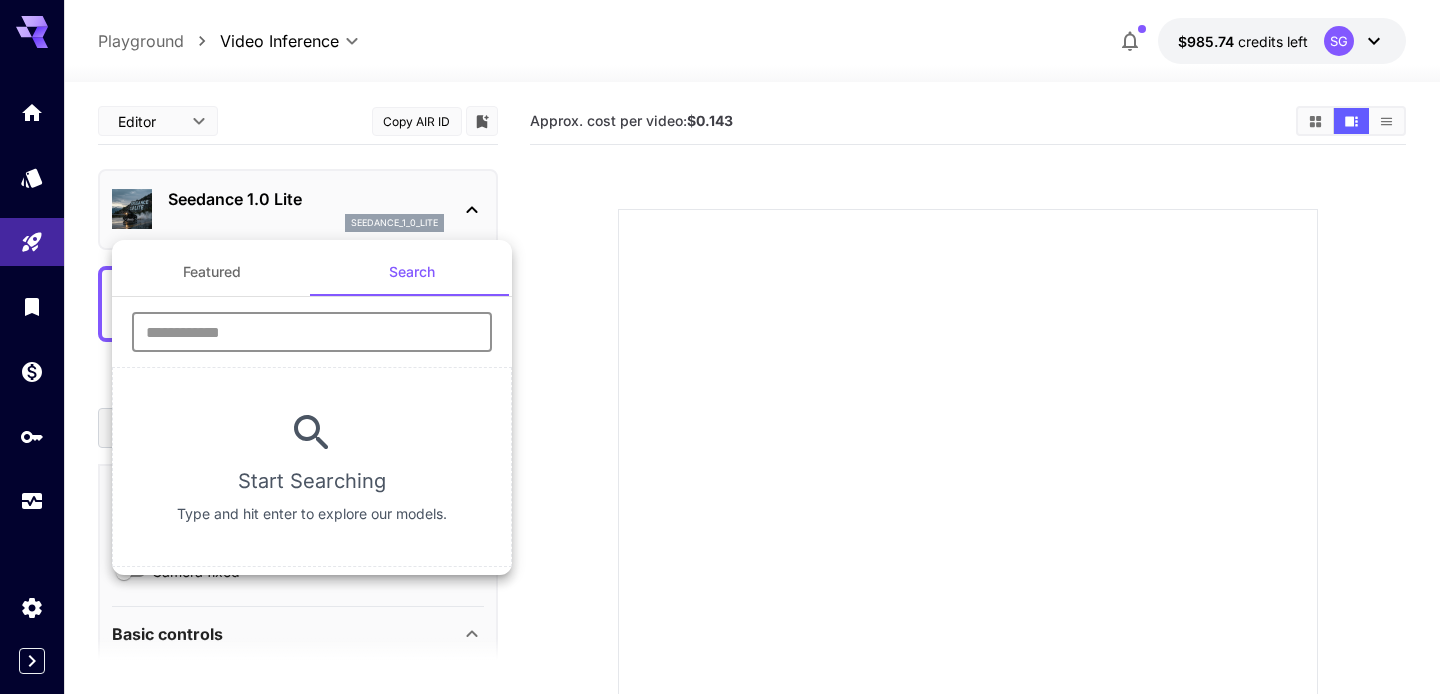 click at bounding box center [312, 332] 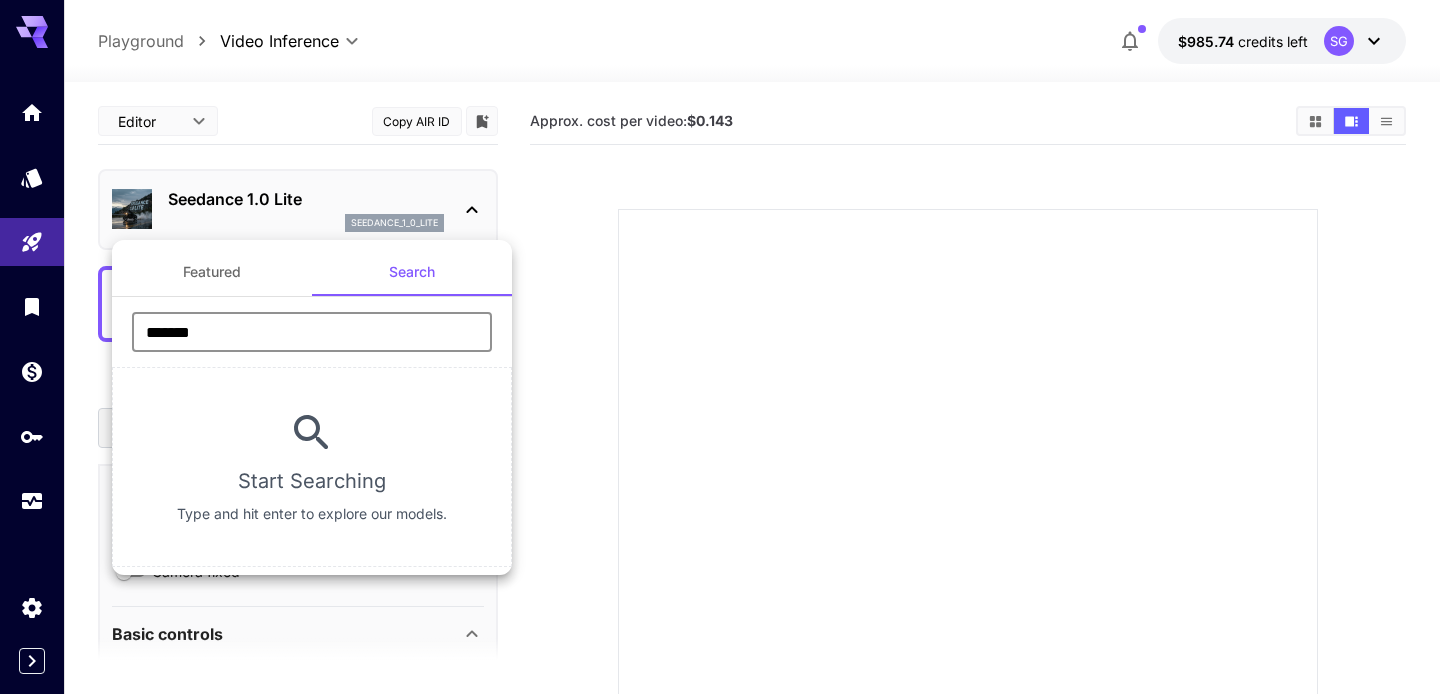 type on "*******" 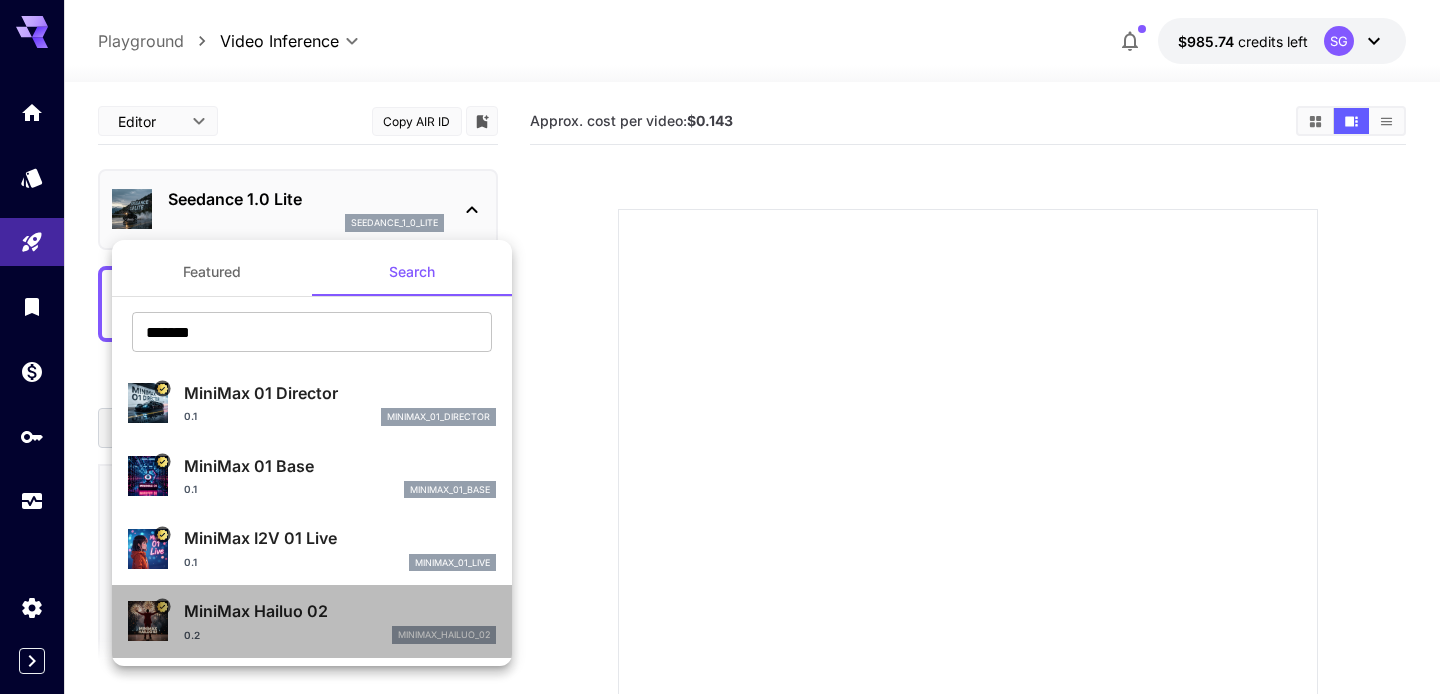 click on "MiniMax Hailuo 02" at bounding box center (340, 611) 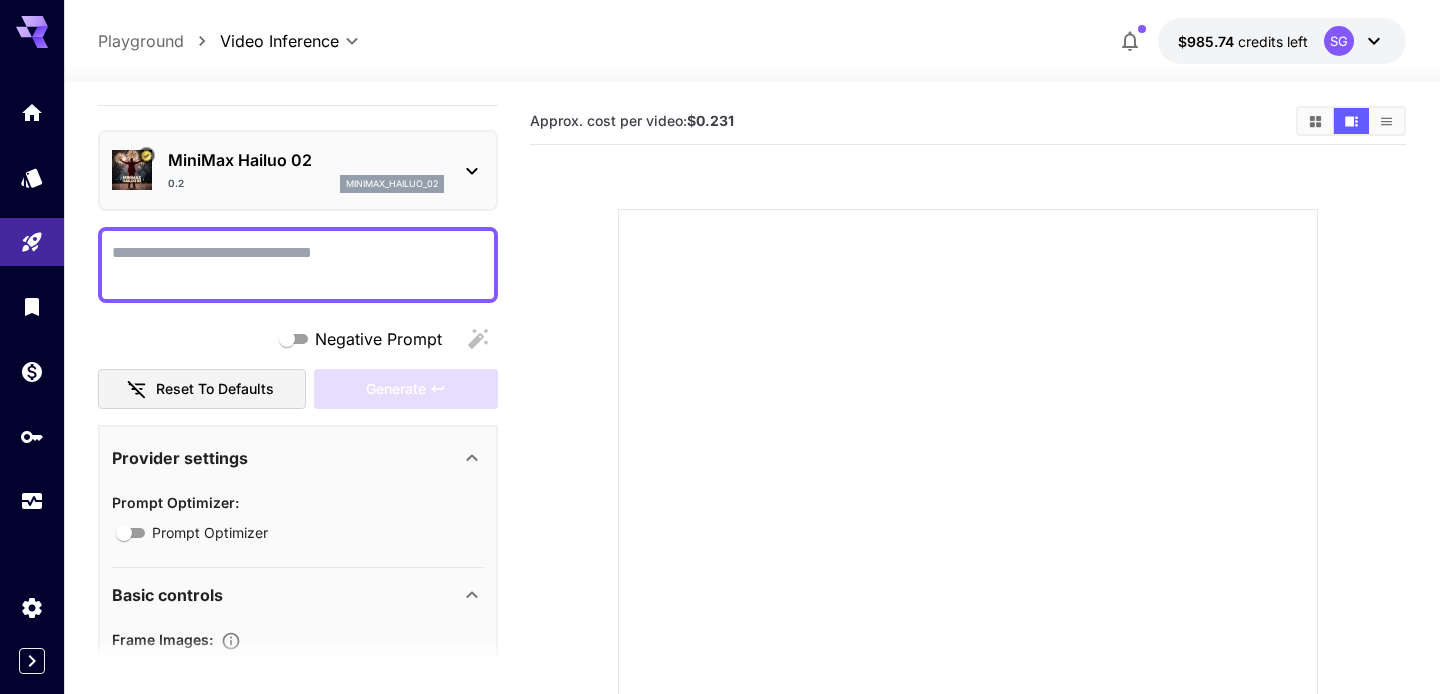 scroll, scrollTop: 0, scrollLeft: 0, axis: both 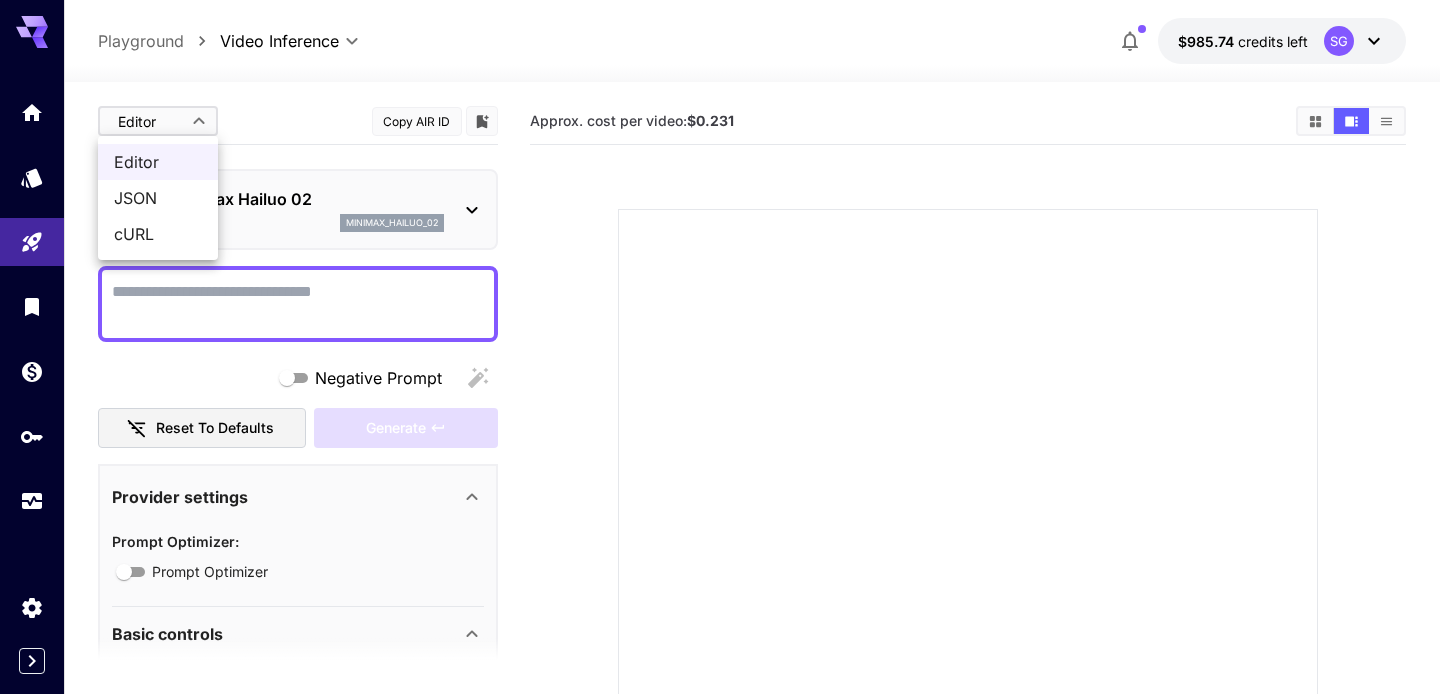 click on "**********" at bounding box center [720, 484] 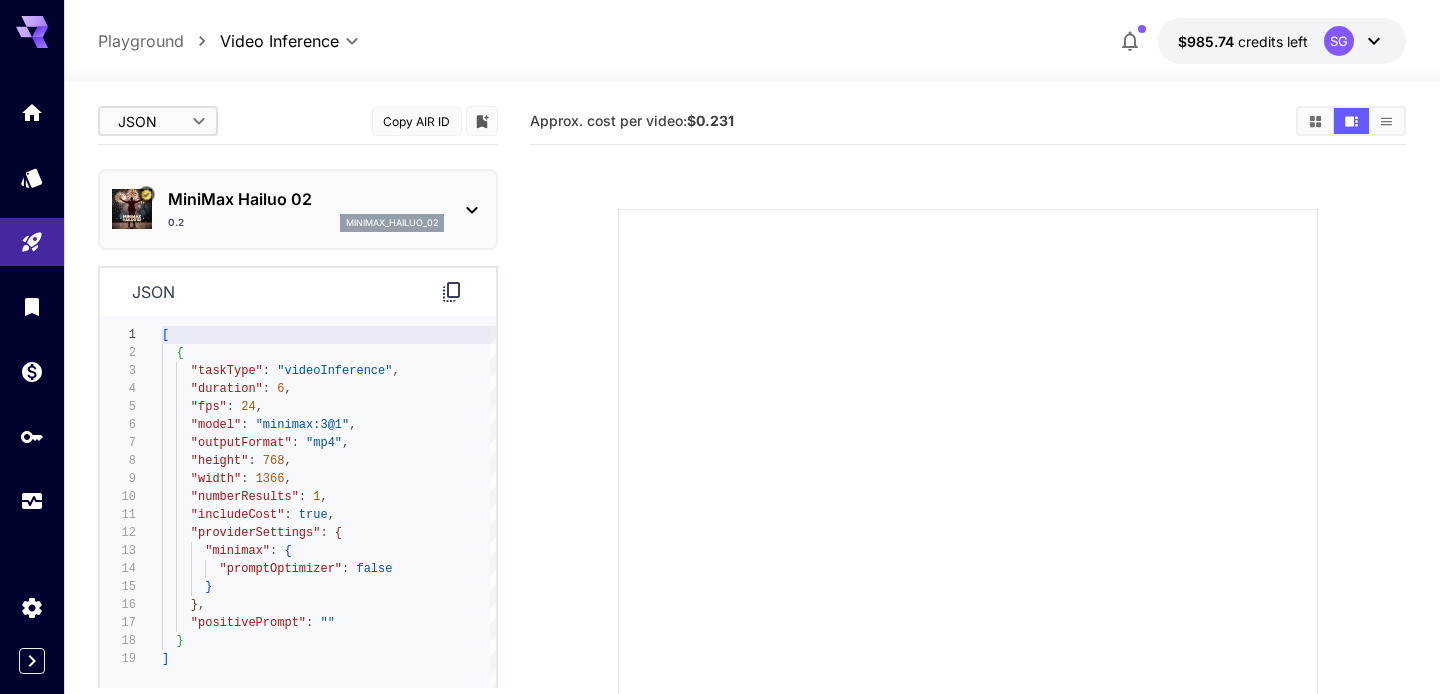 type on "**********" 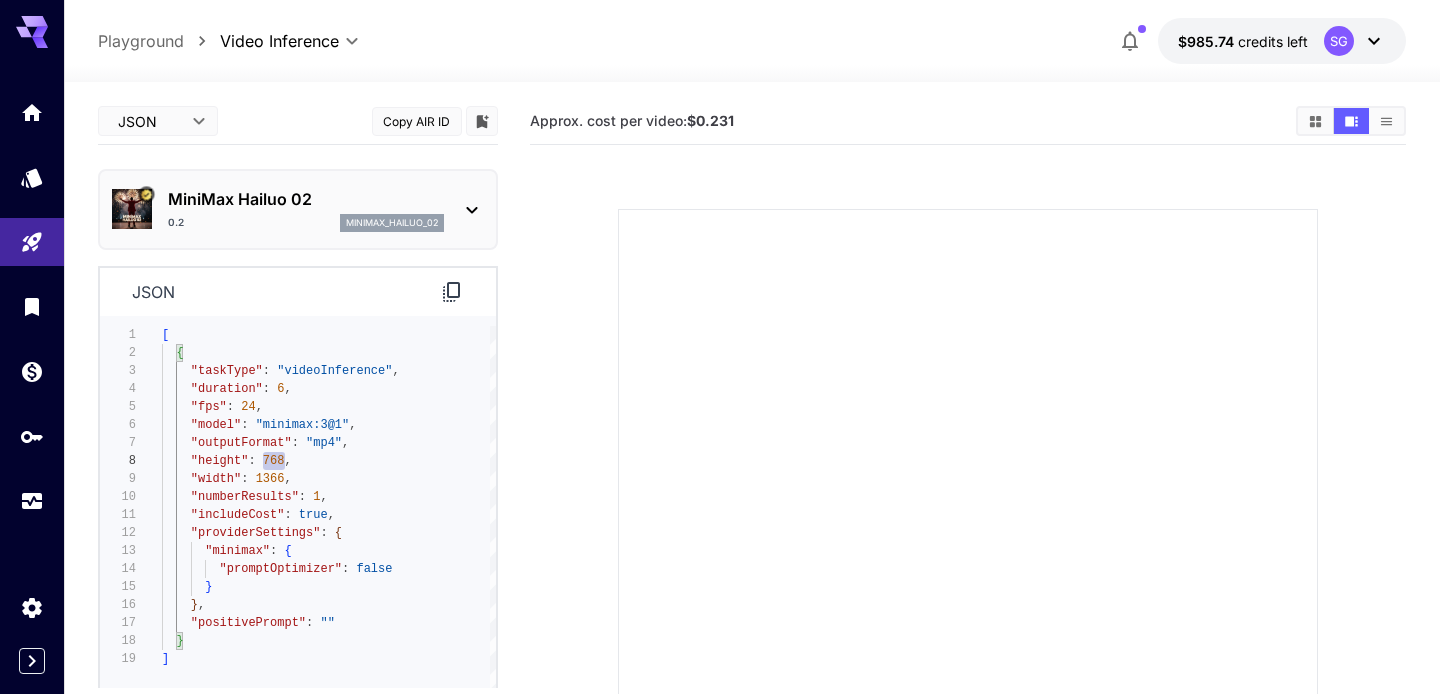 click on "[    {      "taskType" :   "videoInference" ,      "duration" :   6 ,      "fps" :   24 ,      "model" :   "minimax:3@1" ,      "outputFormat" :   "mp4" ,      "height" :   768 ,      "width" :   1366 ,      "numberResults" :   1 ,      "includeCost" :   true ,      "providerSettings" :   {        "minimax" :   {          "promptOptimizer" :   false        }      } ,      "positivePrompt" :   ""    } ]" at bounding box center [329, 512] 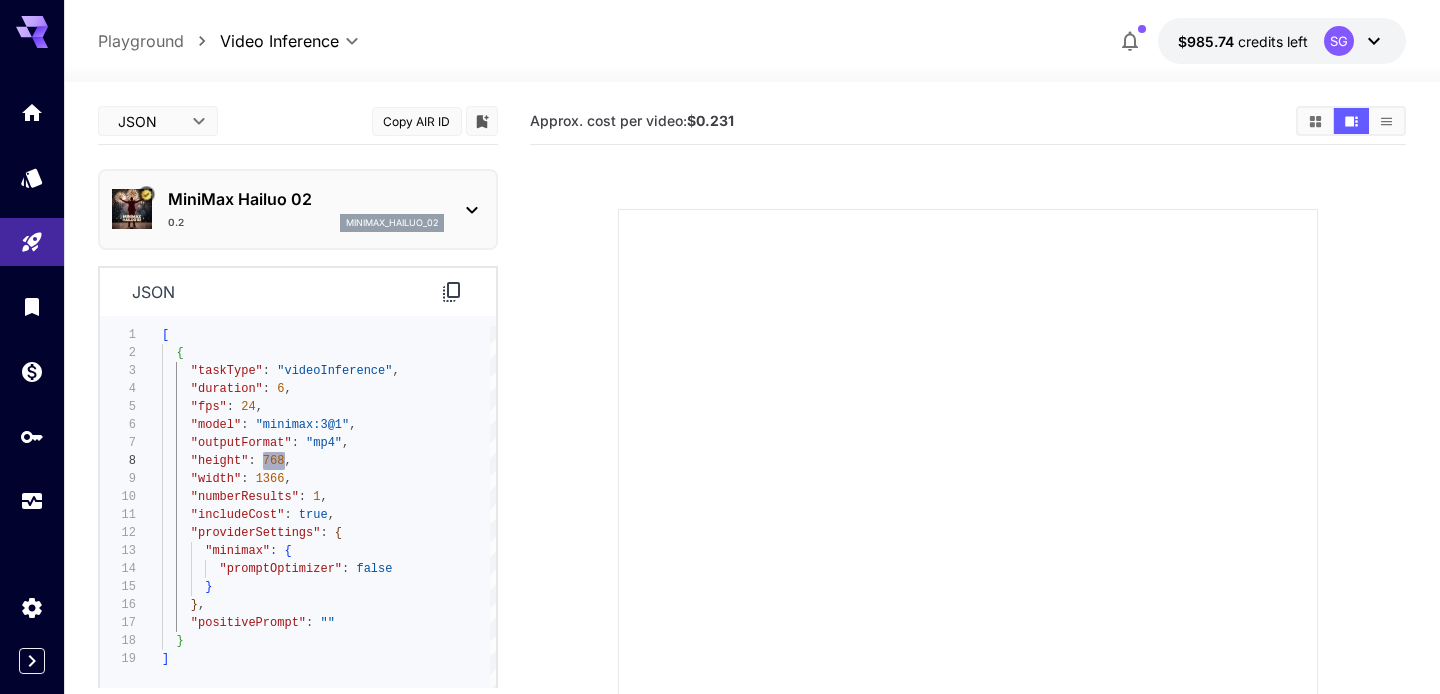 click on "[    {      "taskType" :   "videoInference" ,      "duration" :   6 ,      "fps" :   24 ,      "model" :   "minimax:3@1" ,      "outputFormat" :   "mp4" ,      "height" :   768 ,      "width" :   1366 ,      "numberResults" :   1 ,      "includeCost" :   true ,      "providerSettings" :   {        "minimax" :   {          "promptOptimizer" :   false        }      } ,      "positivePrompt" :   ""    } ]" at bounding box center [329, 512] 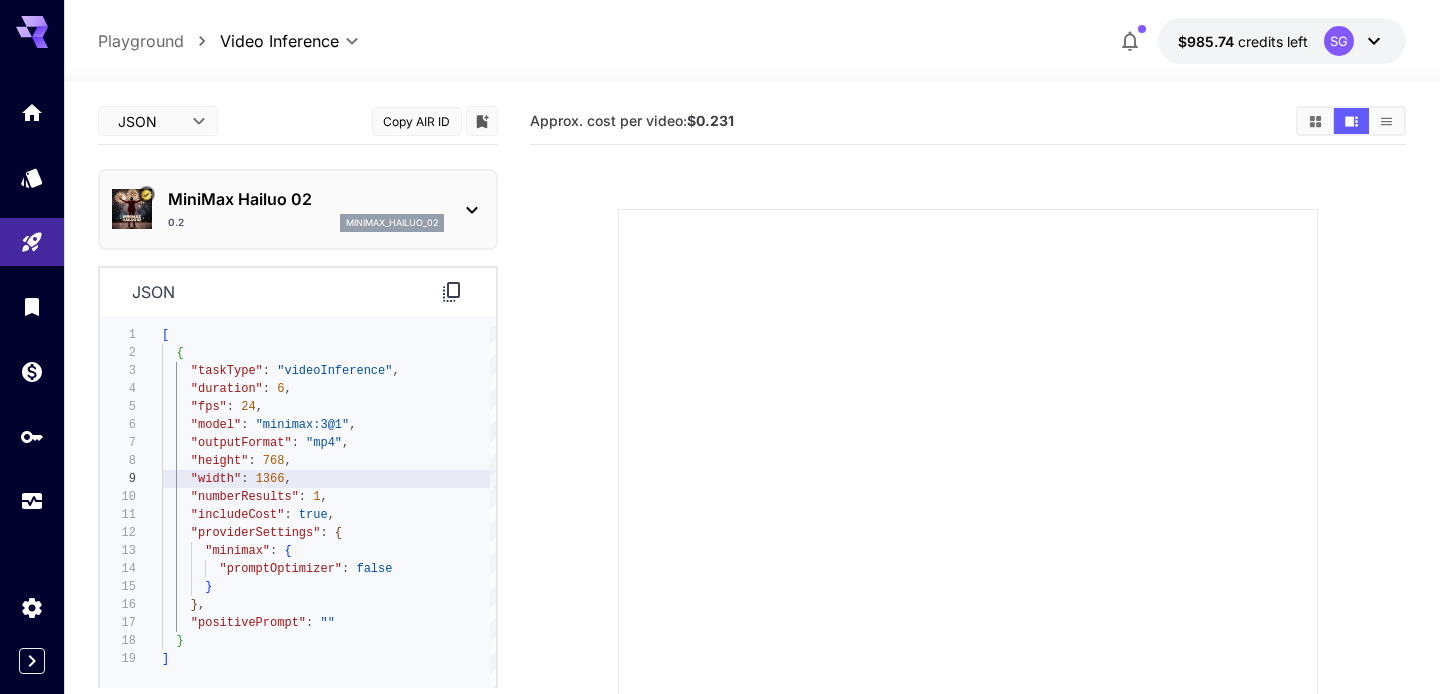 scroll, scrollTop: 144, scrollLeft: 0, axis: vertical 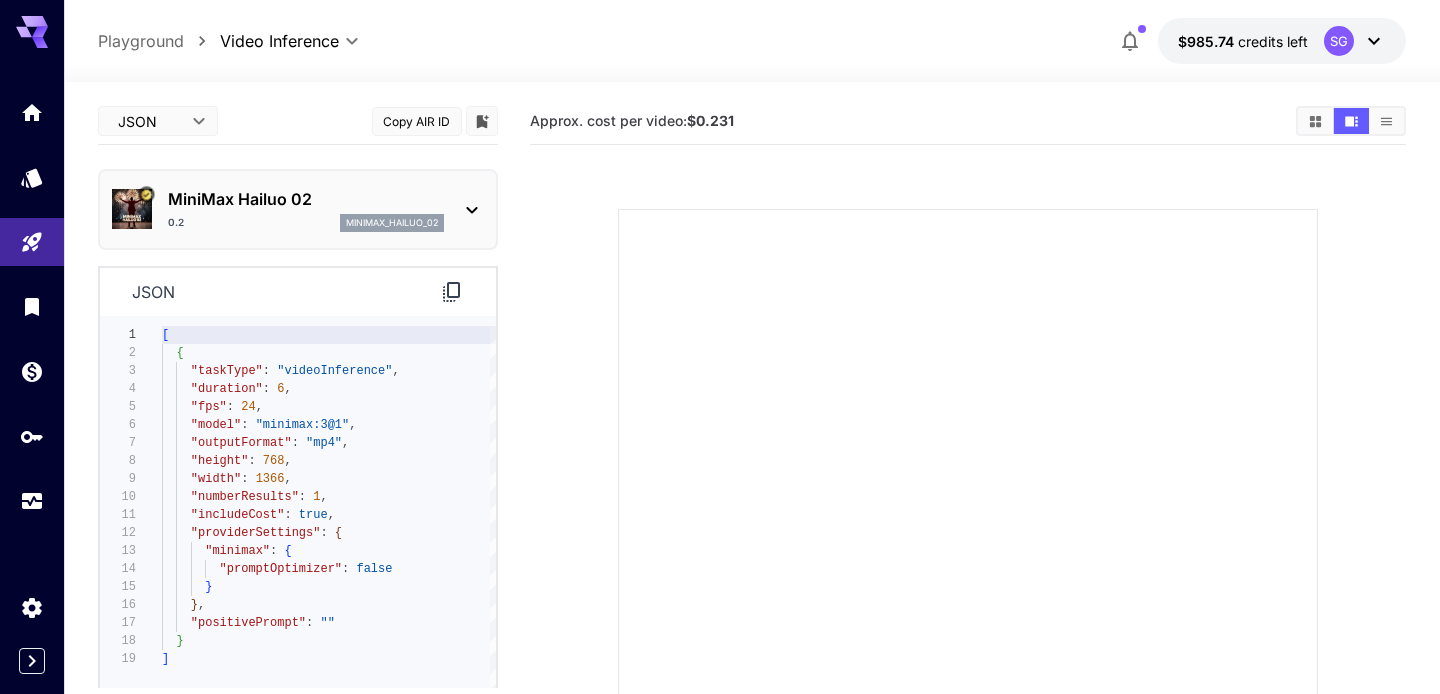 type on "**********" 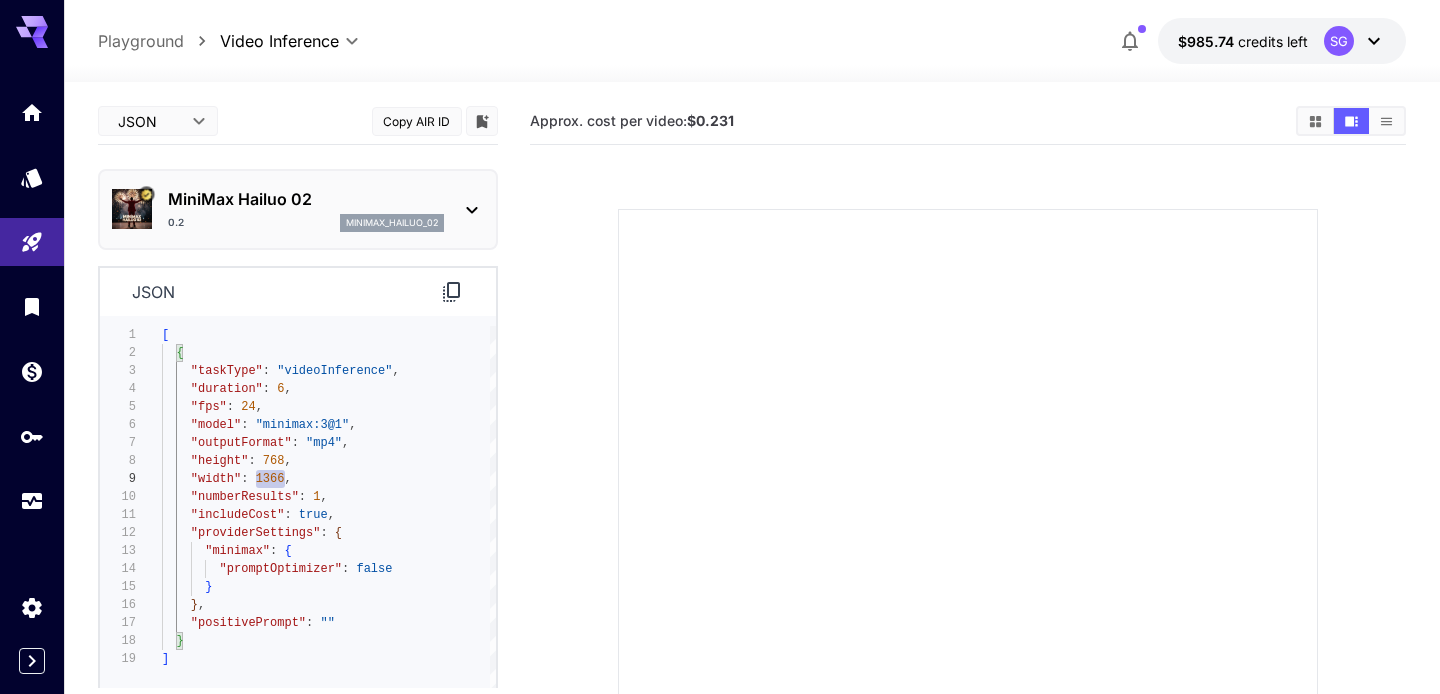 click on "[    {      "taskType" :   "videoInference" ,      "duration" :   6 ,      "fps" :   24 ,      "model" :   "minimax:3@1" ,      "outputFormat" :   "mp4" ,      "height" :   768 ,      "width" :   1366 ,      "numberResults" :   1 ,      "includeCost" :   true ,      "providerSettings" :   {        "minimax" :   {          "promptOptimizer" :   false        }      } ,      "positivePrompt" :   ""    } ]" at bounding box center [329, 512] 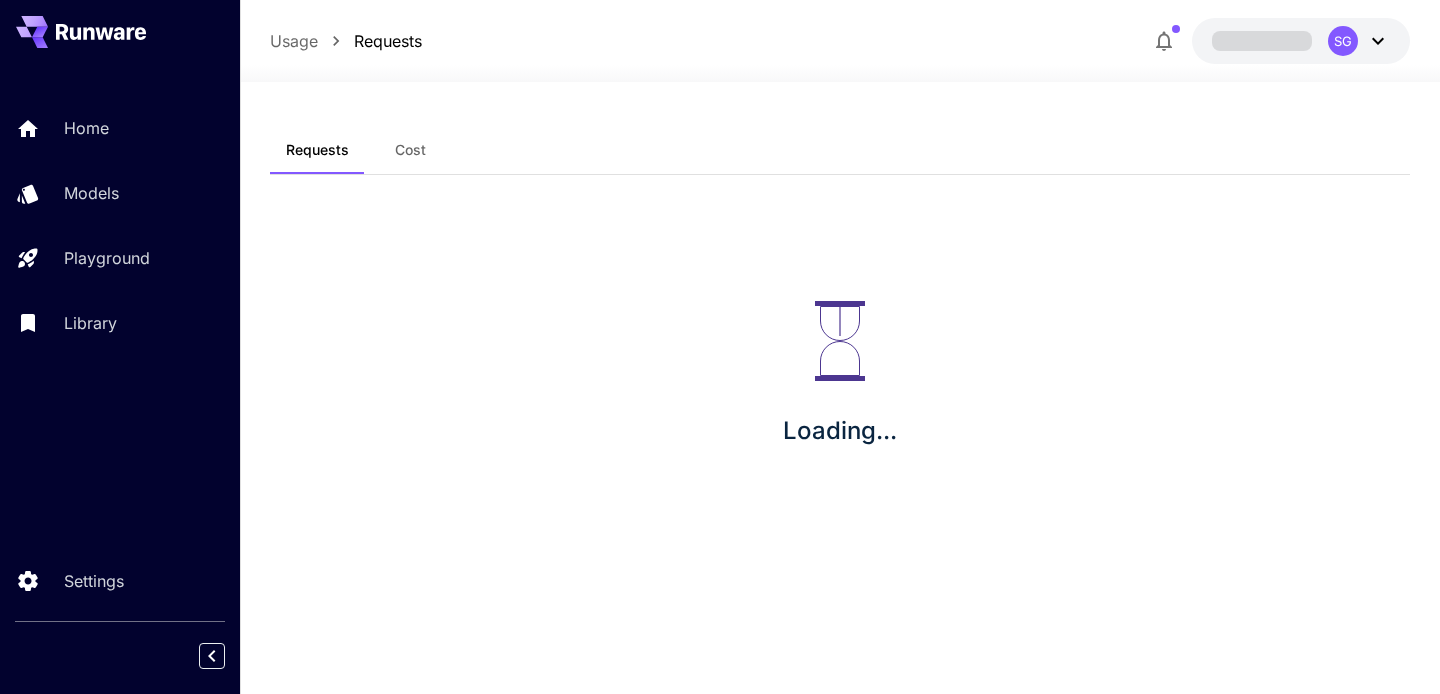 scroll, scrollTop: 0, scrollLeft: 0, axis: both 